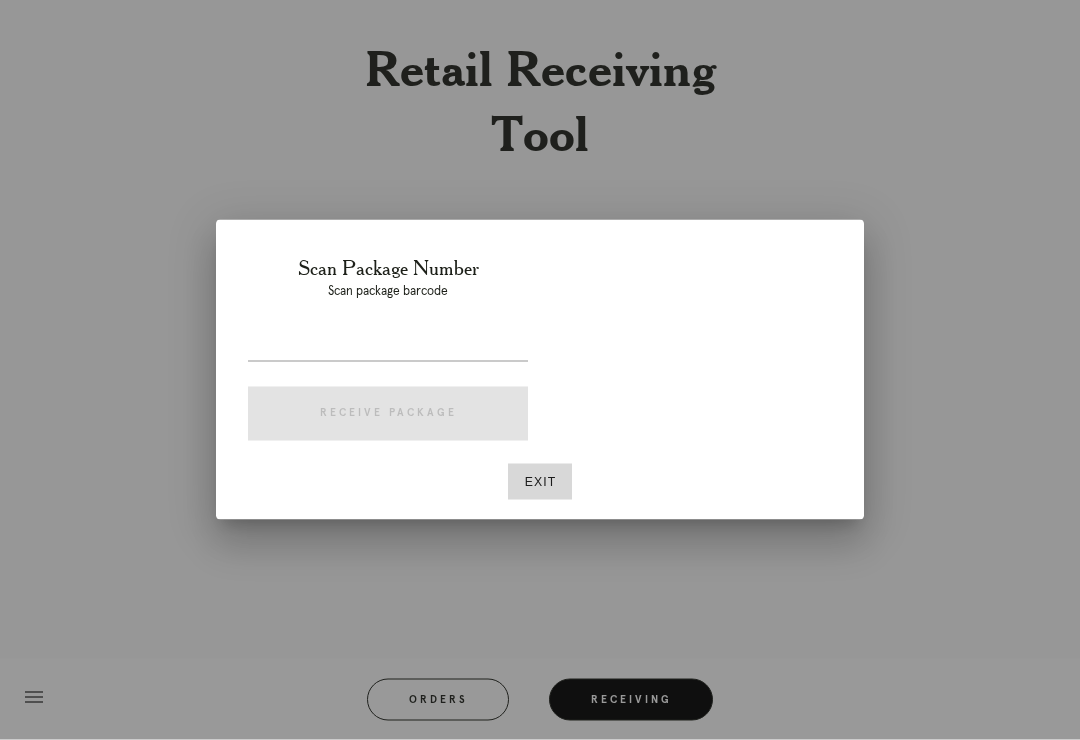 scroll, scrollTop: 22, scrollLeft: 0, axis: vertical 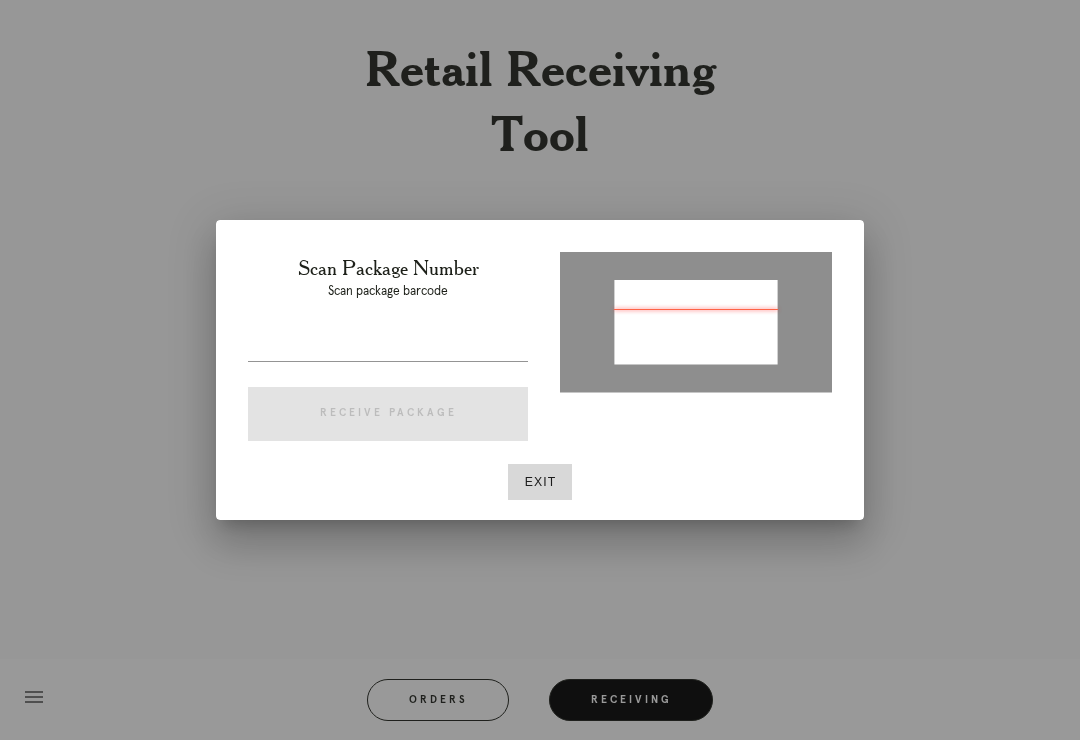 type on "P129956826410764" 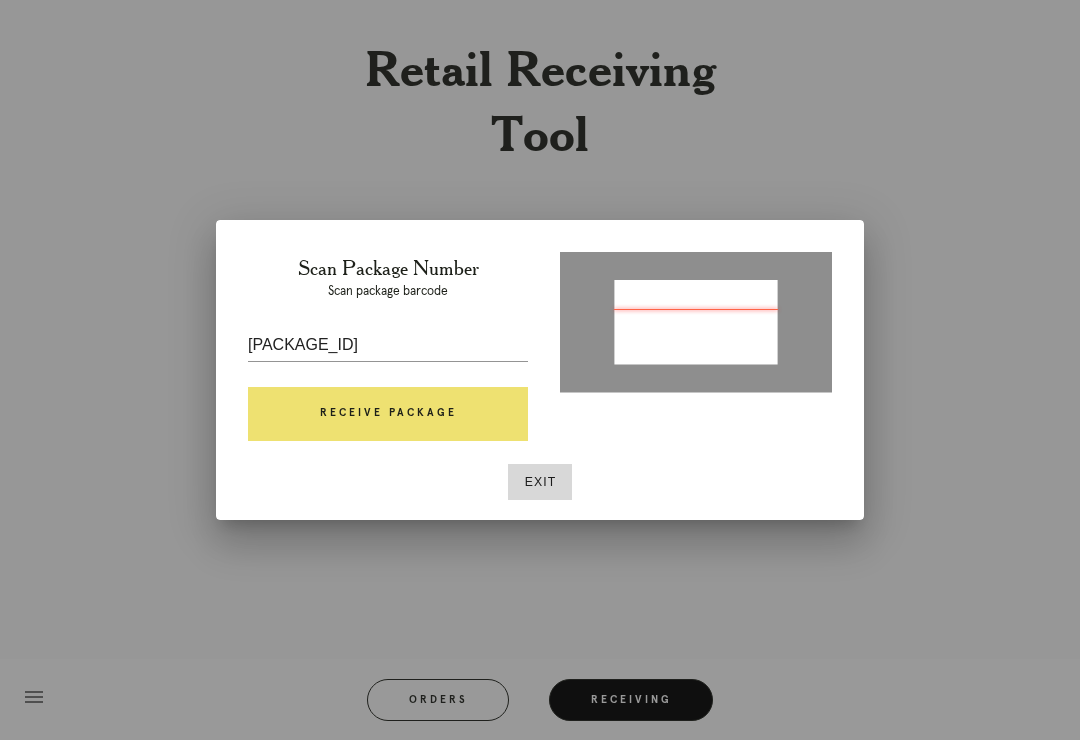click on "Scan Package Number   Scan package barcode   P129956826410764   Receive Package" at bounding box center [388, 352] 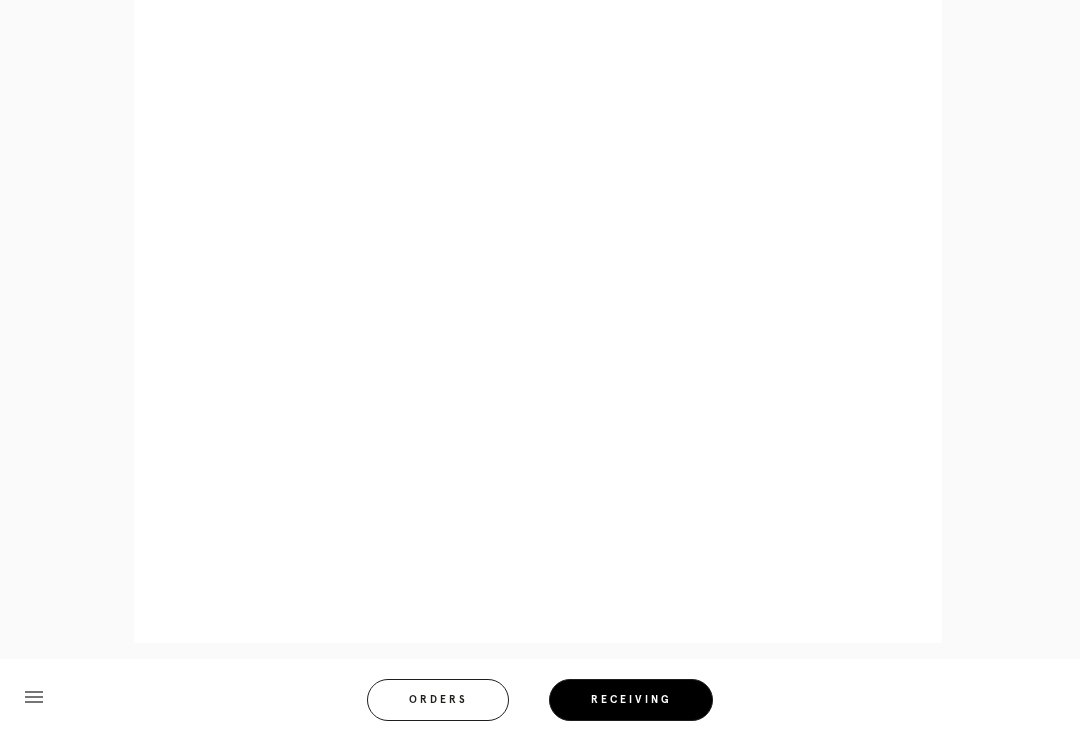 scroll, scrollTop: 724, scrollLeft: 0, axis: vertical 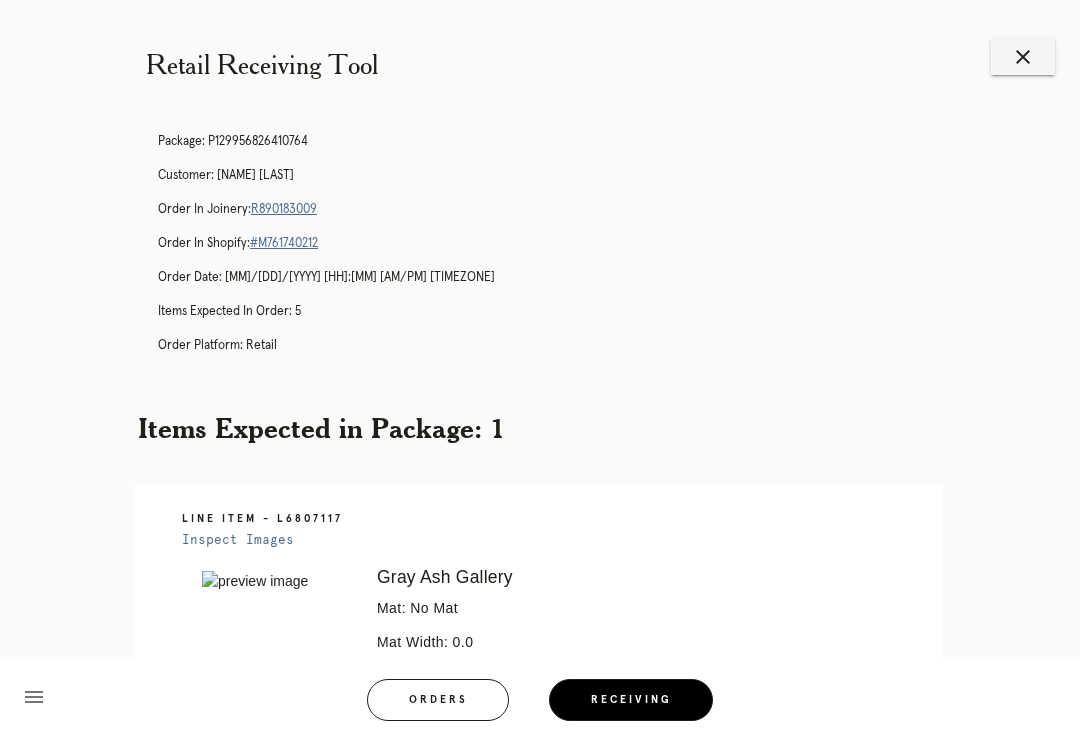 click on "close" at bounding box center (1023, 57) 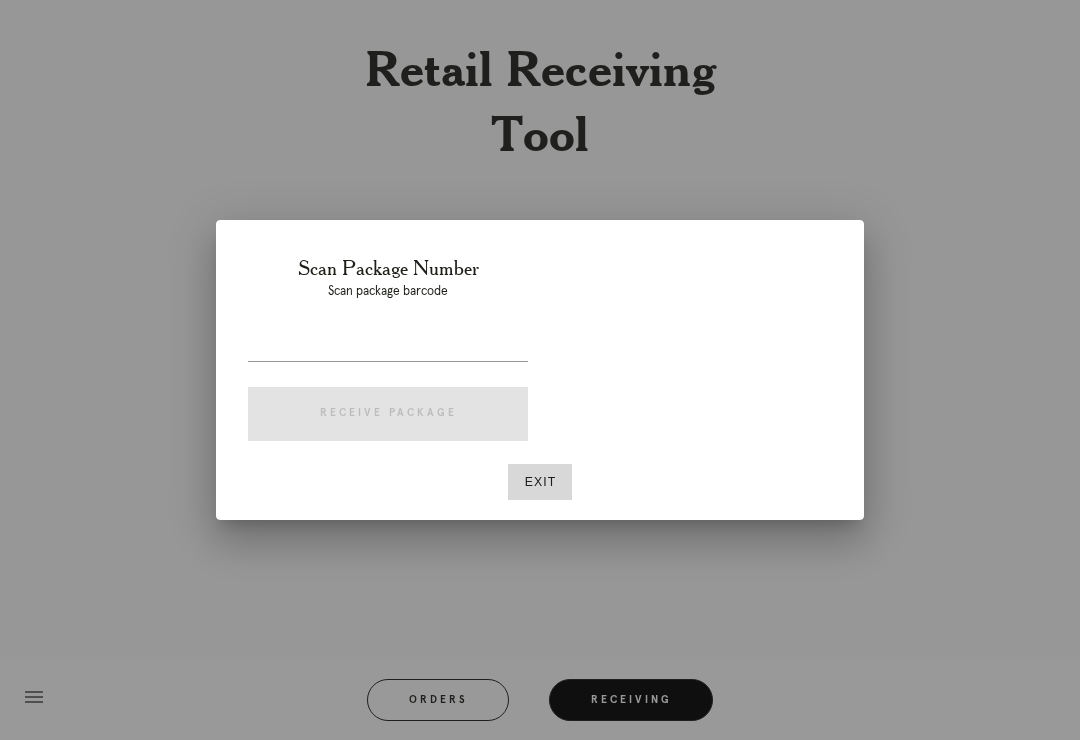 scroll, scrollTop: 0, scrollLeft: 0, axis: both 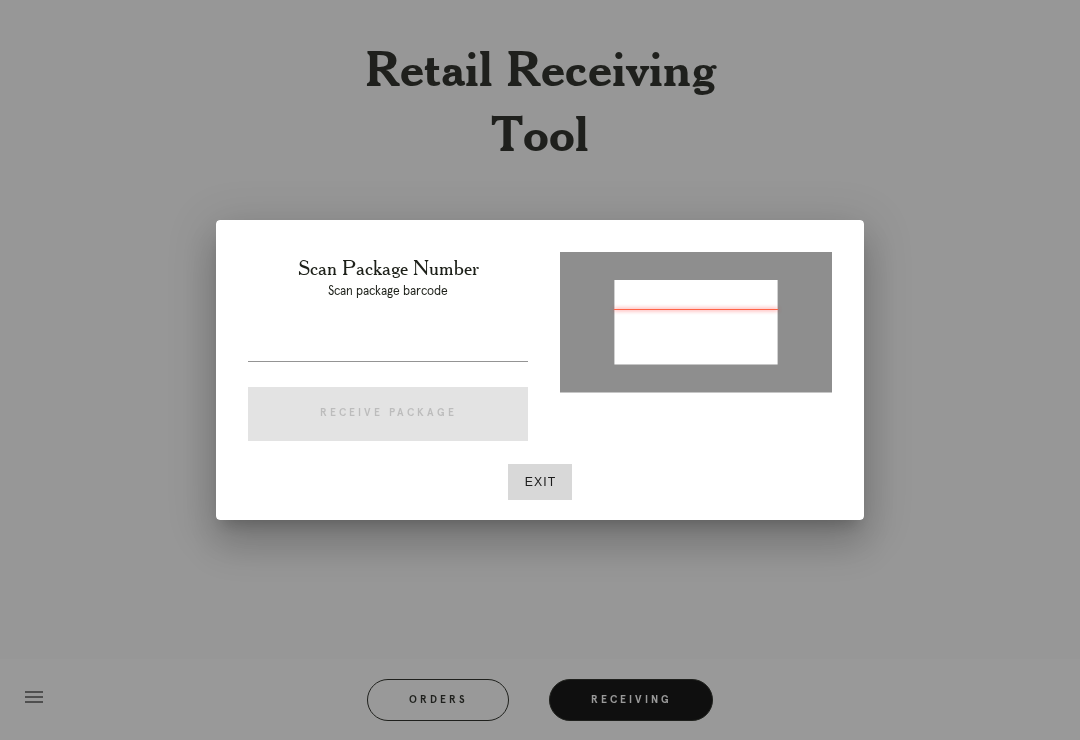 type on "P452368642945846" 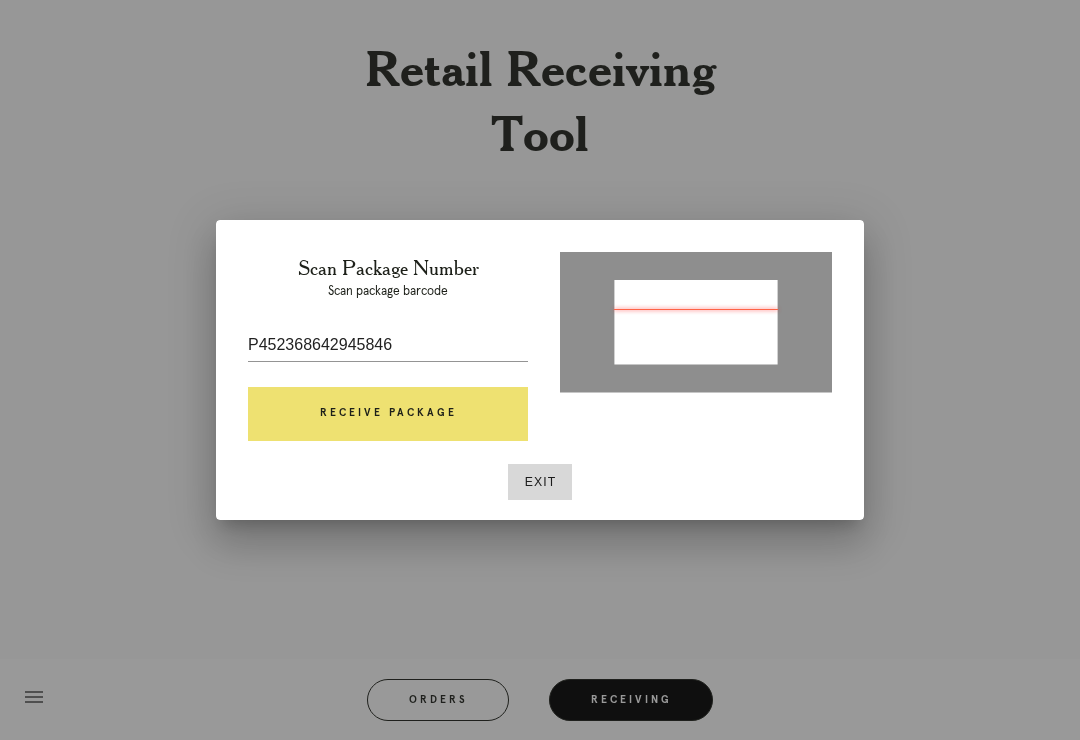 click on "Receive Package" at bounding box center (388, 414) 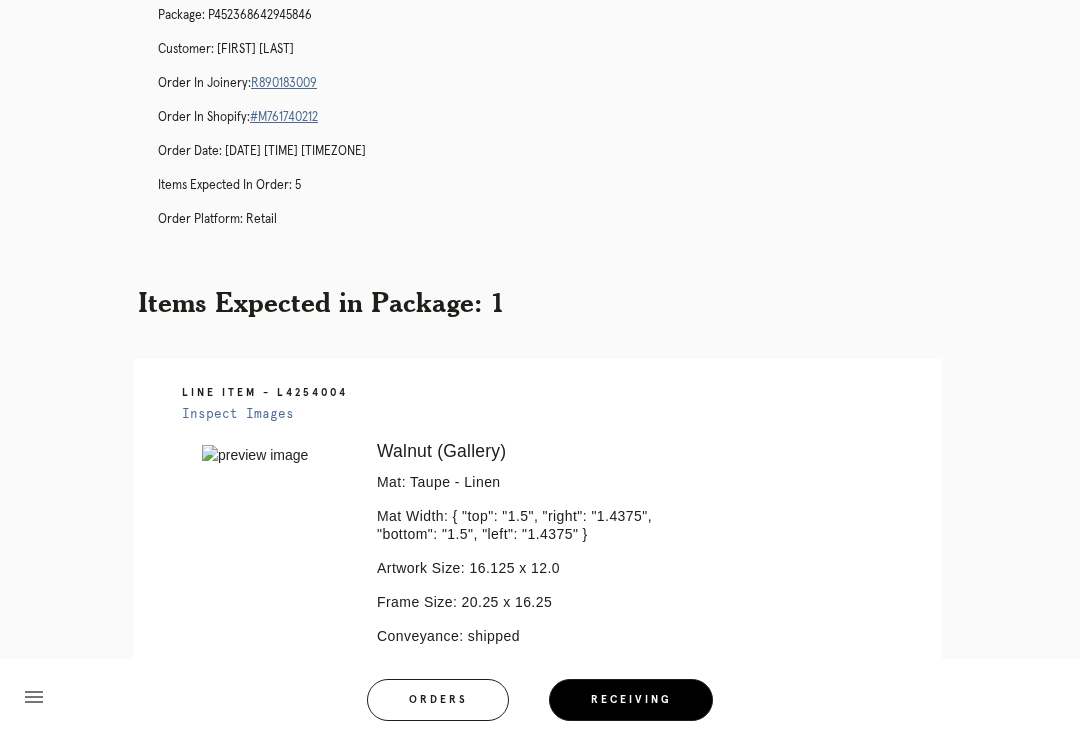 scroll, scrollTop: 0, scrollLeft: 0, axis: both 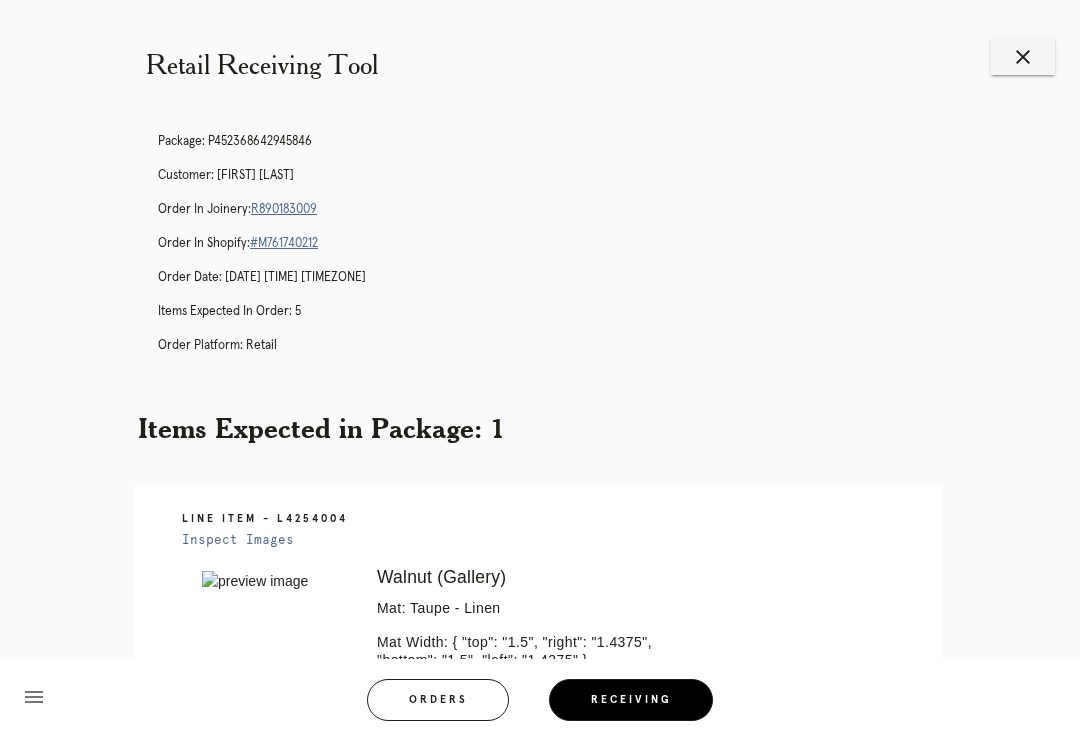 click on "close" at bounding box center [1023, 57] 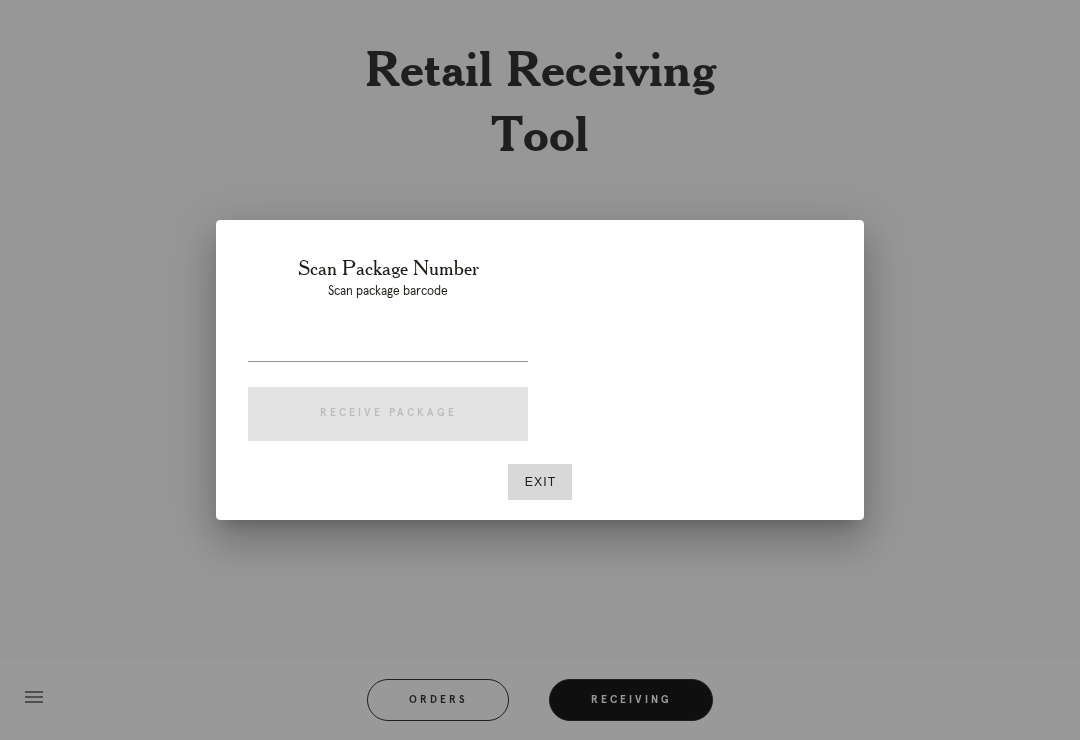 scroll, scrollTop: 0, scrollLeft: 0, axis: both 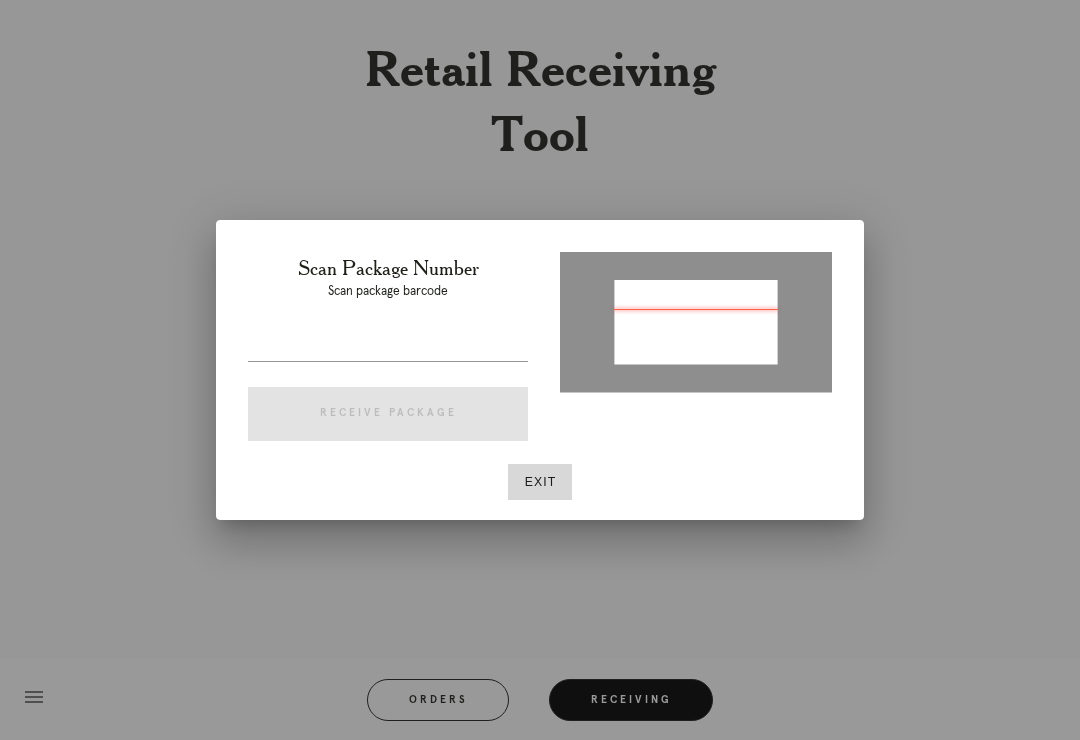 type on "[NUMBER]" 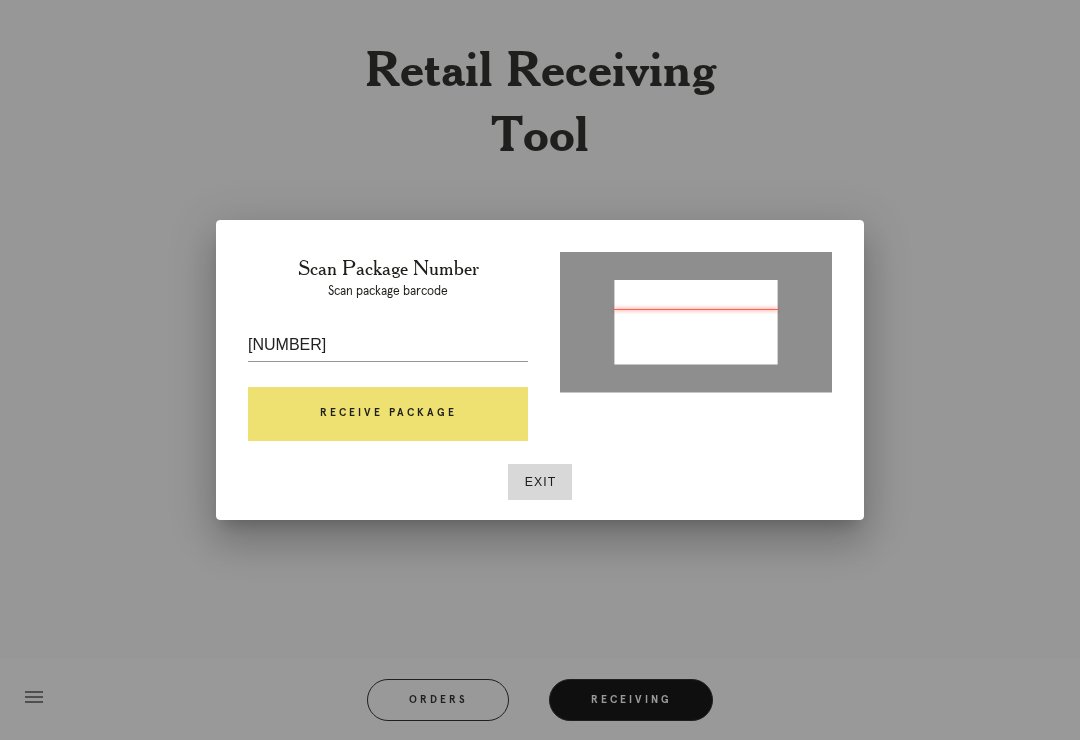 click on "Receive Package" at bounding box center [388, 414] 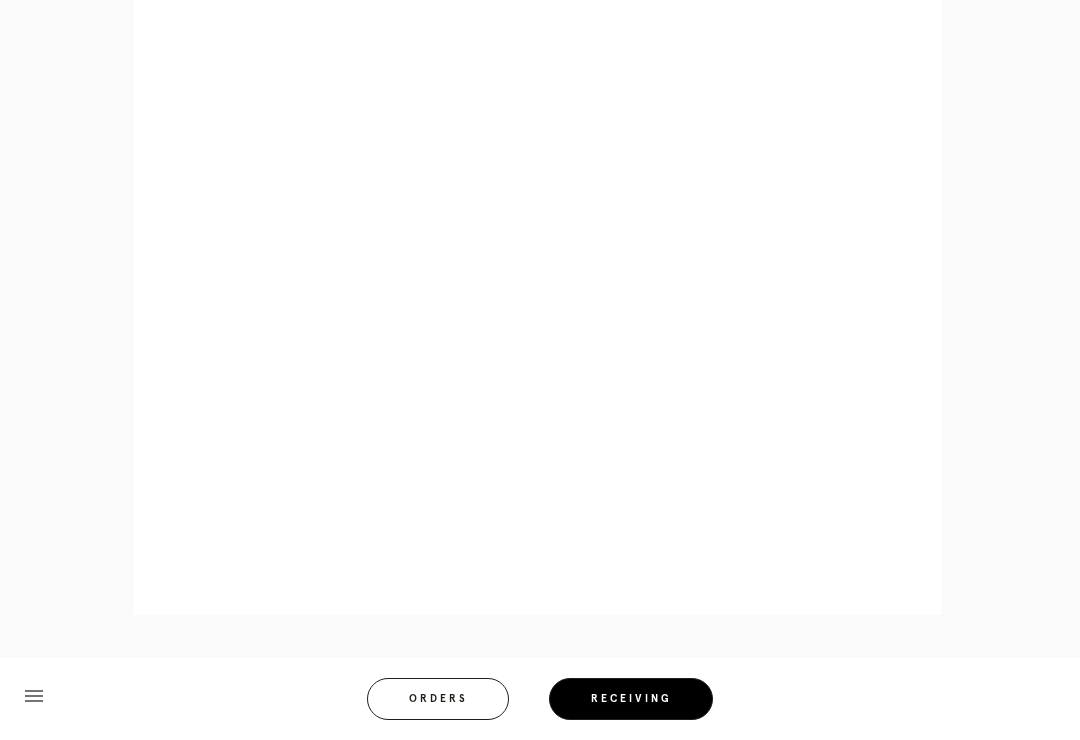scroll, scrollTop: 907, scrollLeft: 0, axis: vertical 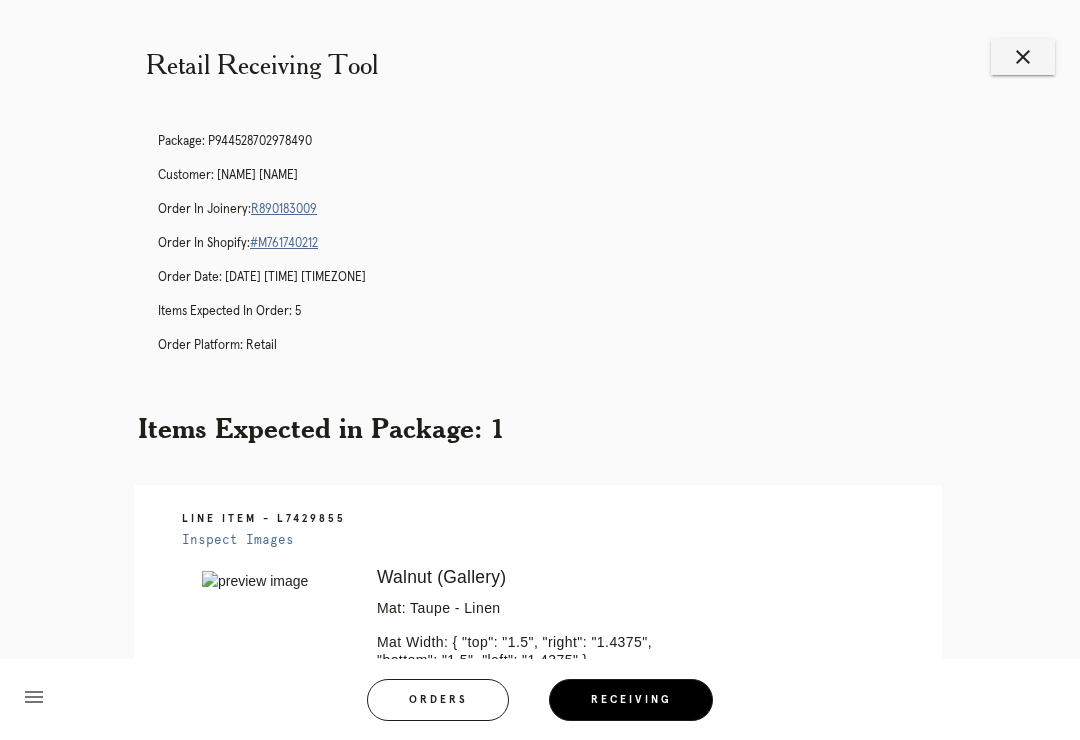 click on "R890183009" at bounding box center [284, 209] 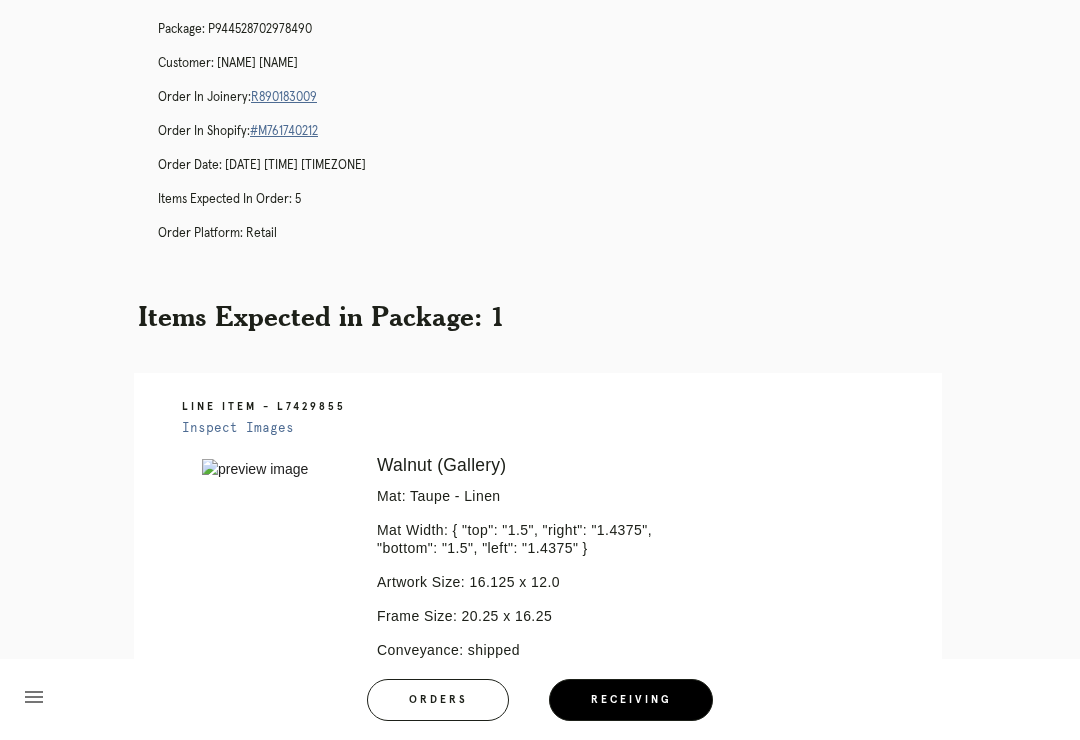 scroll, scrollTop: 0, scrollLeft: 0, axis: both 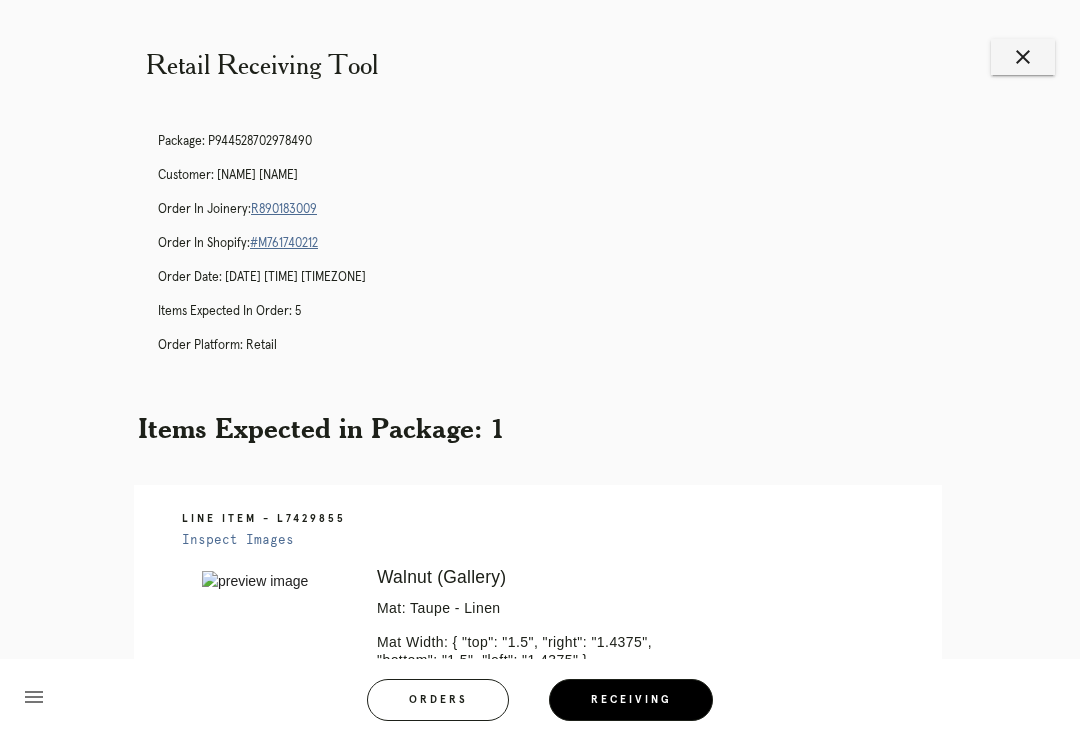 click on "close" at bounding box center [1023, 57] 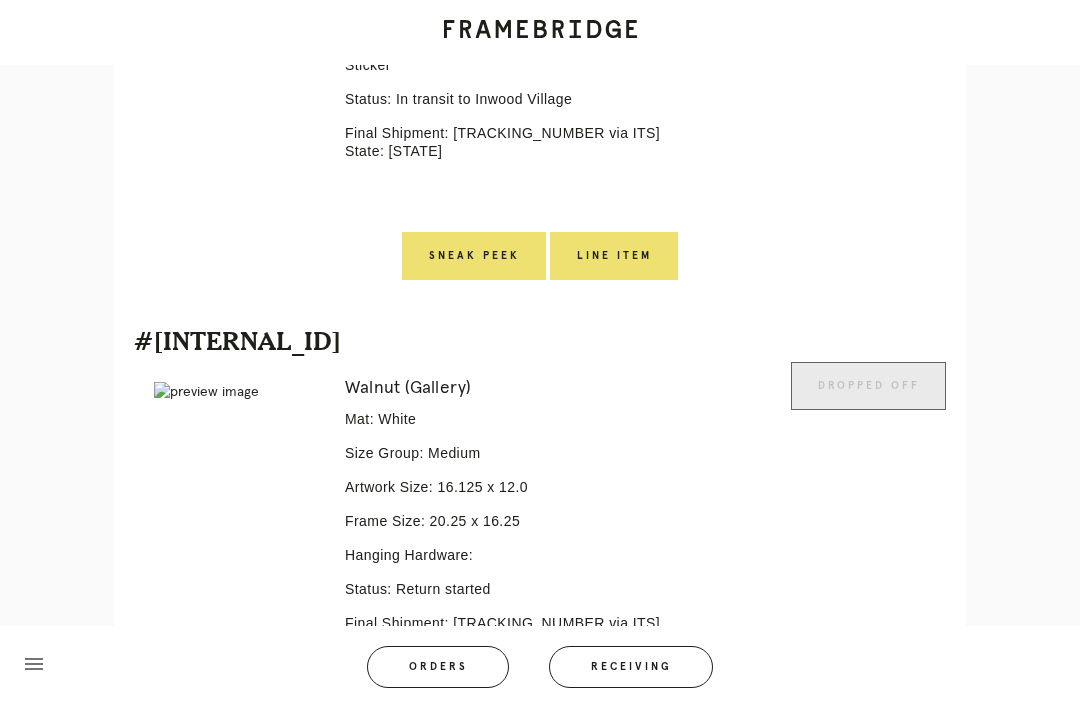 scroll, scrollTop: 2500, scrollLeft: 0, axis: vertical 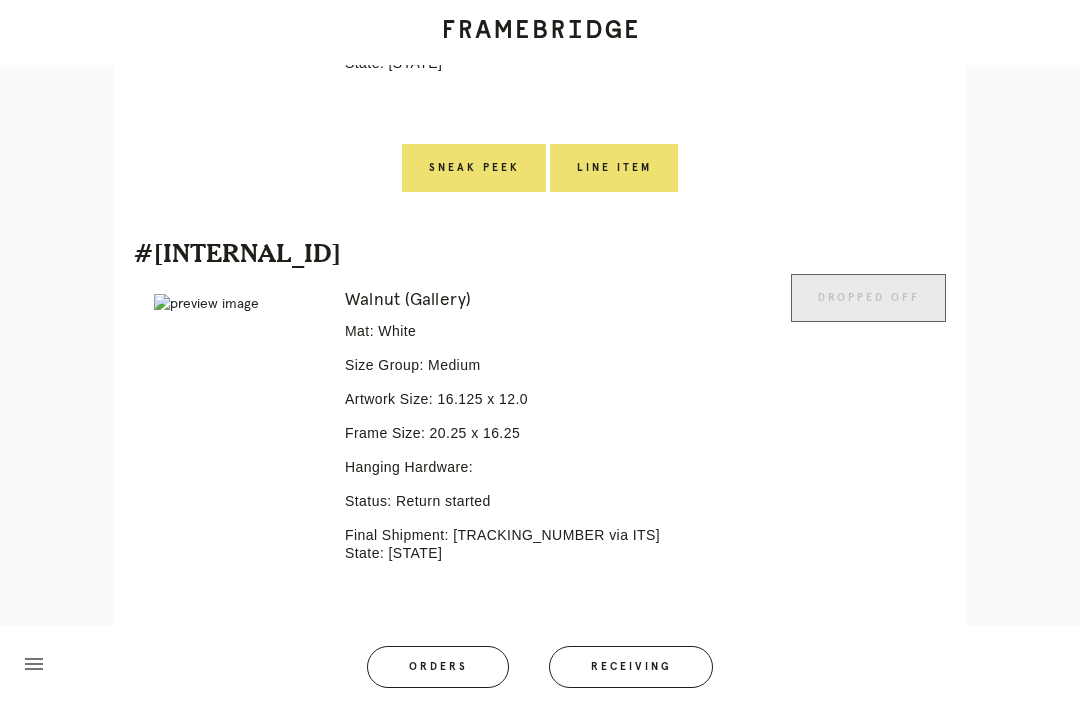 click on "Line Item" at bounding box center [614, 658] 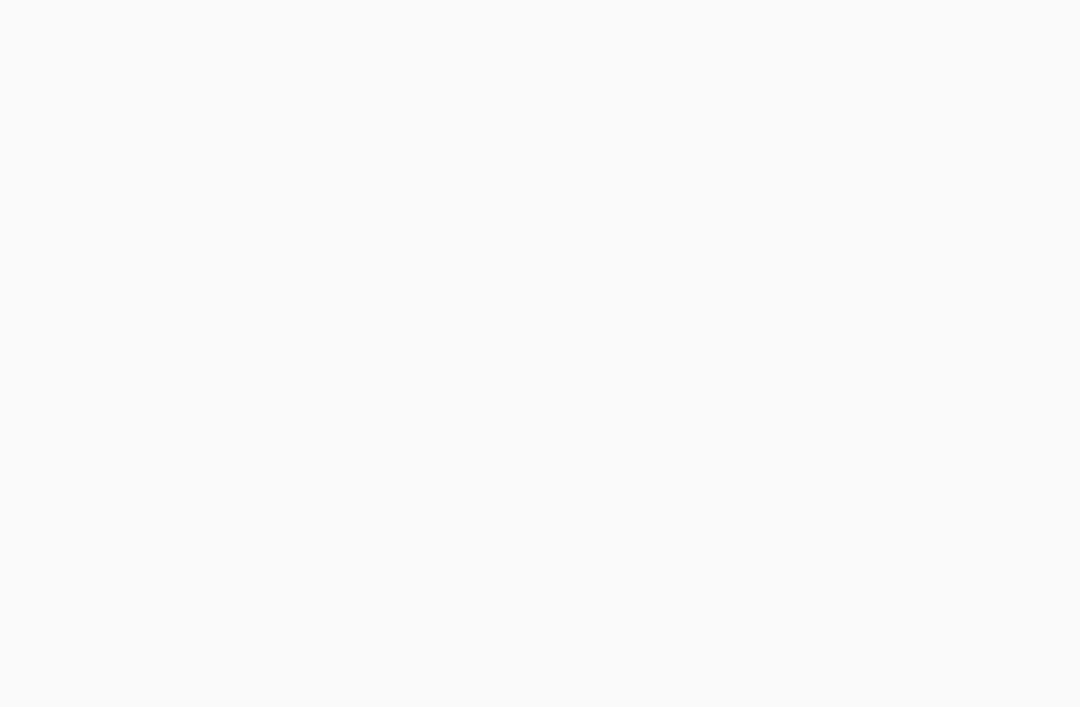 scroll, scrollTop: 0, scrollLeft: 0, axis: both 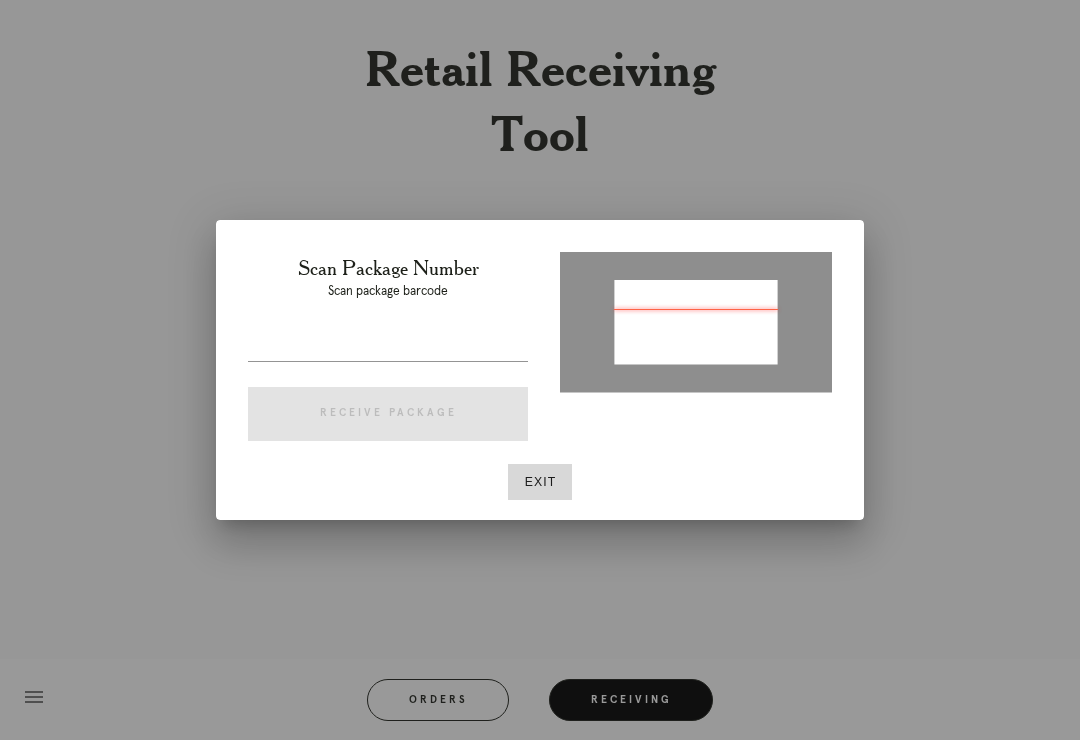 type on "P452368642945846" 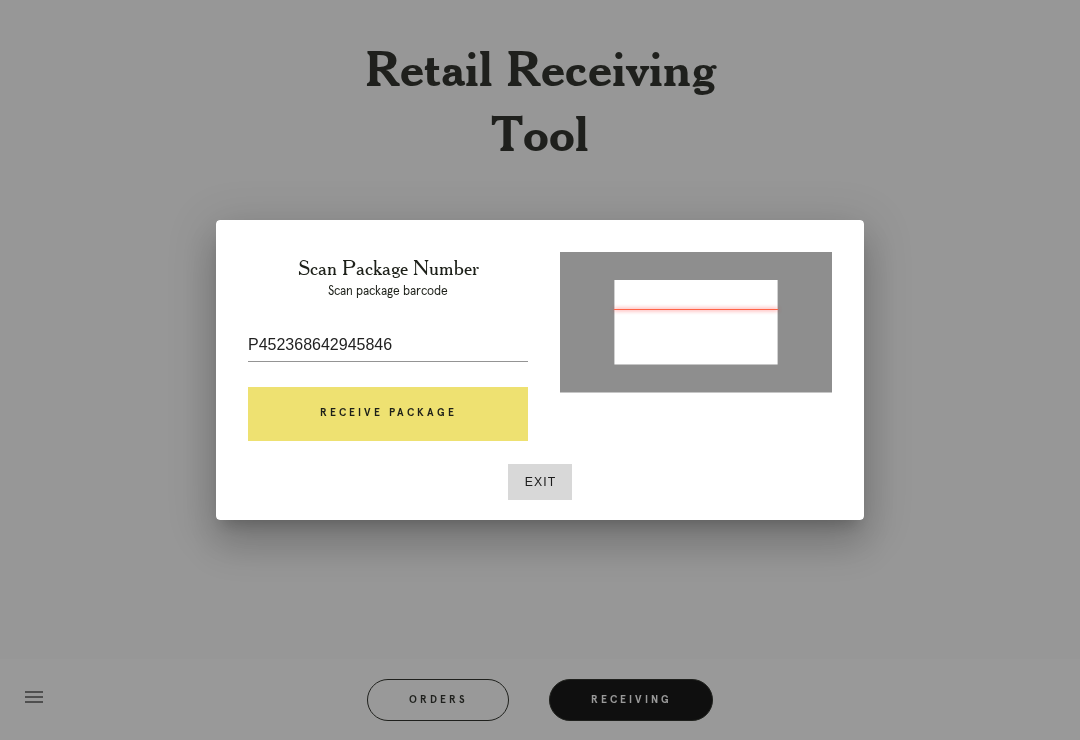 click on "Receive Package" at bounding box center (388, 414) 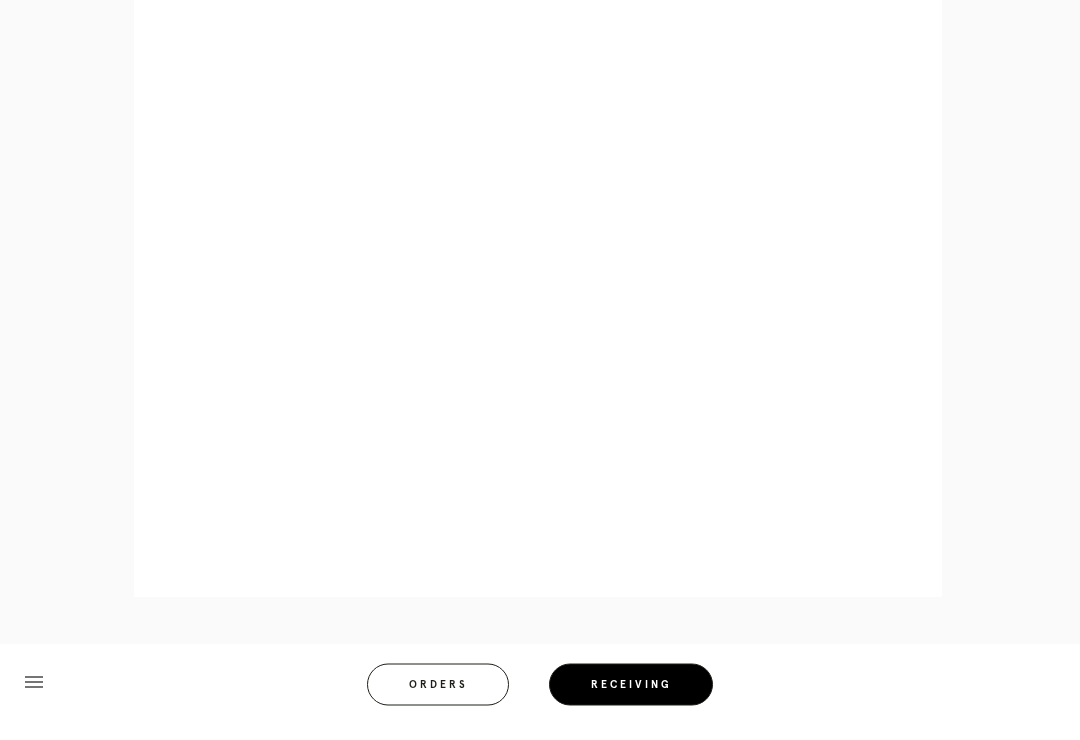 scroll, scrollTop: 907, scrollLeft: 0, axis: vertical 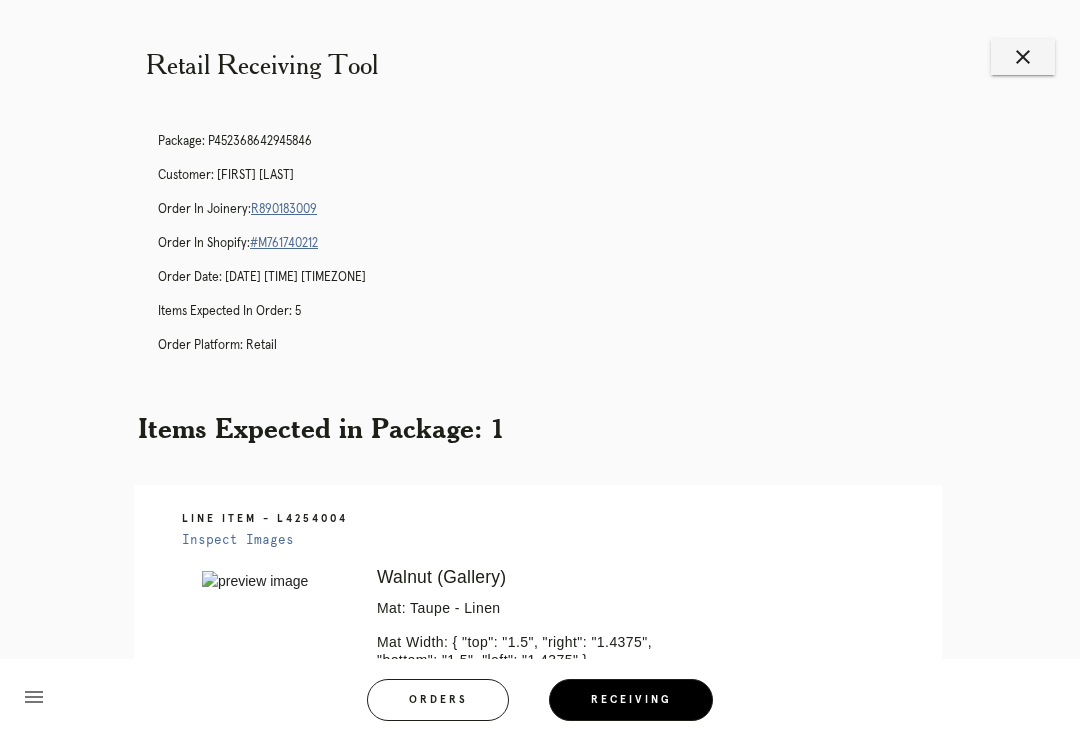 click on "R890183009" at bounding box center (284, 209) 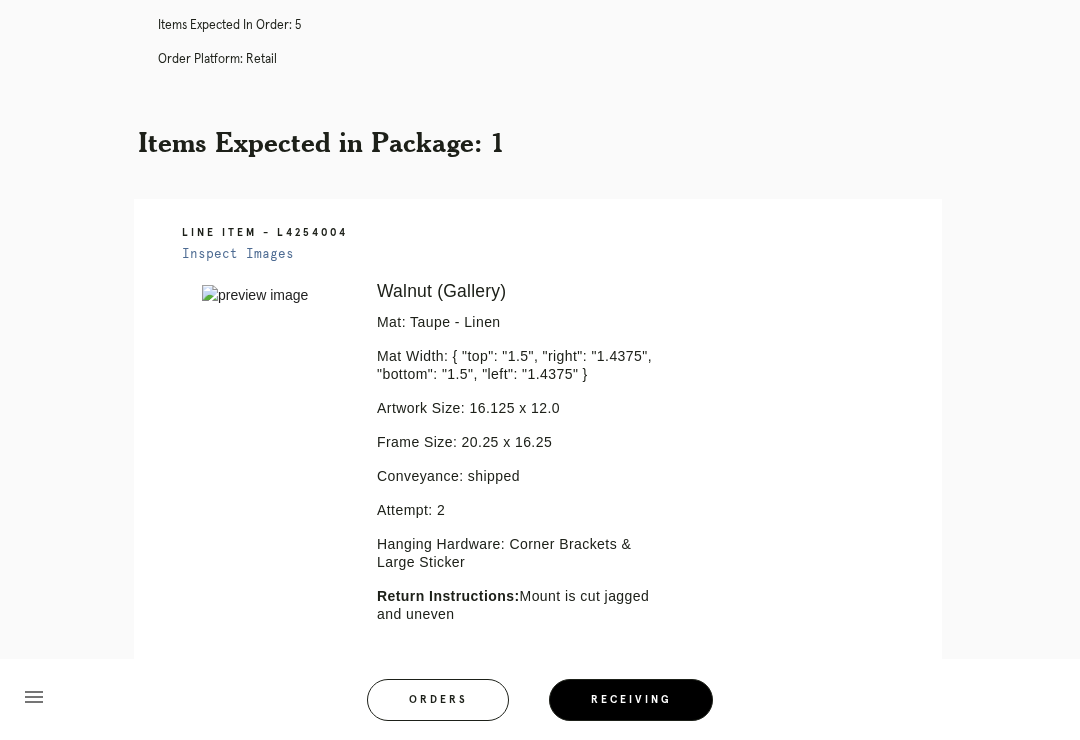 scroll, scrollTop: 0, scrollLeft: 0, axis: both 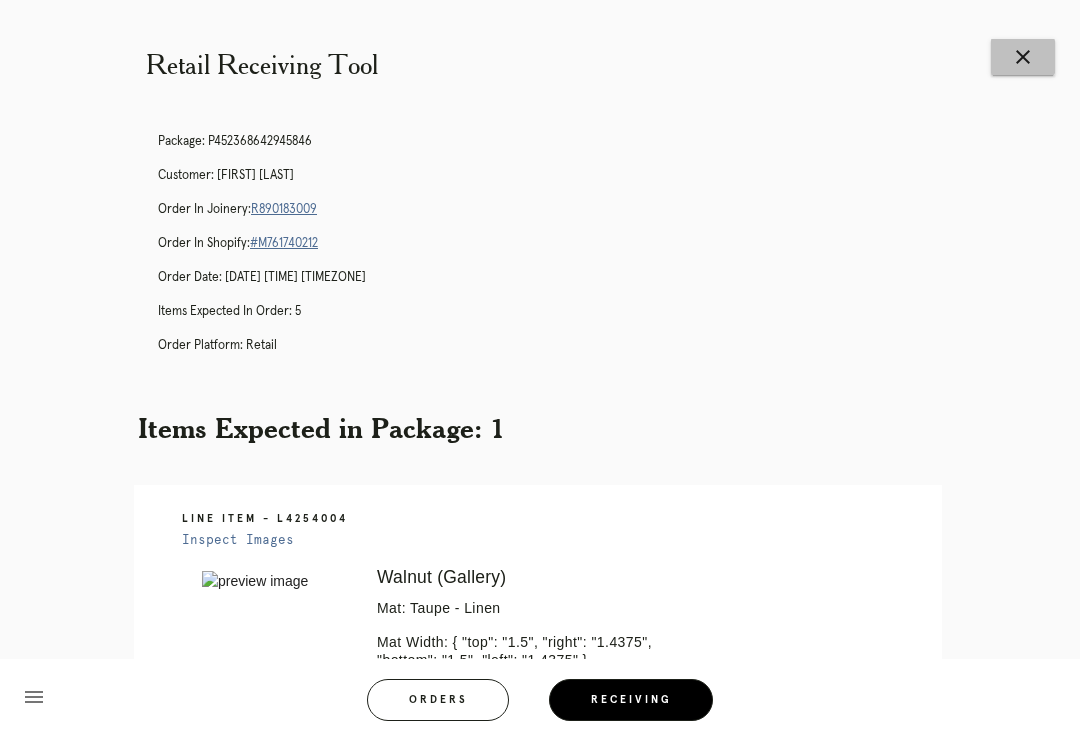 click on "close" at bounding box center [1023, 57] 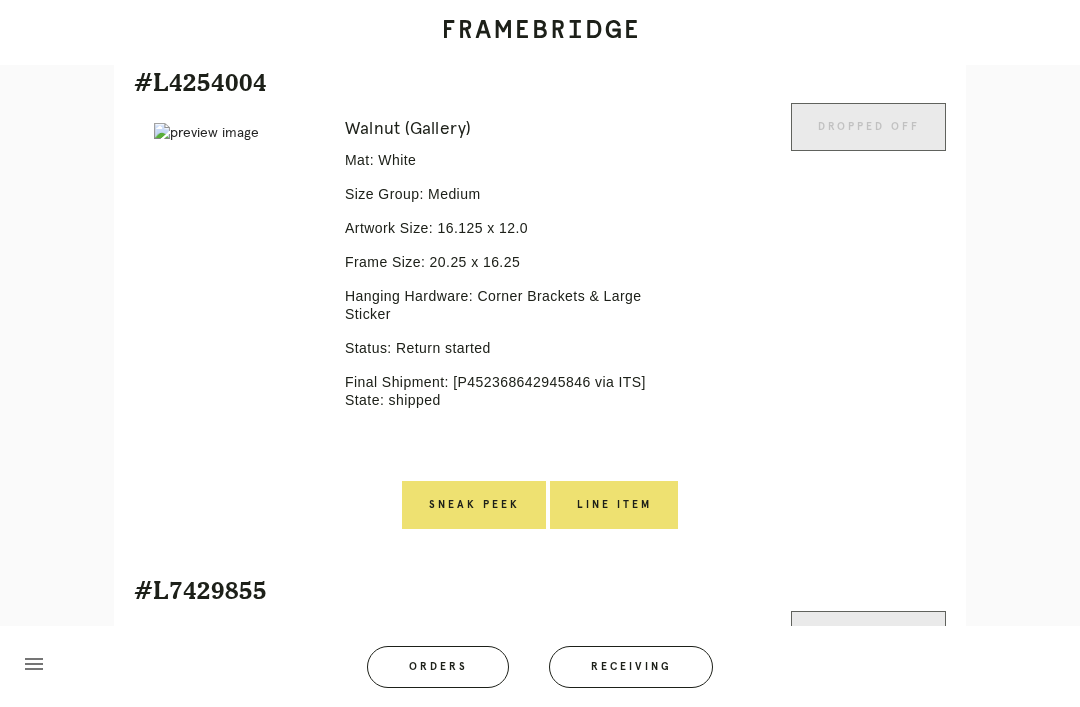 scroll, scrollTop: 2094, scrollLeft: 0, axis: vertical 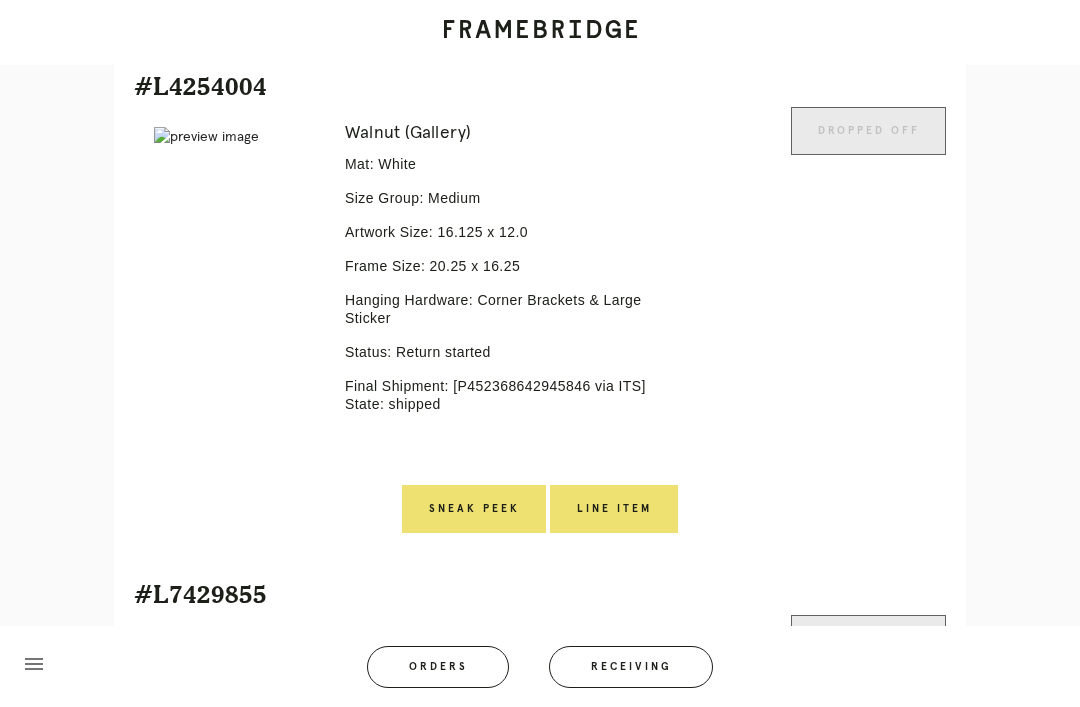 click on "Line Item" at bounding box center [614, 509] 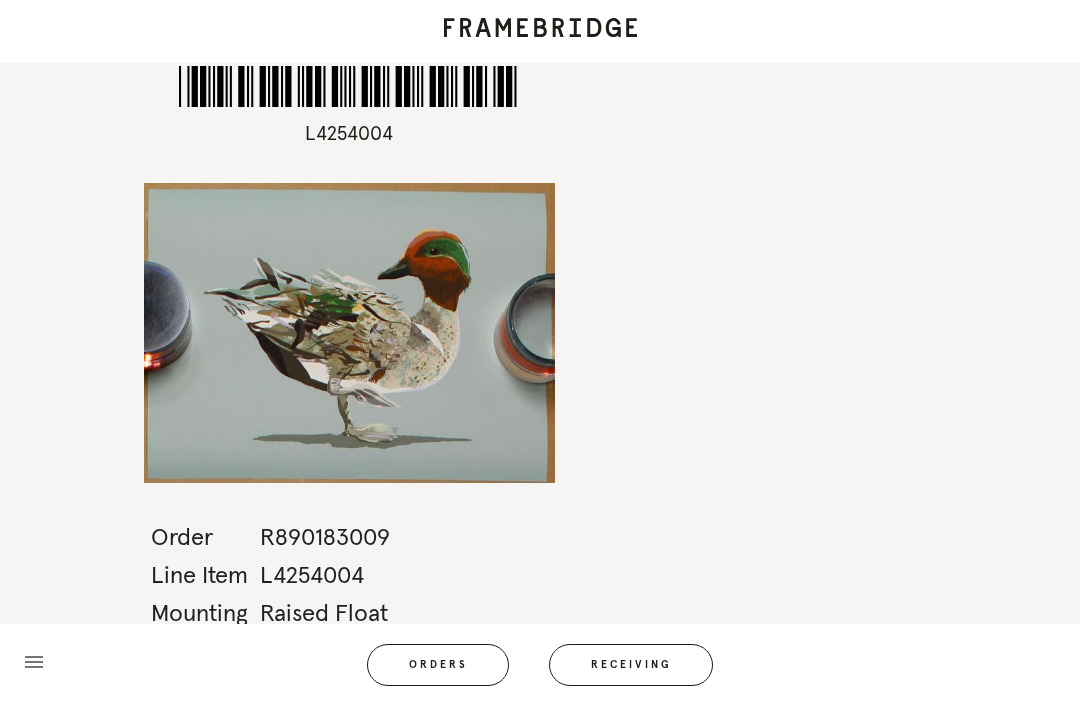 scroll, scrollTop: 0, scrollLeft: 0, axis: both 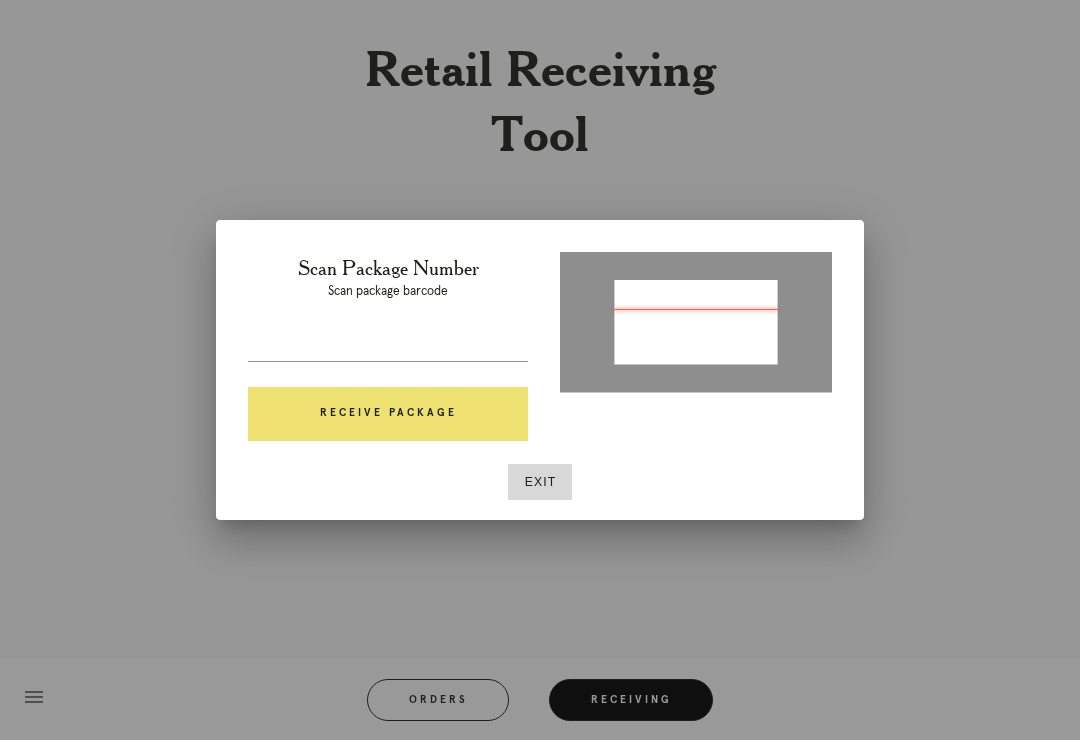 type on "[ID]" 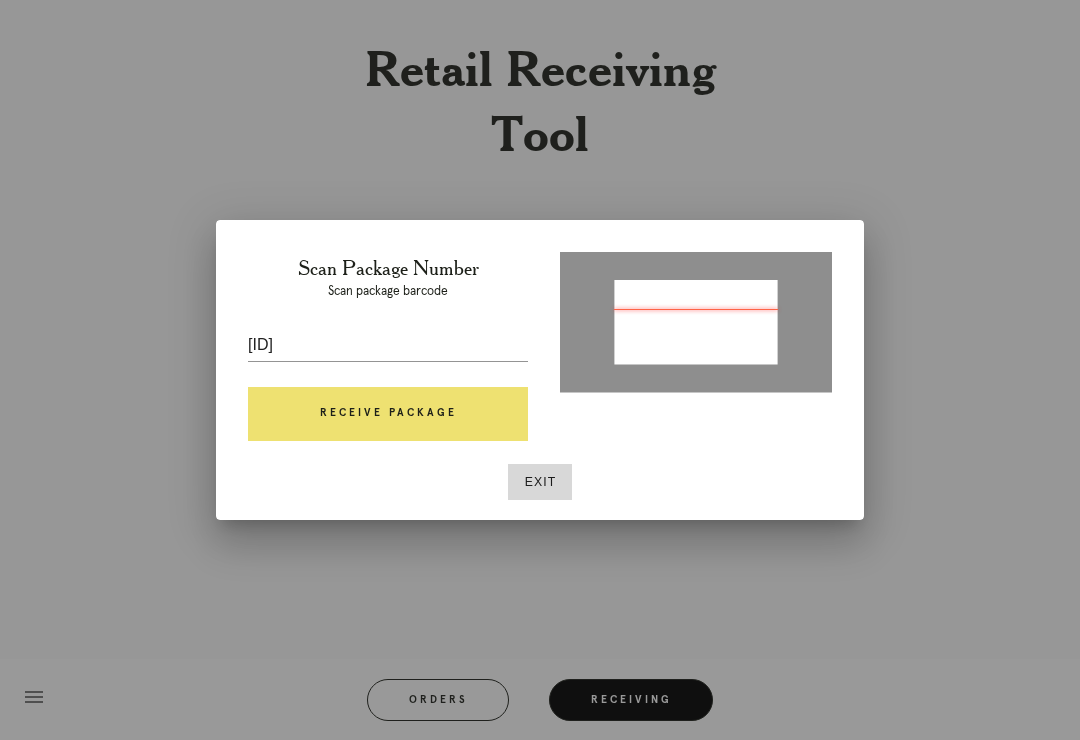 click on "Receive Package" at bounding box center [388, 414] 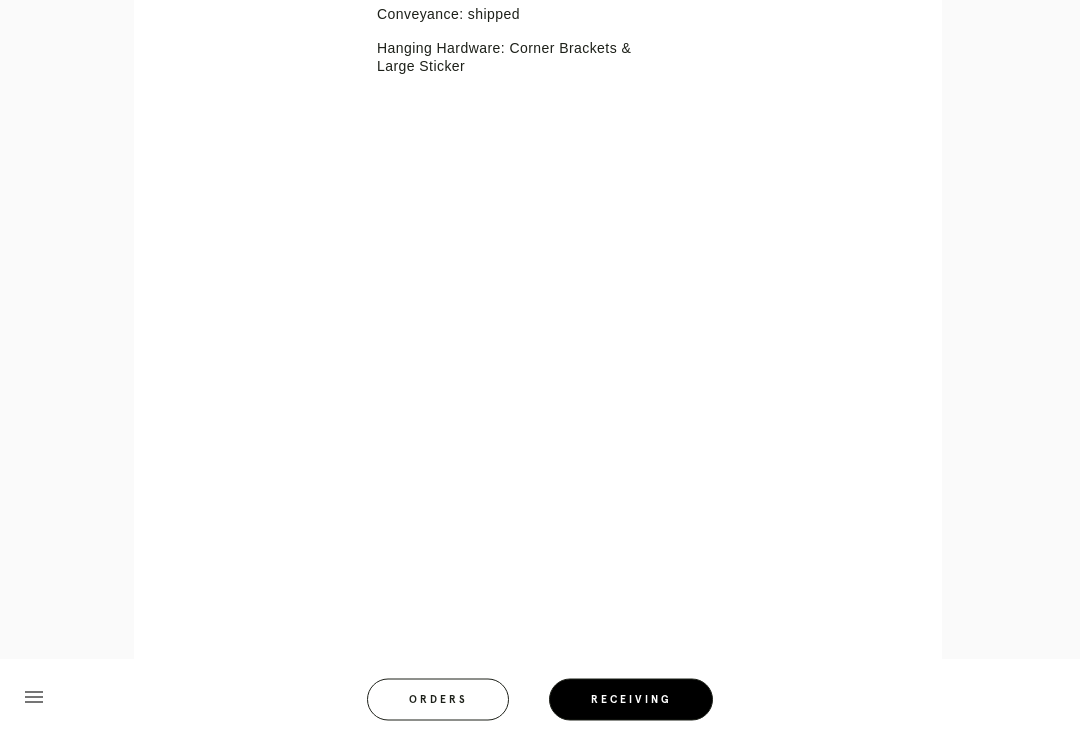 scroll, scrollTop: 29, scrollLeft: 0, axis: vertical 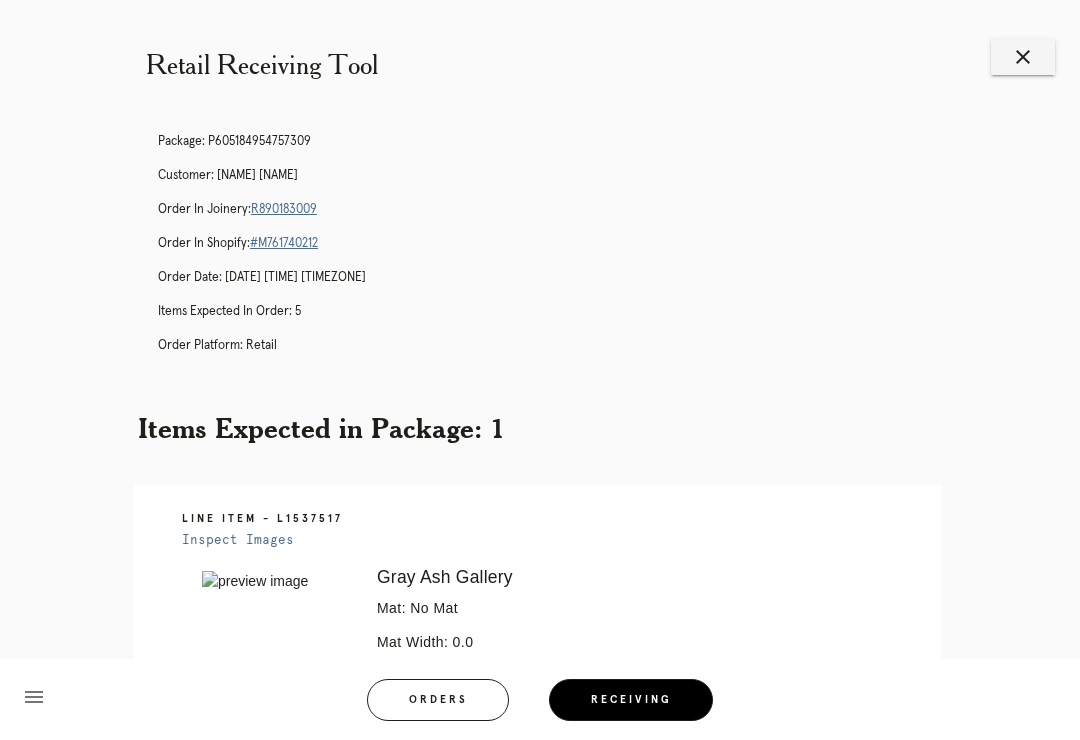 click on "close" at bounding box center (1023, 57) 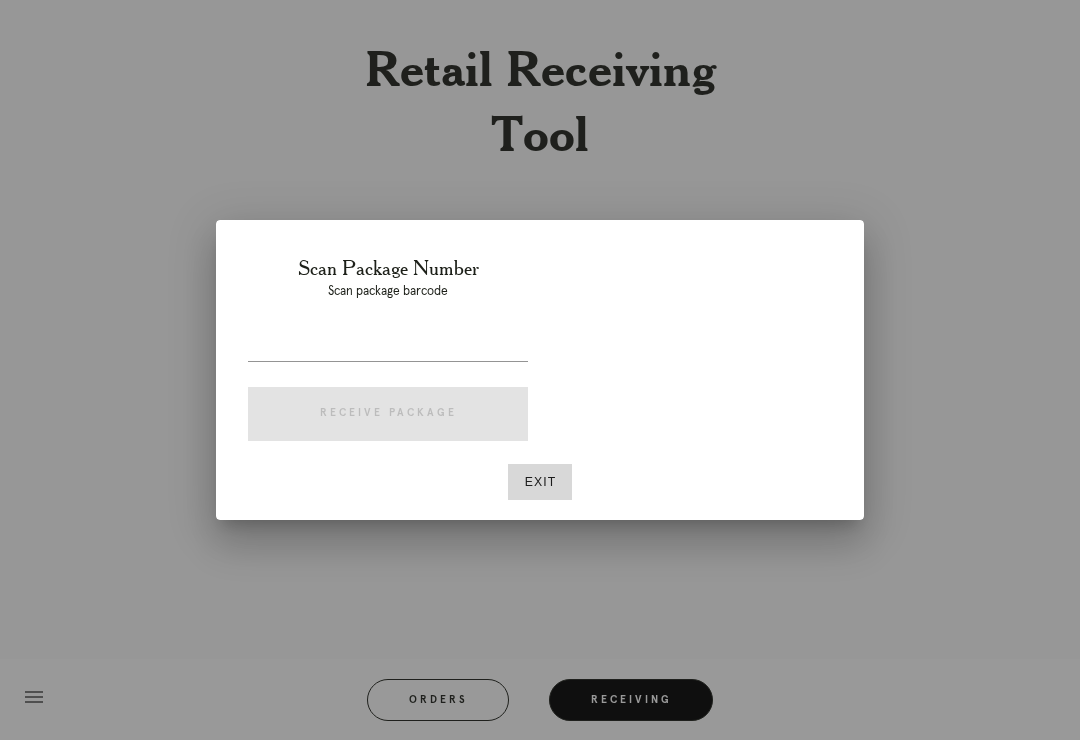 scroll, scrollTop: 0, scrollLeft: 0, axis: both 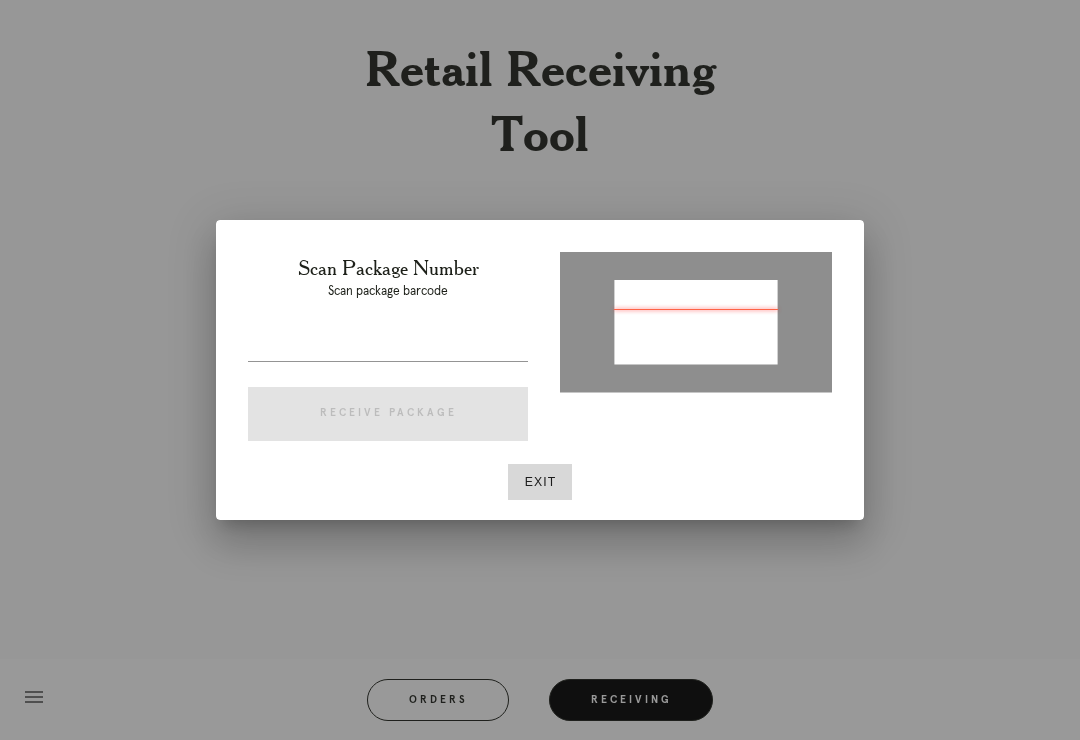 type on "[TRACKING_NUMBER]" 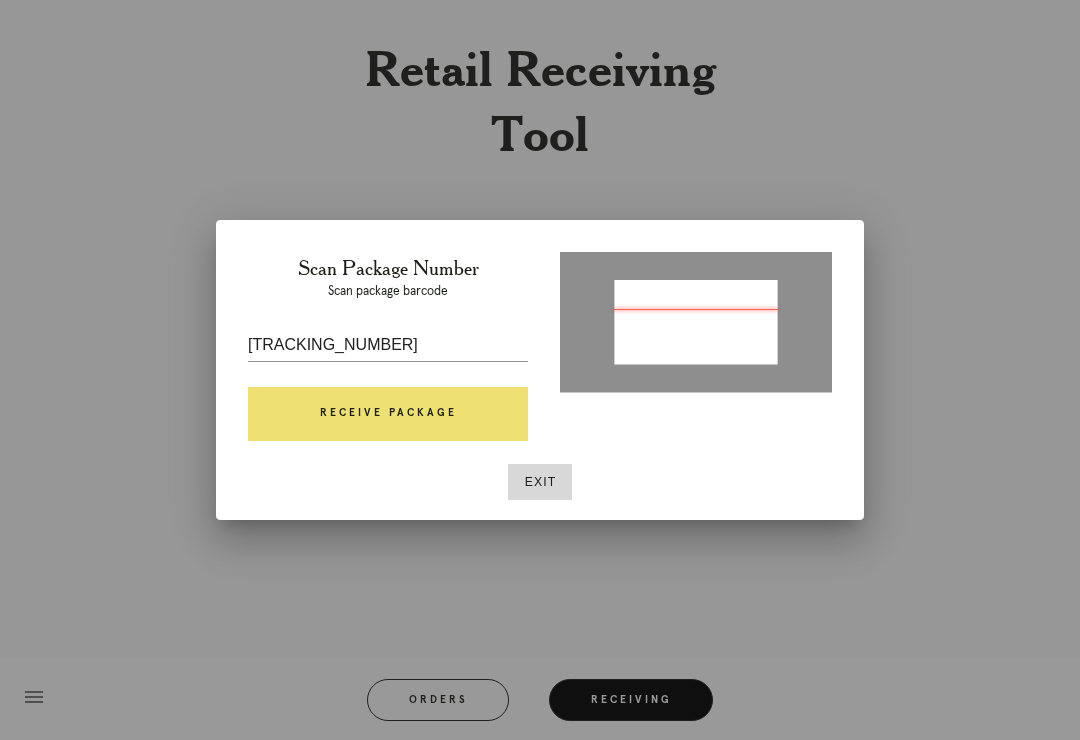 click on "Receive Package" at bounding box center (388, 414) 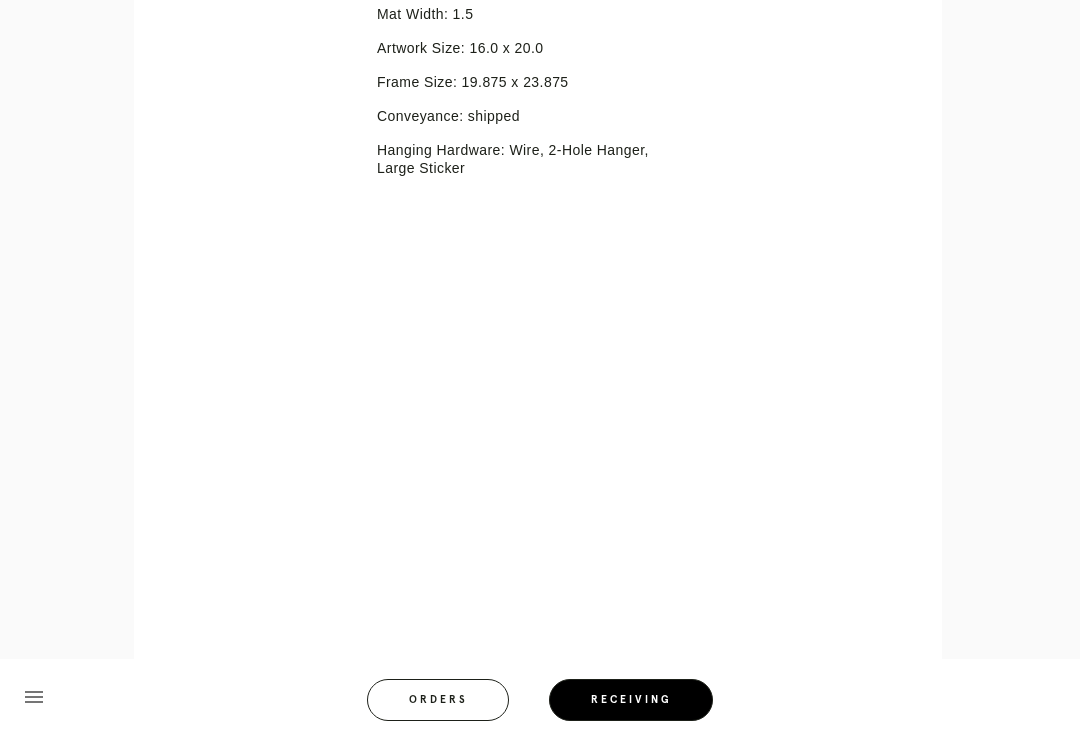 scroll, scrollTop: 0, scrollLeft: 0, axis: both 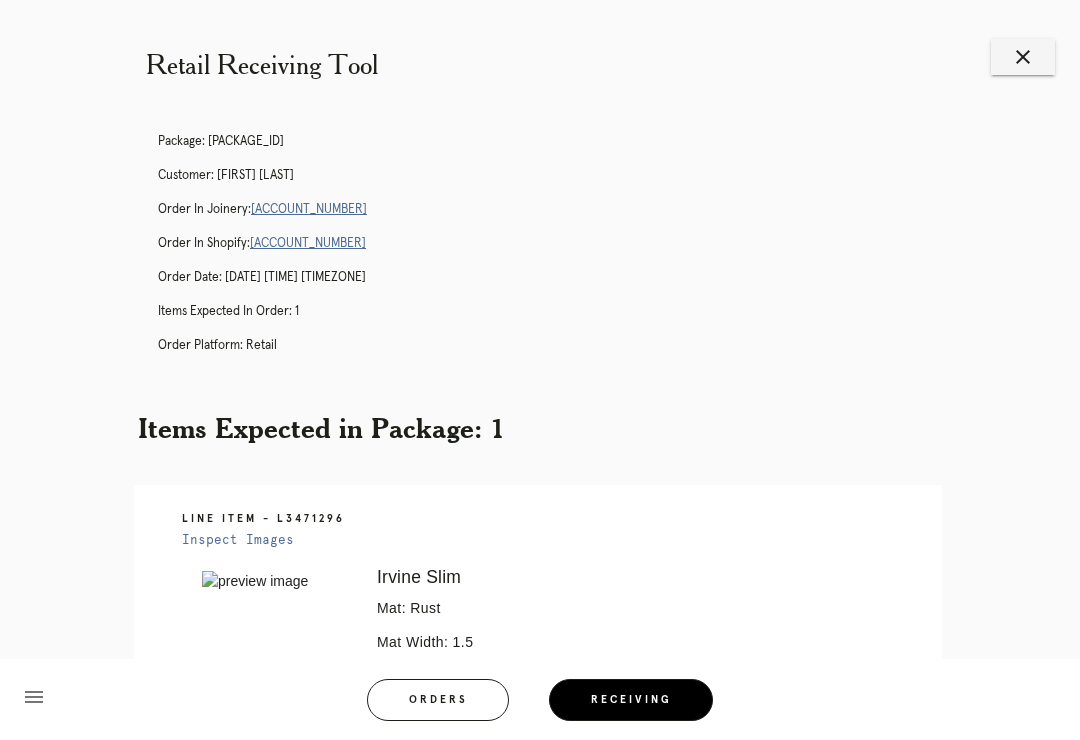 click on "close" at bounding box center (1023, 57) 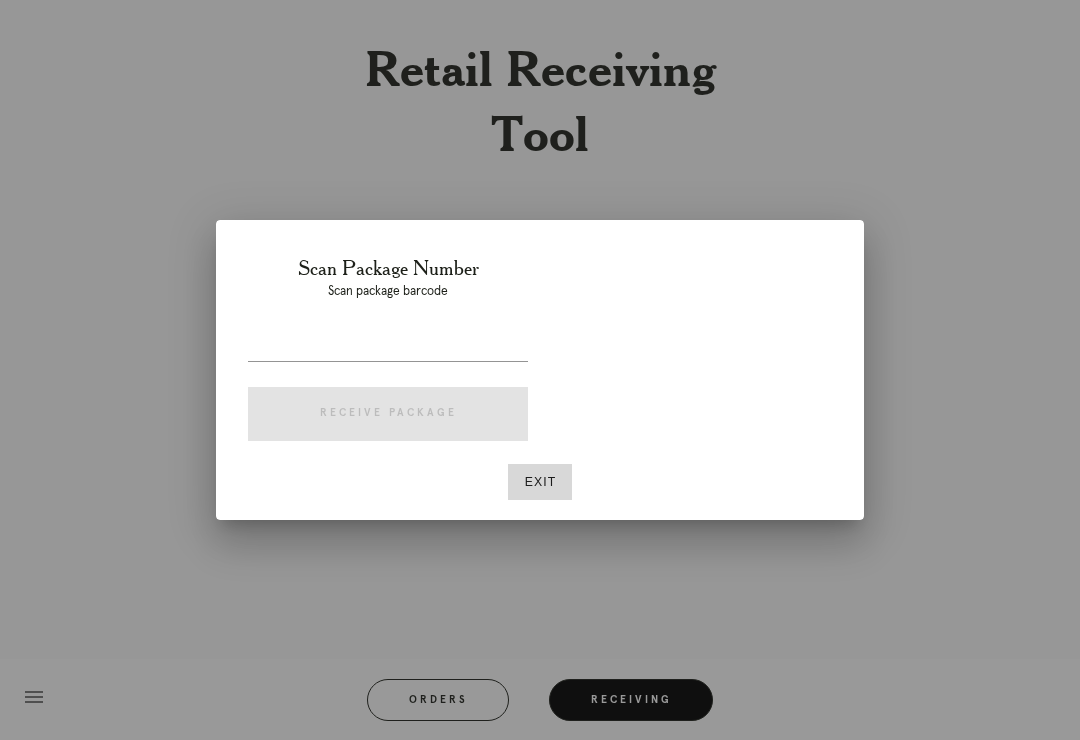 scroll, scrollTop: 0, scrollLeft: 0, axis: both 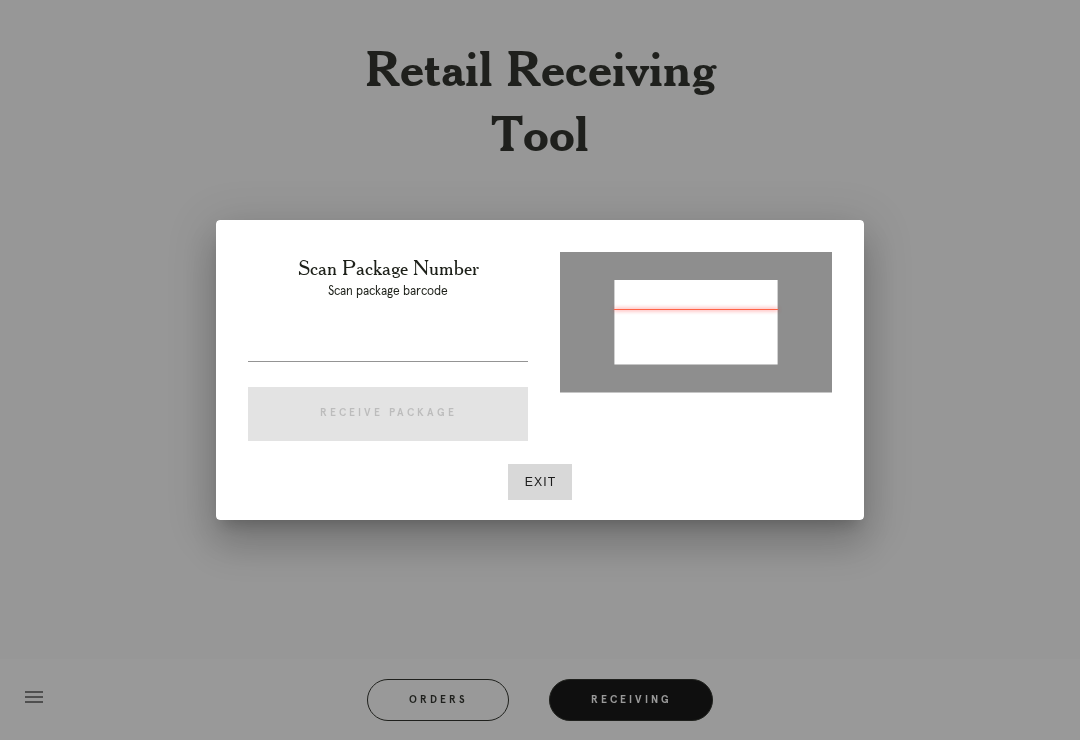 type on "P235651257662720" 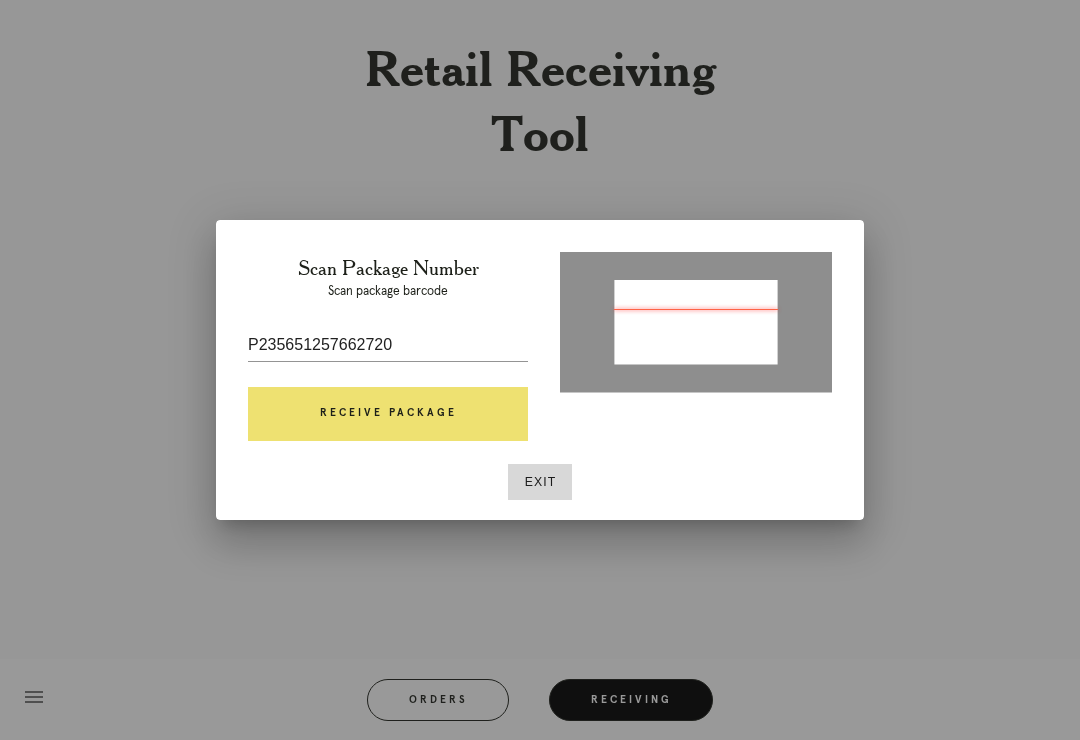 scroll, scrollTop: 0, scrollLeft: 0, axis: both 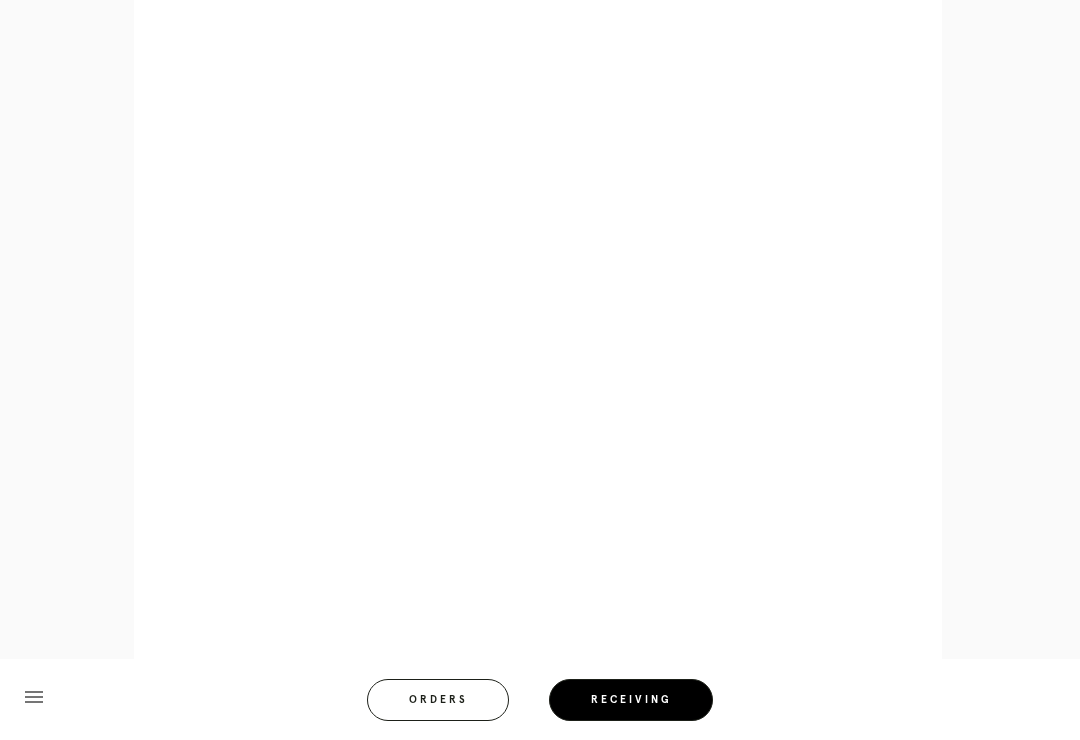 click on "menu
Orders
Receiving
Logged in as:   karl.fish@framebridge.com   Inwood Village
Logout" at bounding box center [540, 706] 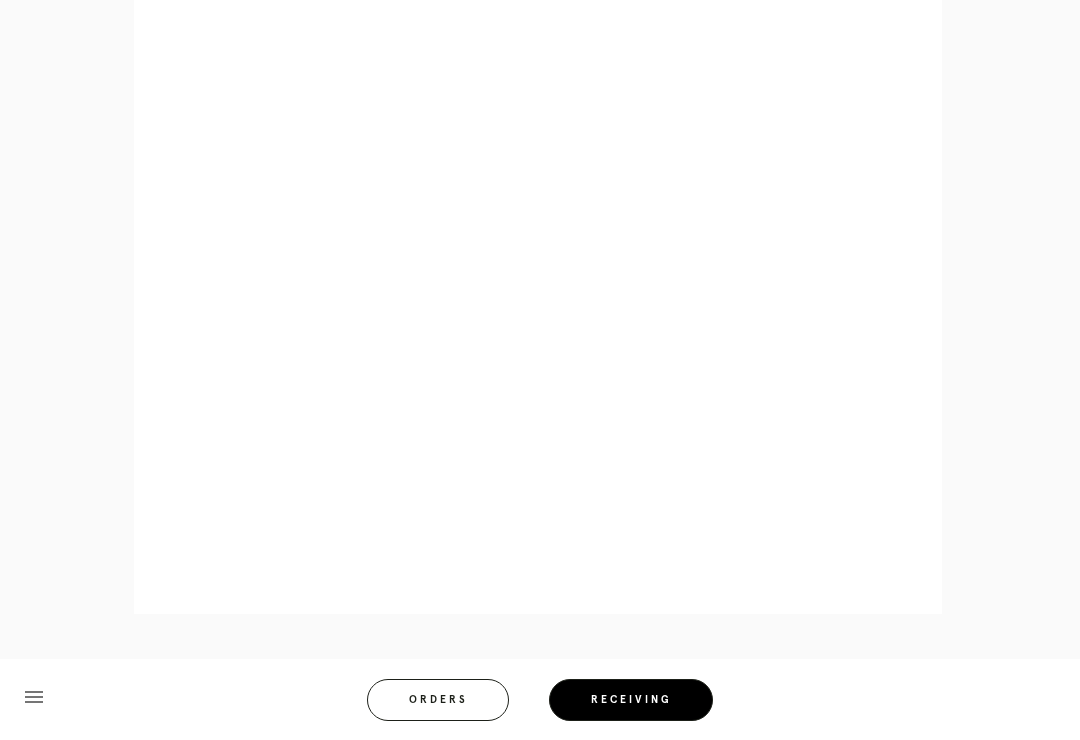 scroll, scrollTop: 995, scrollLeft: 0, axis: vertical 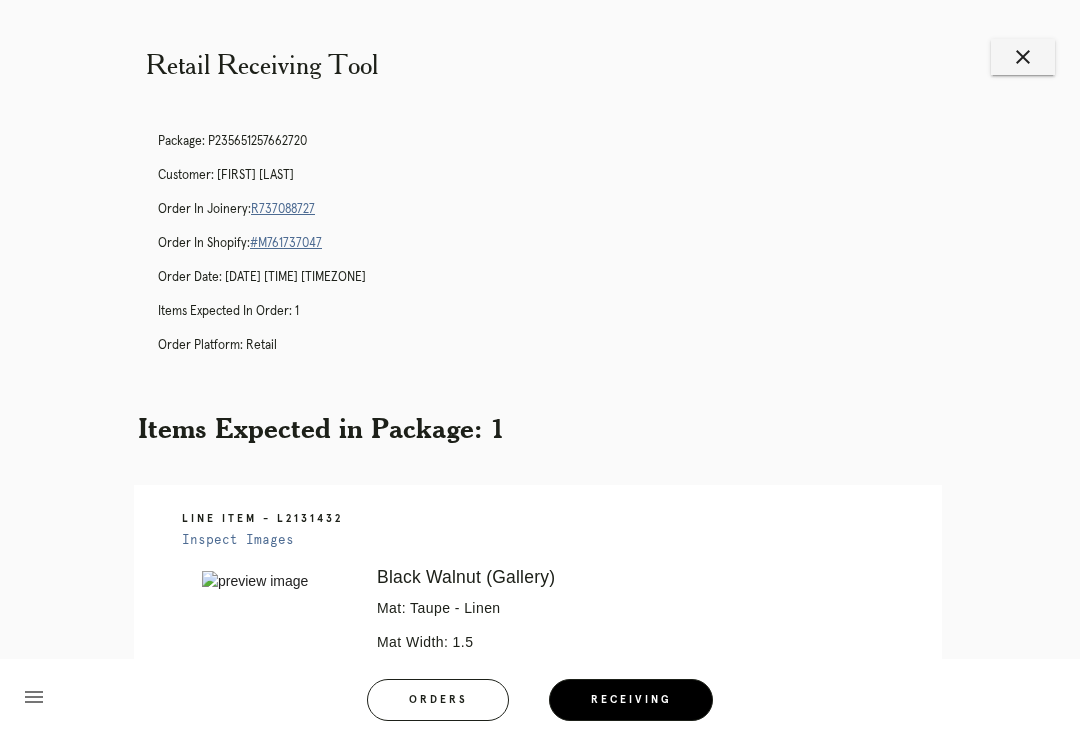 click on "Package: P235651257662720   Customer: [FIRST] [LAST]
Order in Joinery:
R737088727
Order in Shopify:
#M761737047
Order Date:
[DATE] [TIME] [TIMEZONE]
Items Expected in Order: 1   Order Platform: retail" at bounding box center [560, 252] 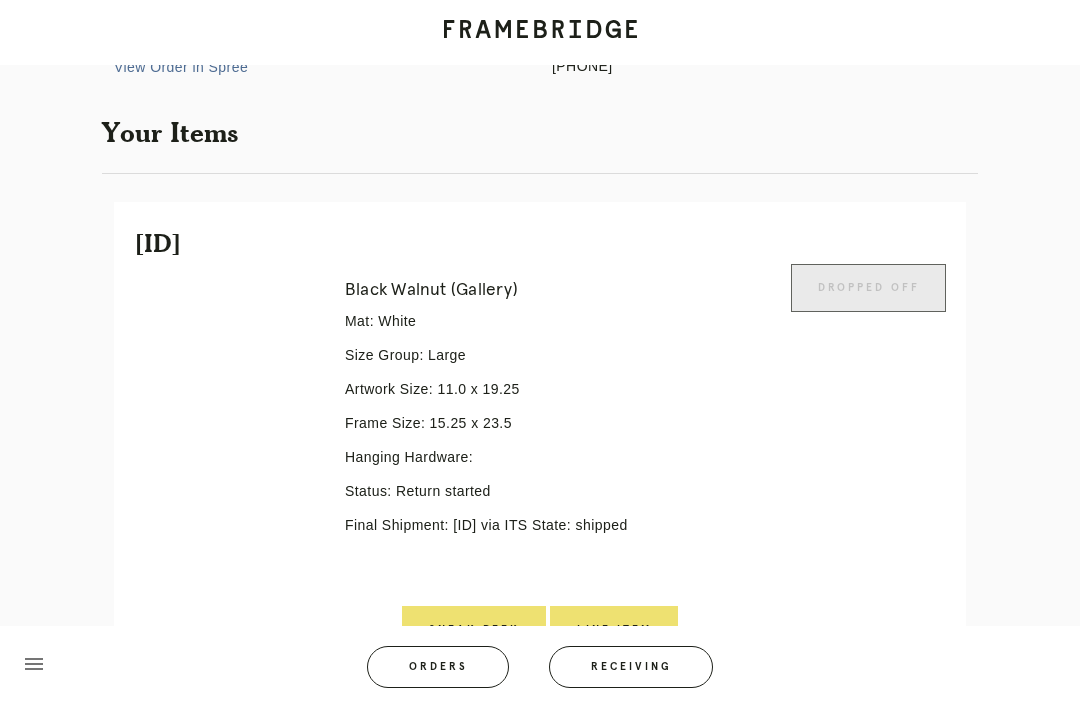 scroll, scrollTop: 378, scrollLeft: 0, axis: vertical 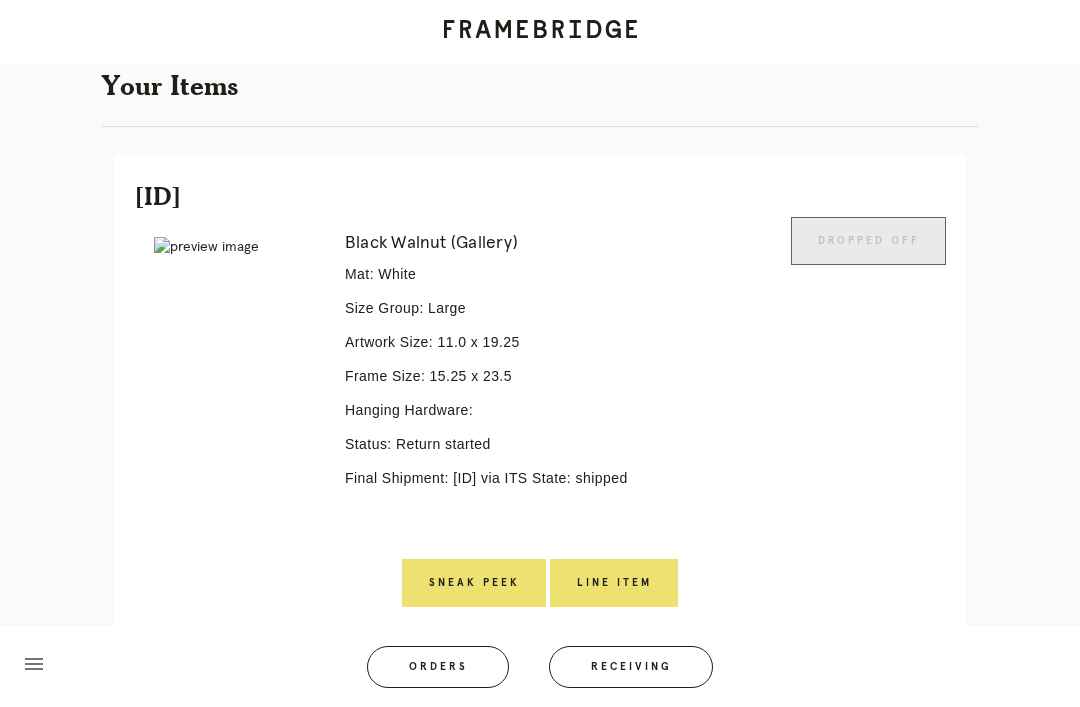 click on "Line Item" at bounding box center (614, 583) 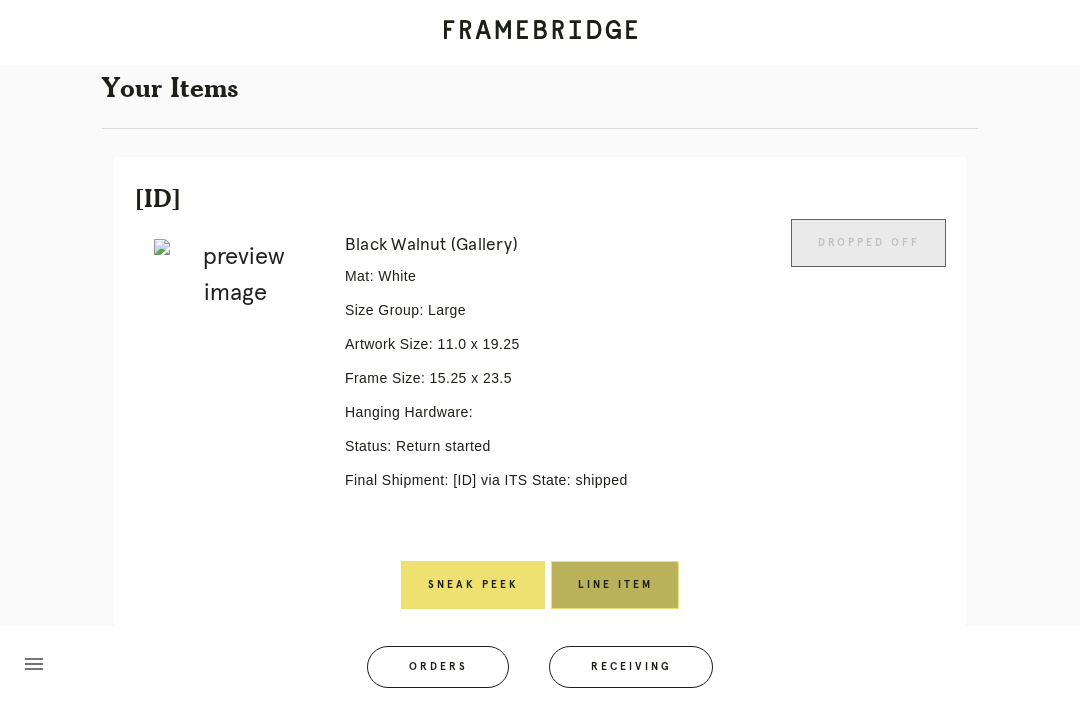 scroll, scrollTop: 0, scrollLeft: 0, axis: both 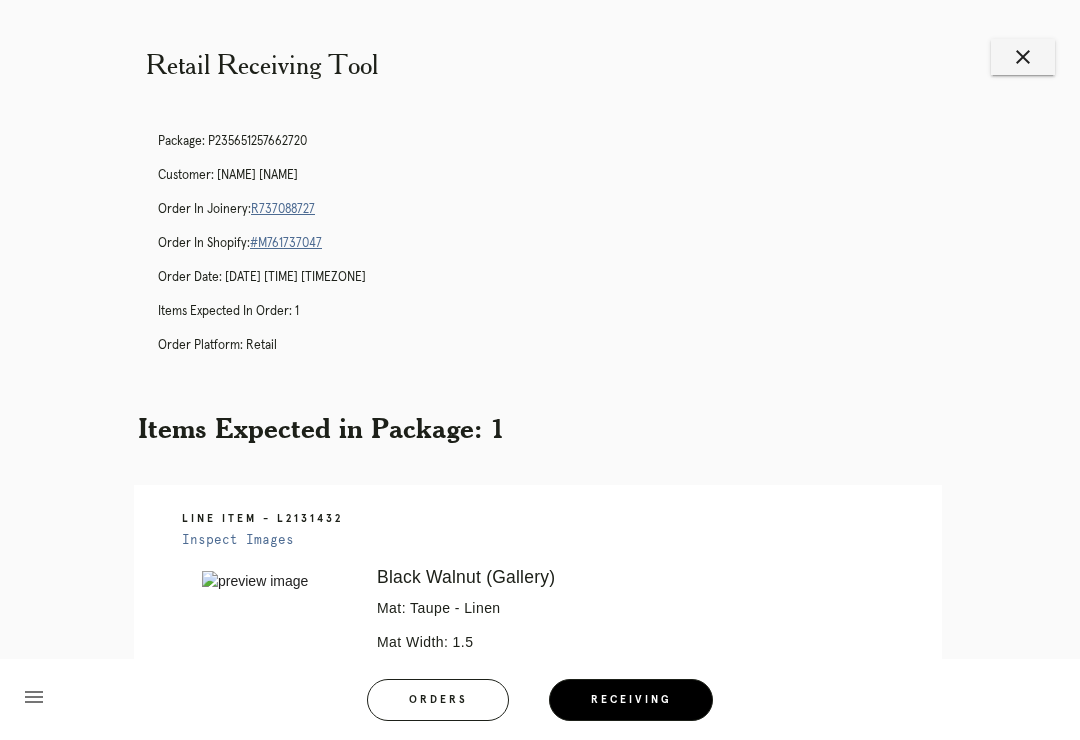 click on "close" at bounding box center (1023, 57) 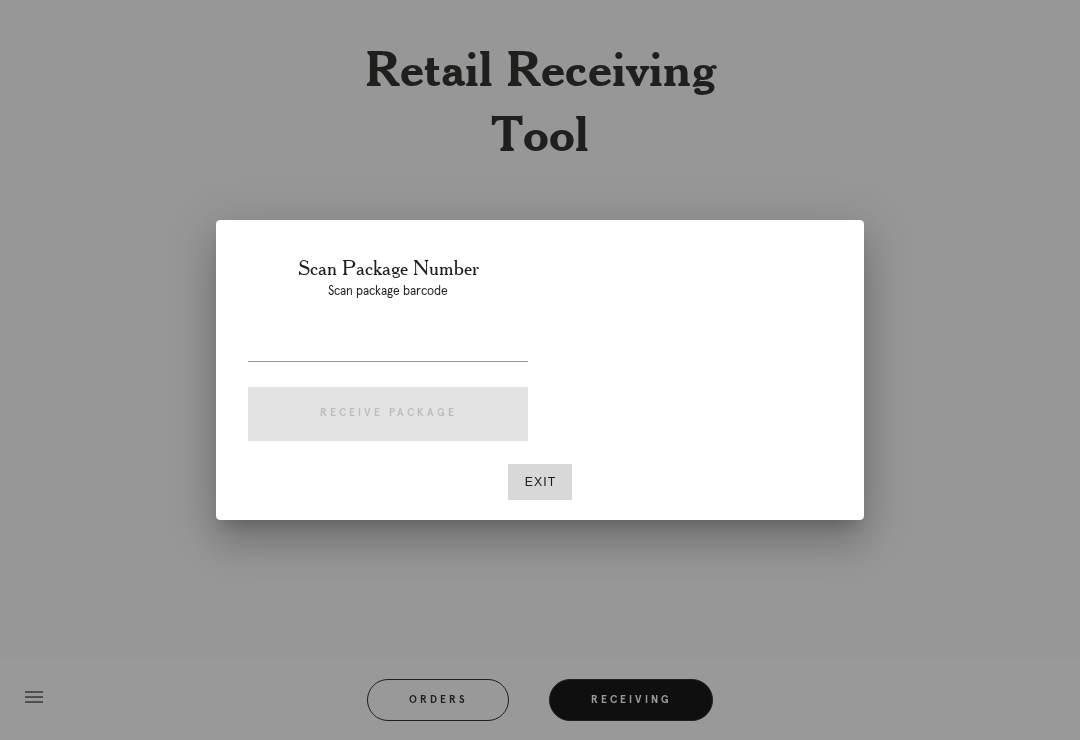 scroll, scrollTop: 0, scrollLeft: 0, axis: both 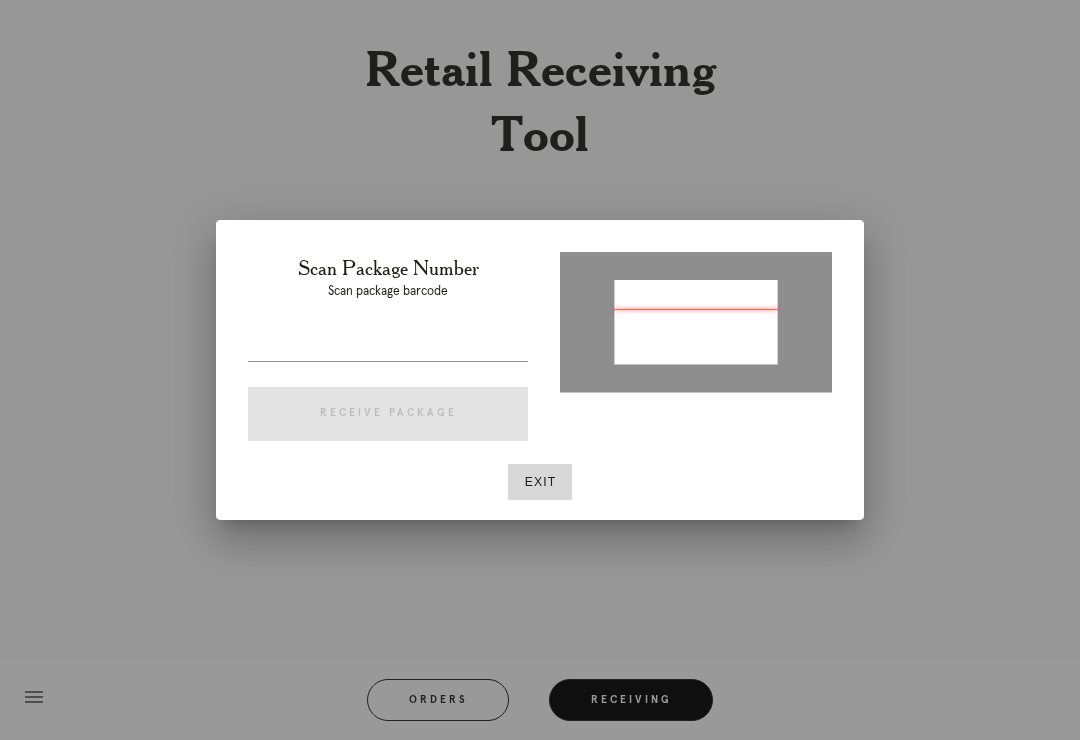 type on "P939275437640607" 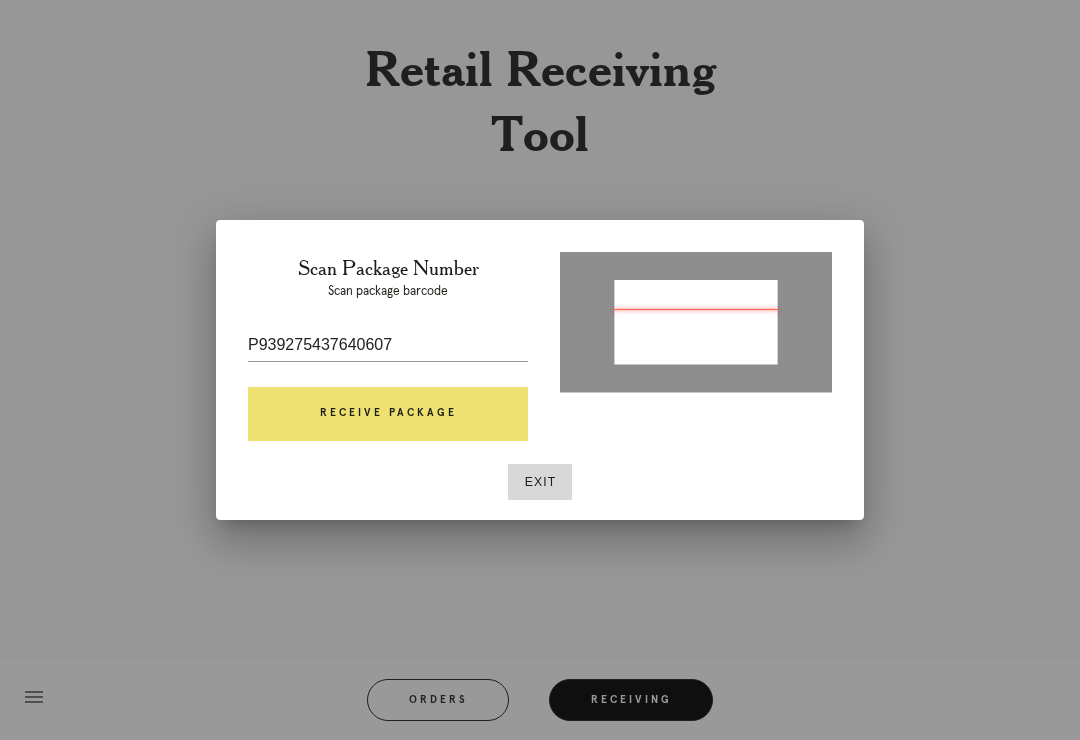 click on "Receive Package" at bounding box center [388, 414] 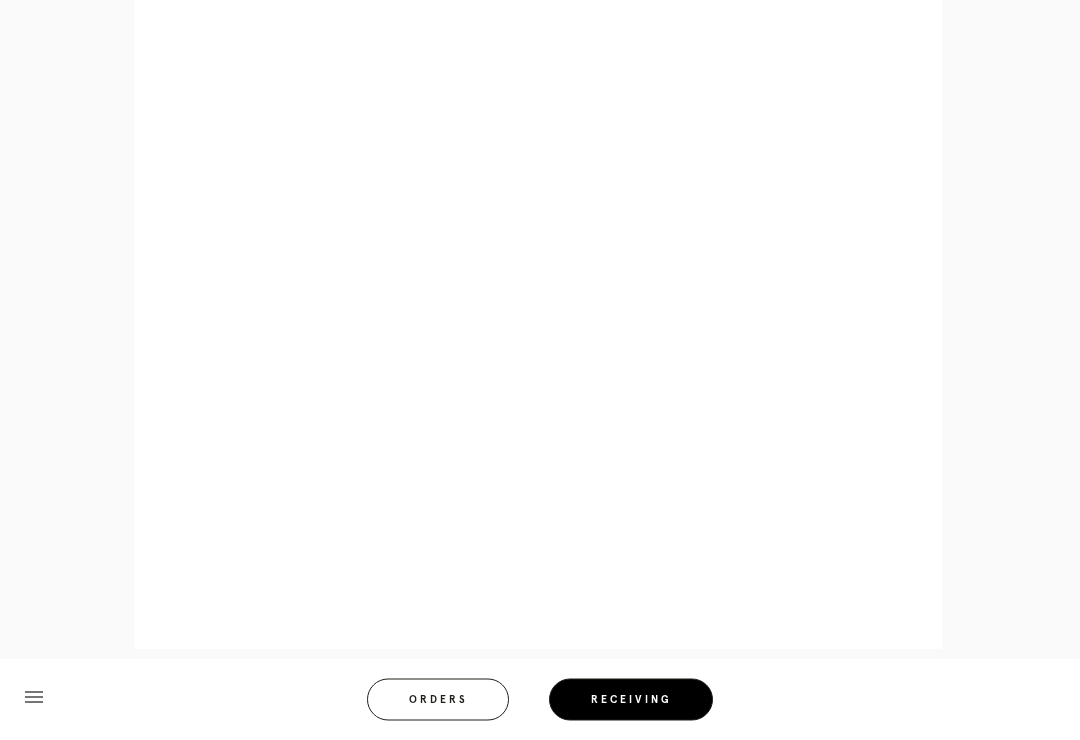 scroll, scrollTop: 750, scrollLeft: 0, axis: vertical 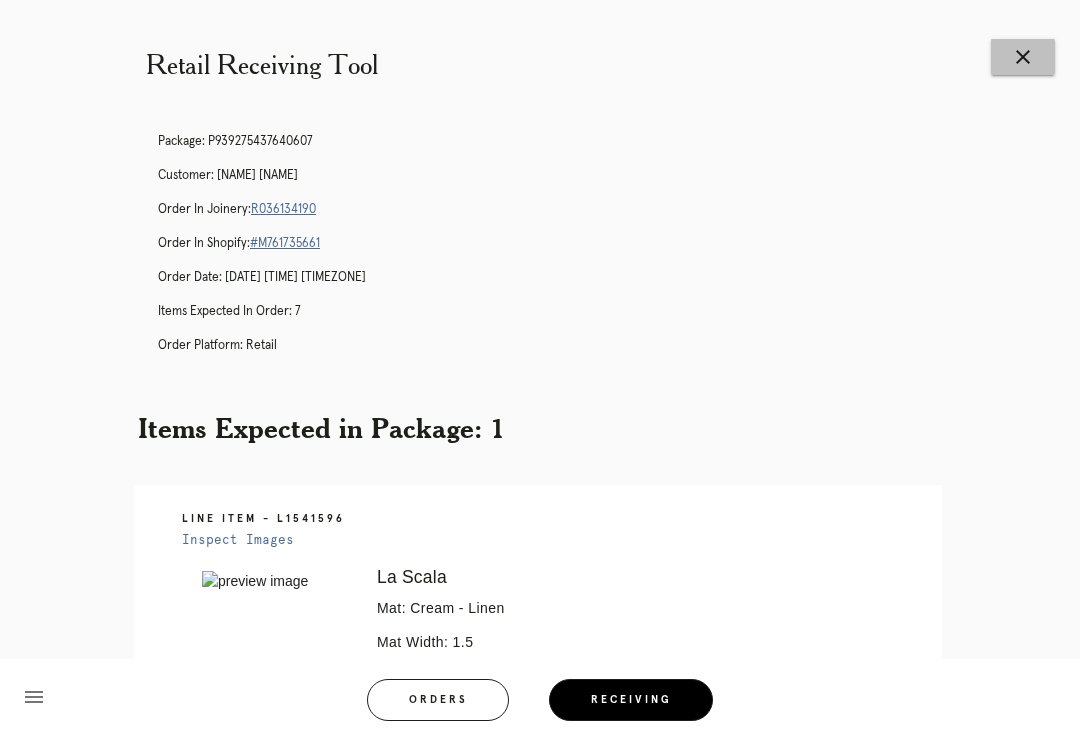 click on "close" at bounding box center [1023, 57] 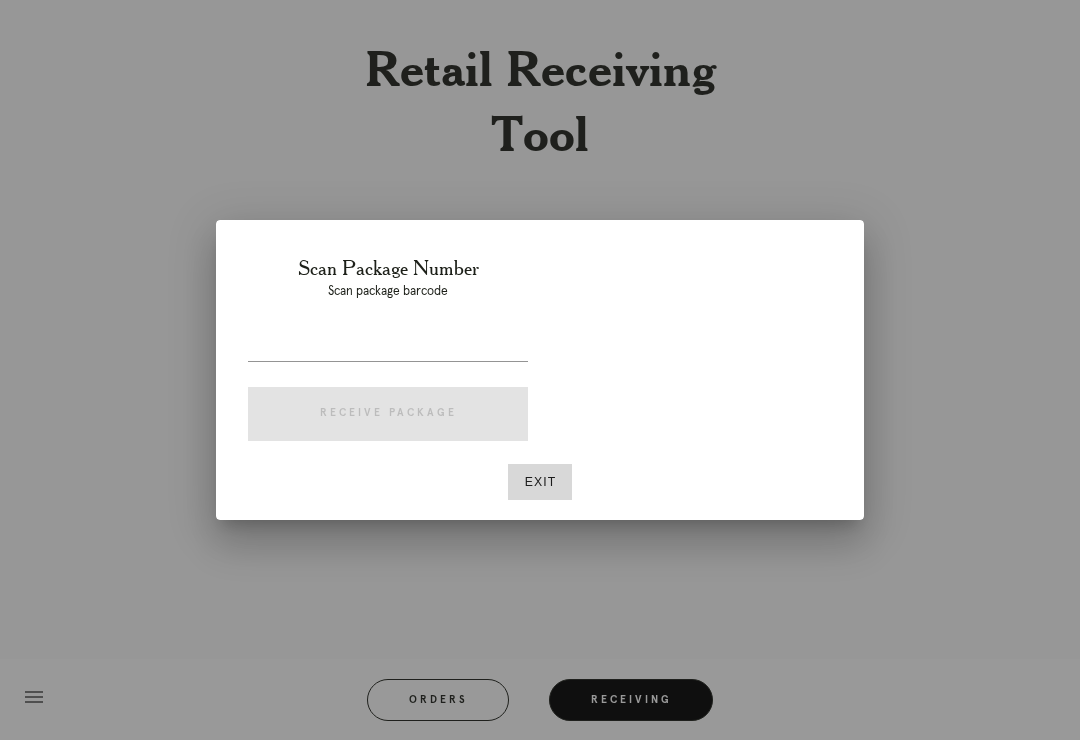 scroll, scrollTop: 0, scrollLeft: 0, axis: both 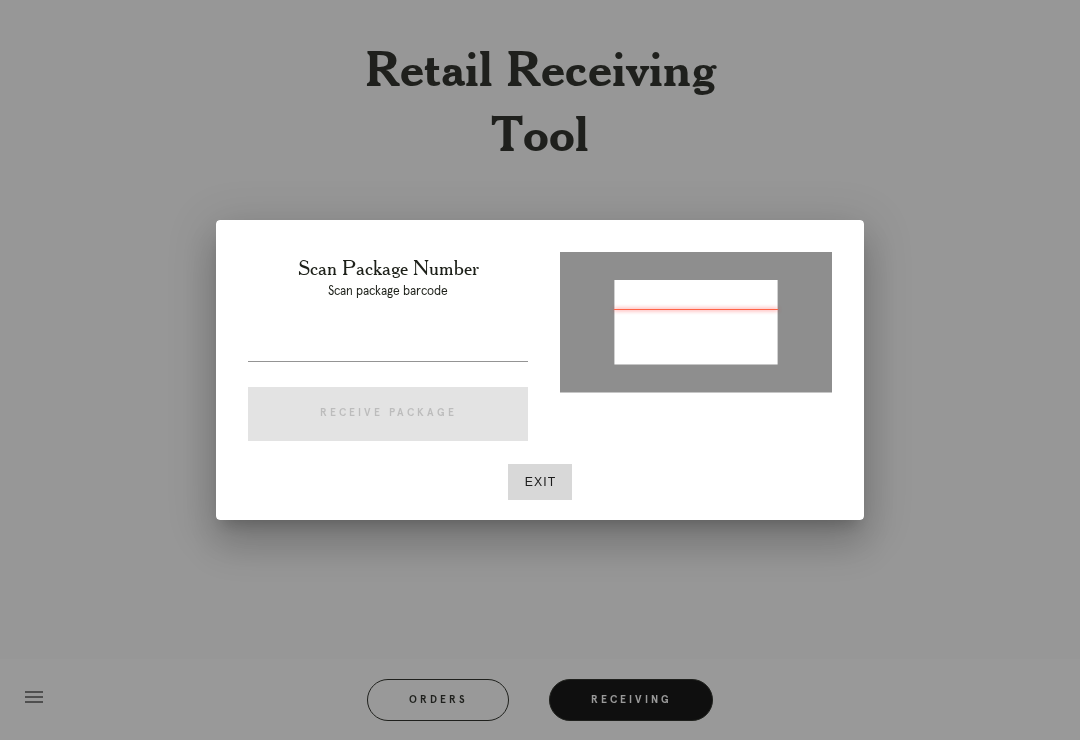 click at bounding box center (388, 345) 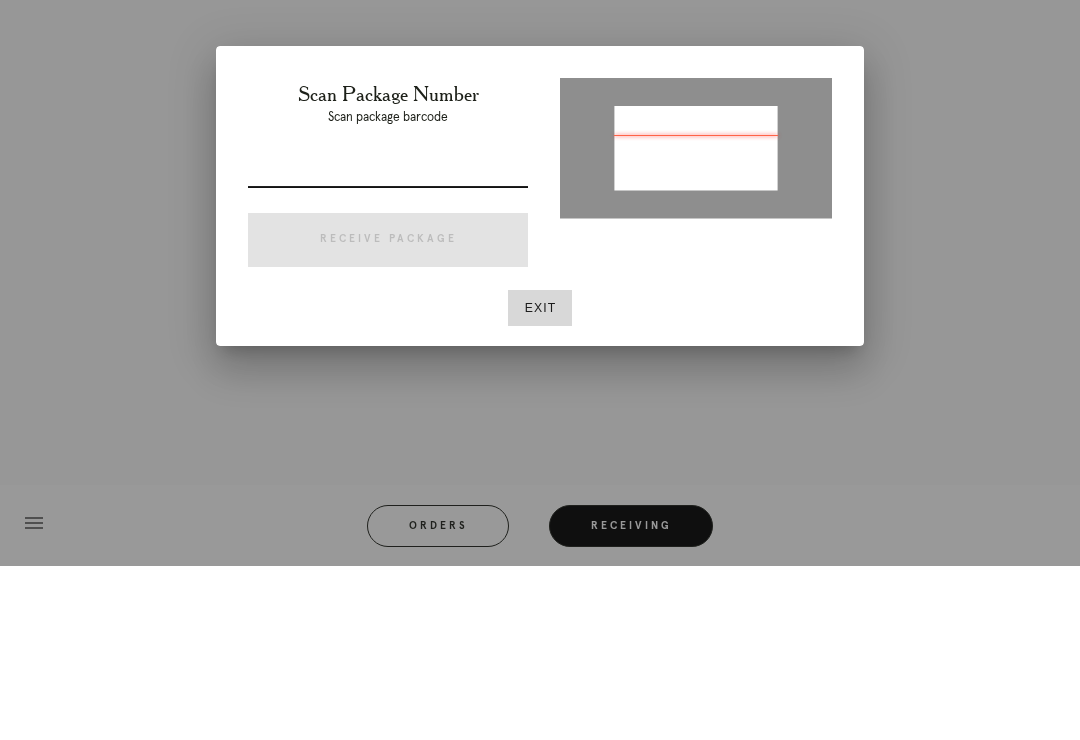 type on "P008678862133056" 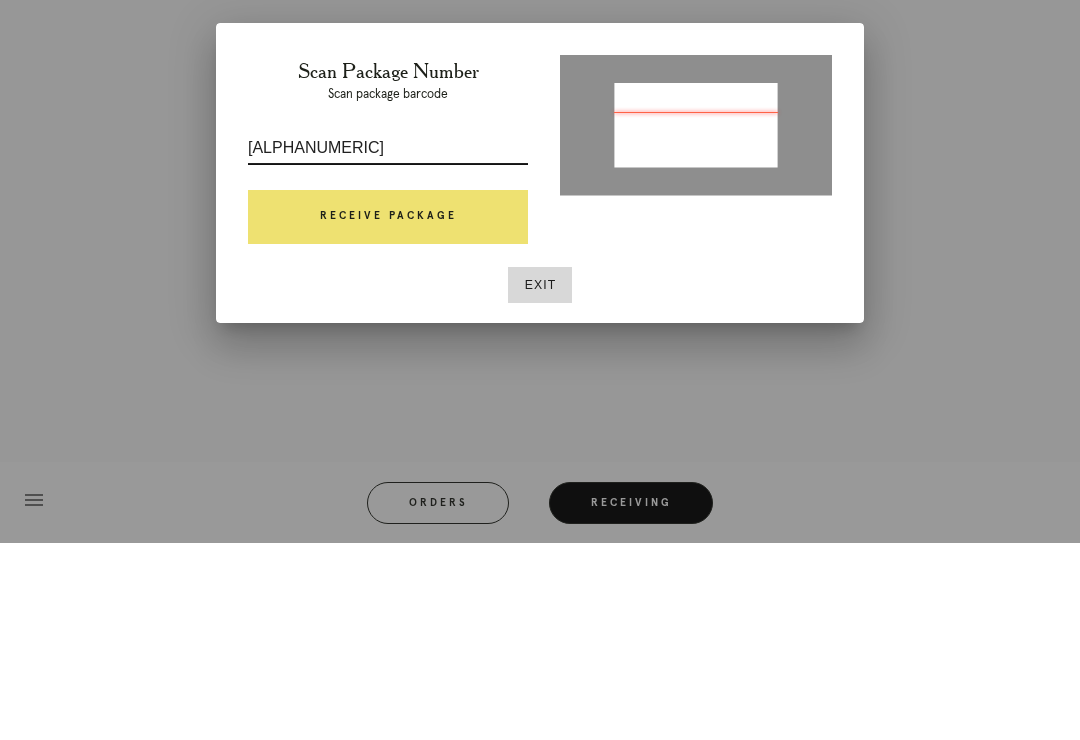 click on "Receive Package" at bounding box center (388, 414) 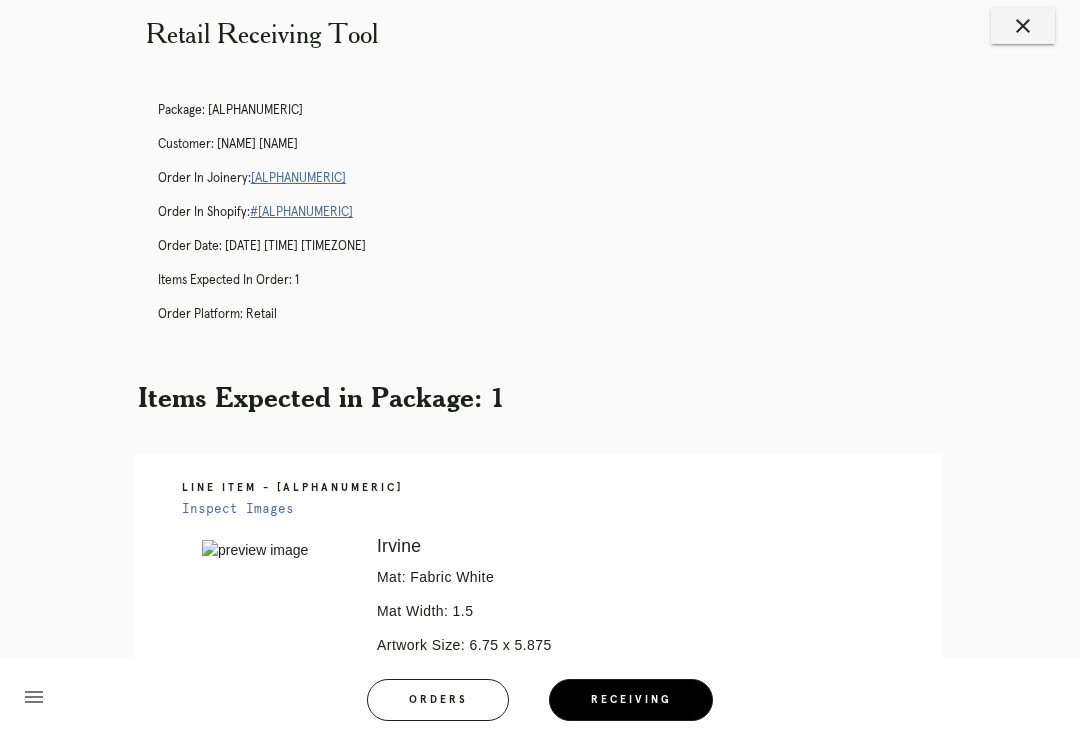 click on "Package: P008678862133056   Customer: Abigail Sinwell
Order in Joinery:
R225374618
Order in Shopify:
#M761738603
Order Date:
07/23/2025  5:43 PM EDT
Items Expected in Order: 1   Order Platform: retail" at bounding box center (560, 221) 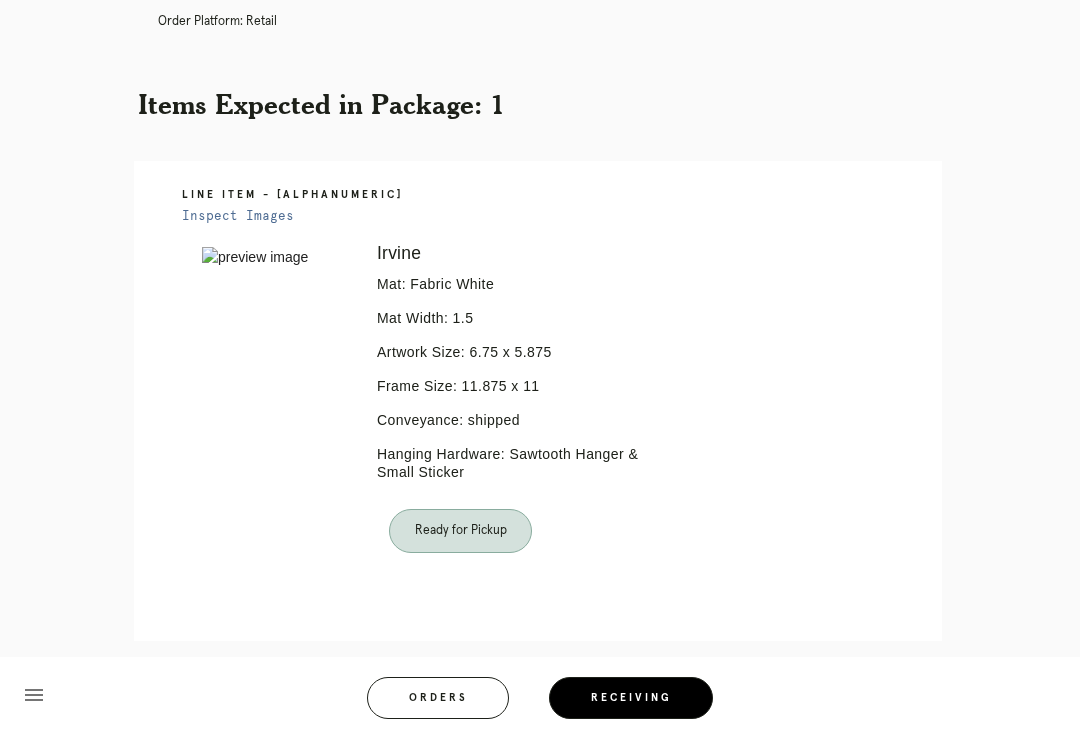 scroll, scrollTop: 0, scrollLeft: 0, axis: both 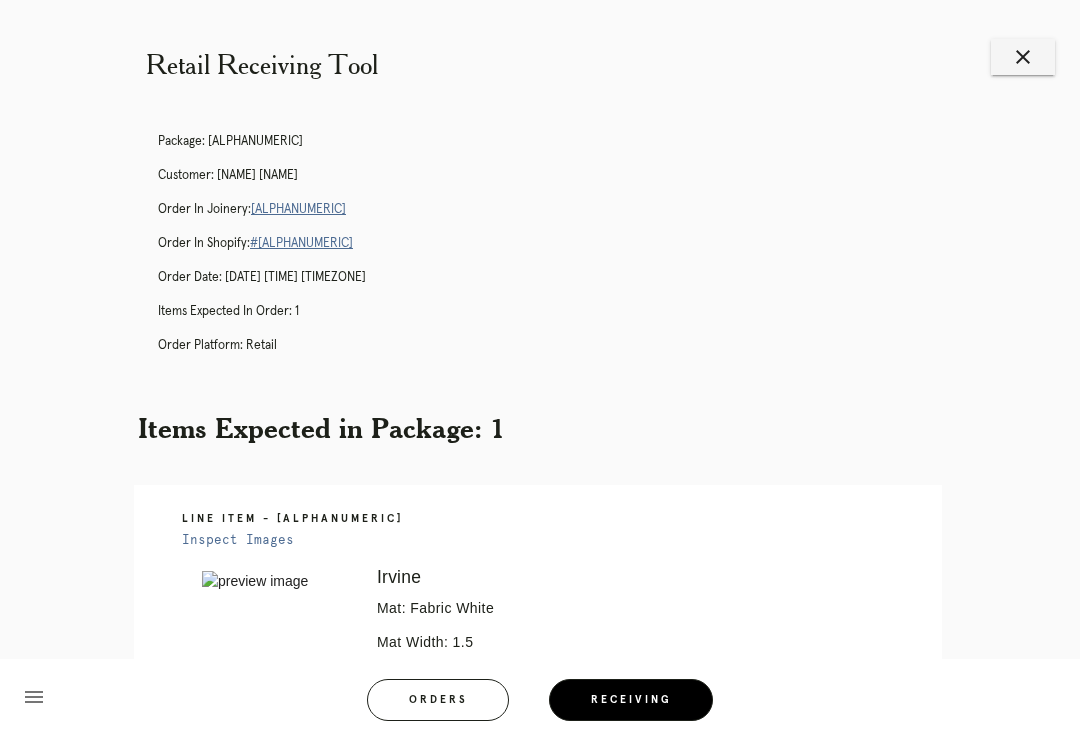 click on "close" at bounding box center (1023, 57) 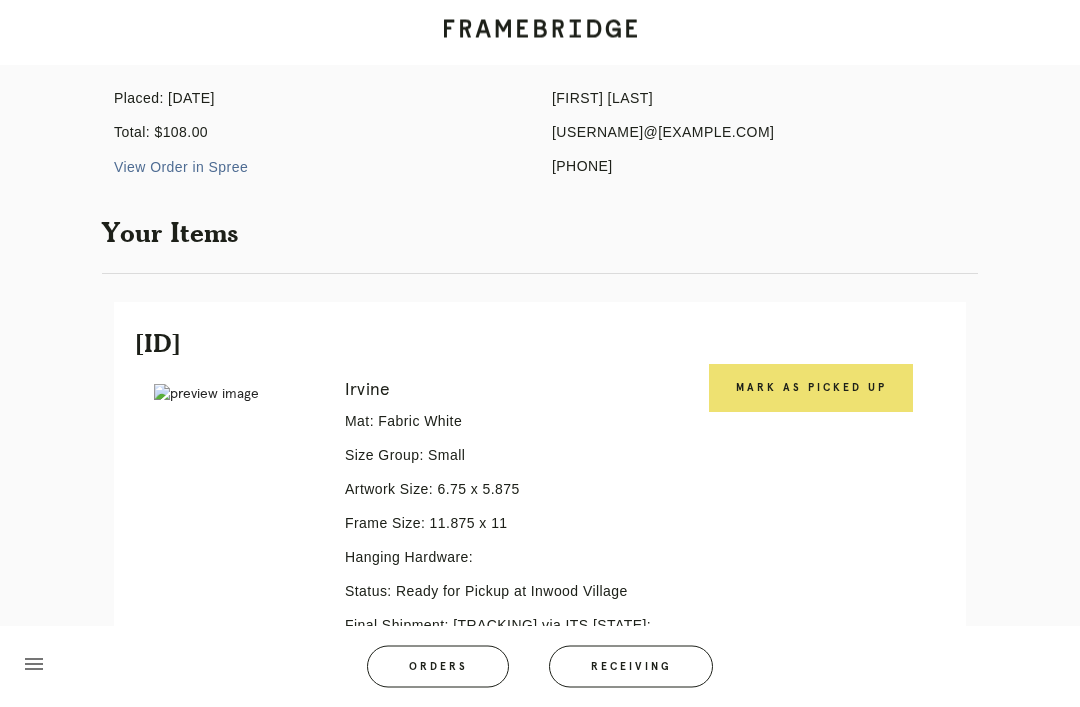 scroll, scrollTop: 243, scrollLeft: 0, axis: vertical 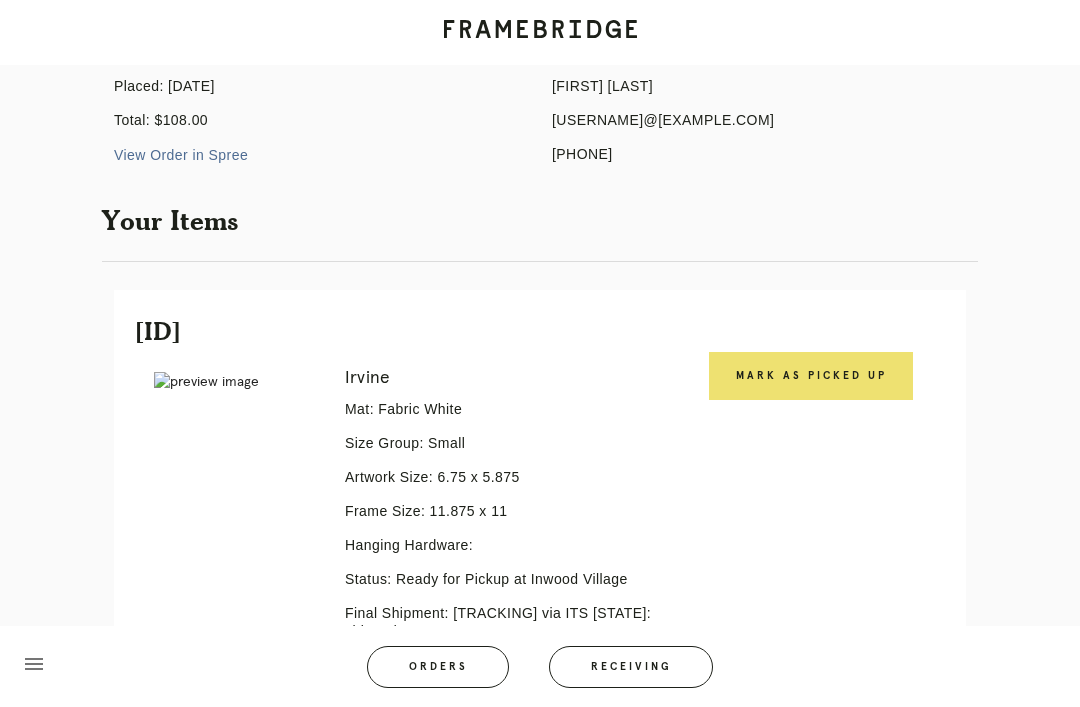 click on "Mark as Picked Up" at bounding box center [811, 376] 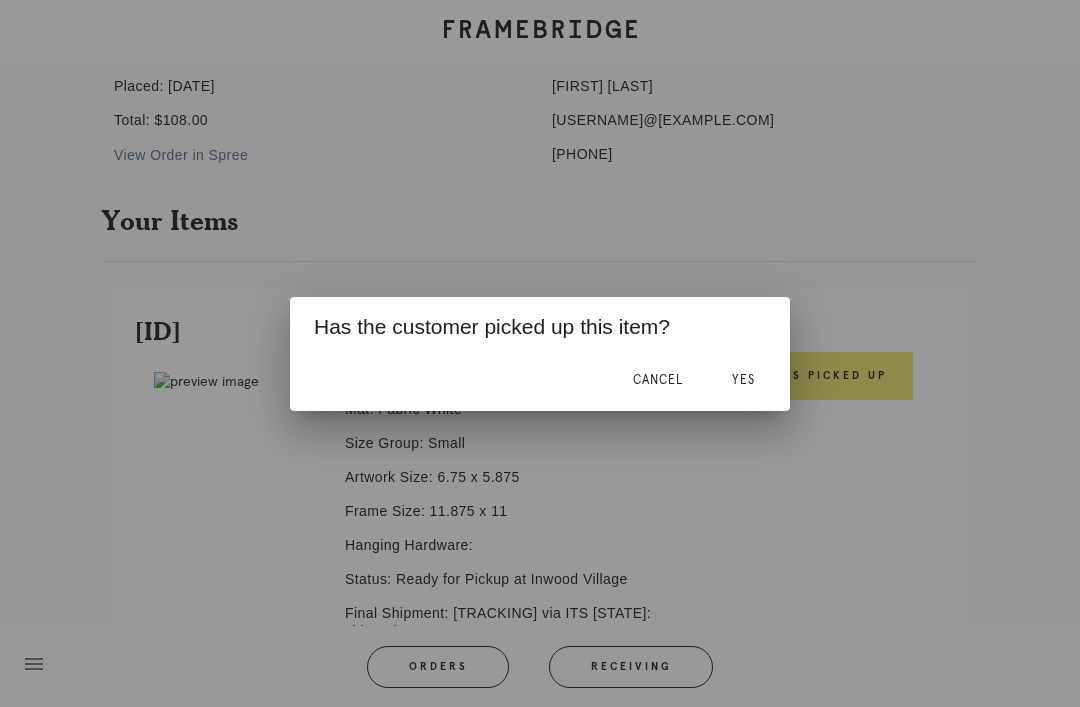click on "Yes" at bounding box center (743, 381) 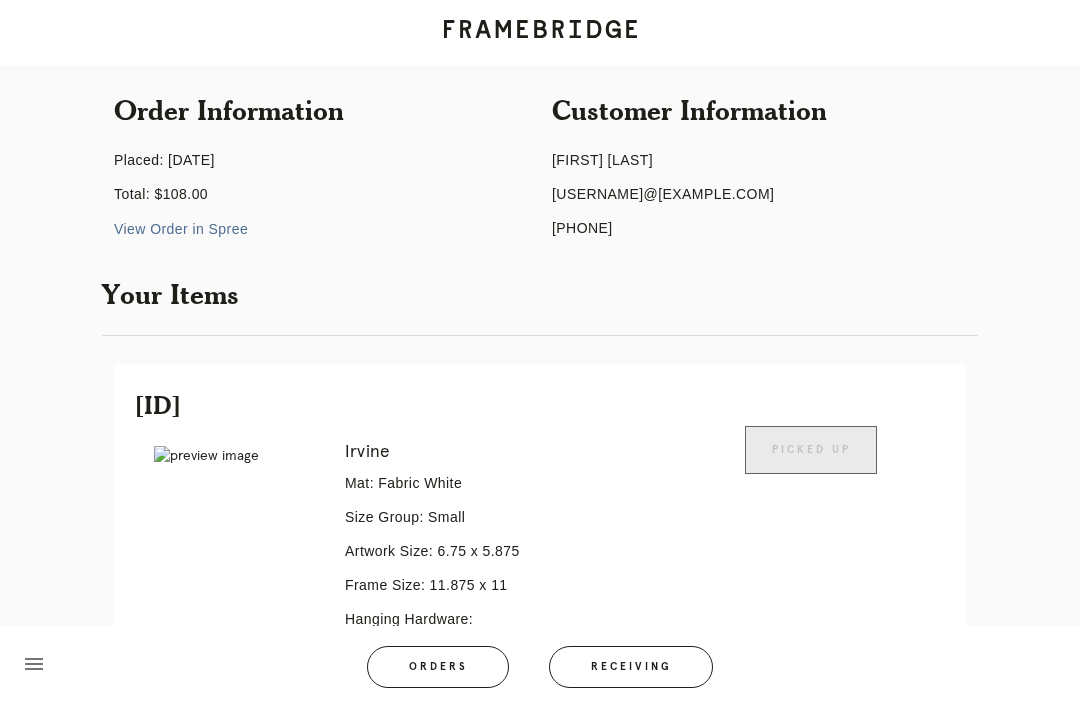 scroll, scrollTop: 0, scrollLeft: 0, axis: both 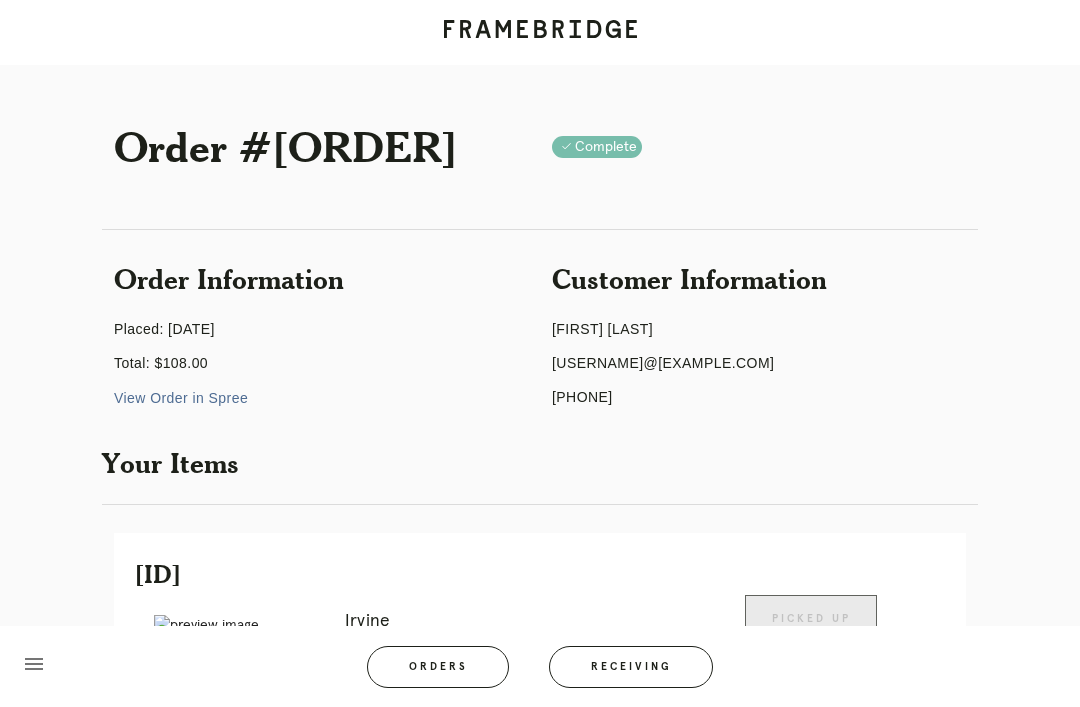 click at bounding box center (540, 32) 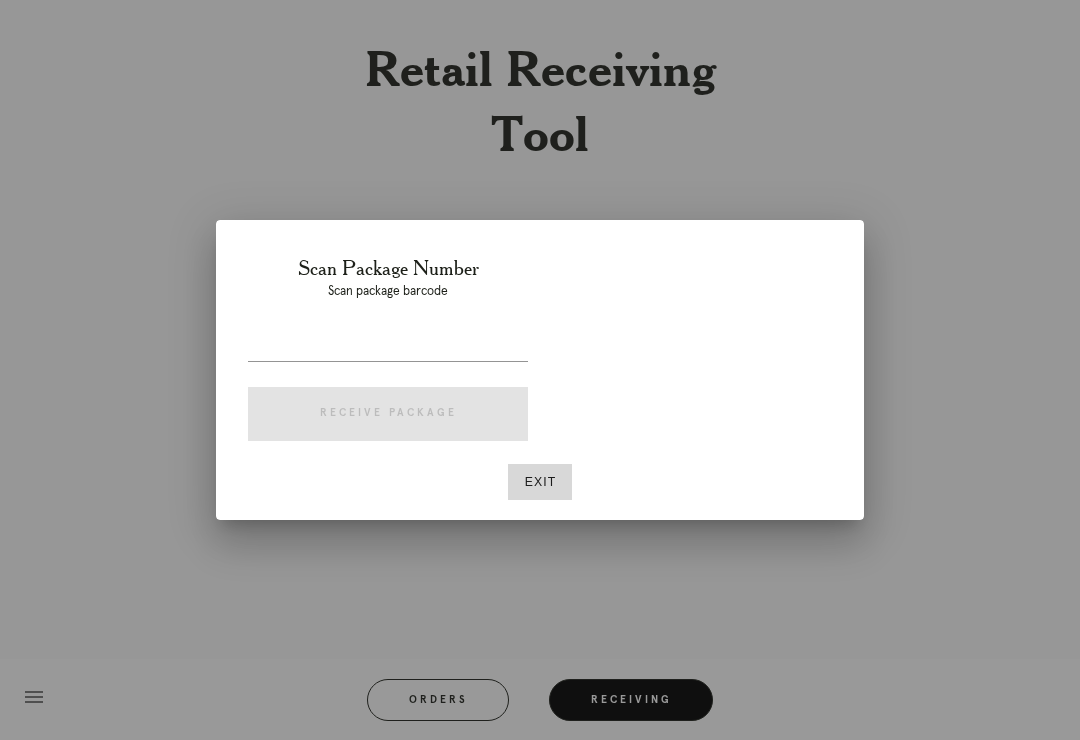 scroll, scrollTop: 0, scrollLeft: 0, axis: both 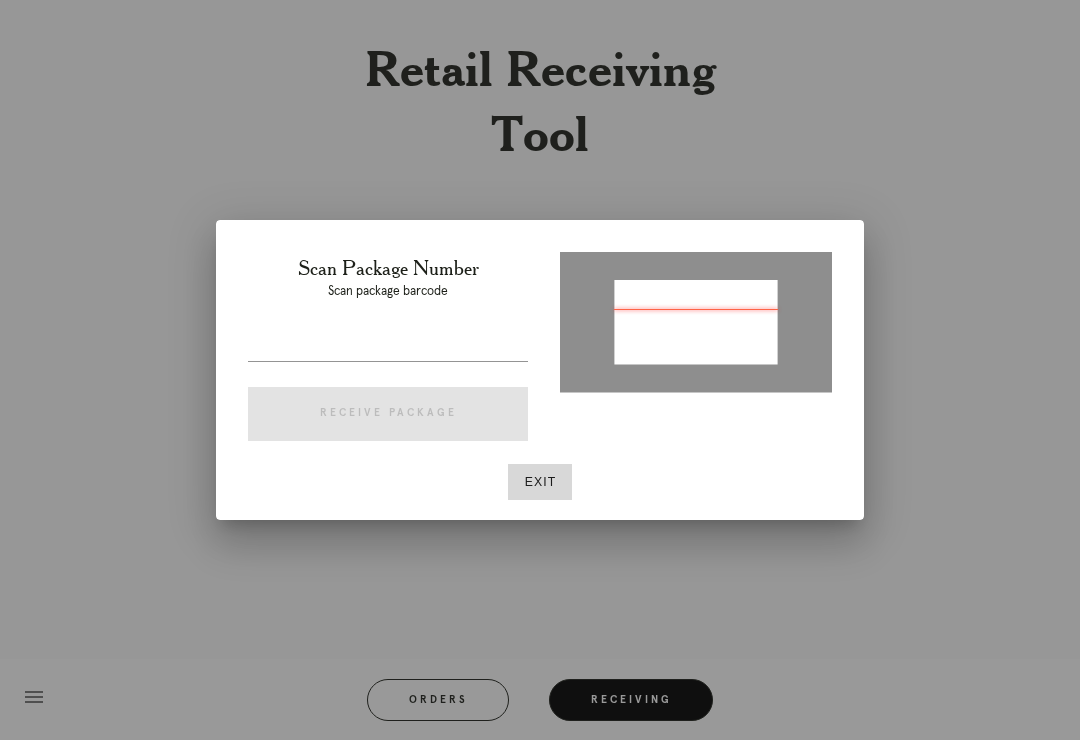 type on "P939275437640607" 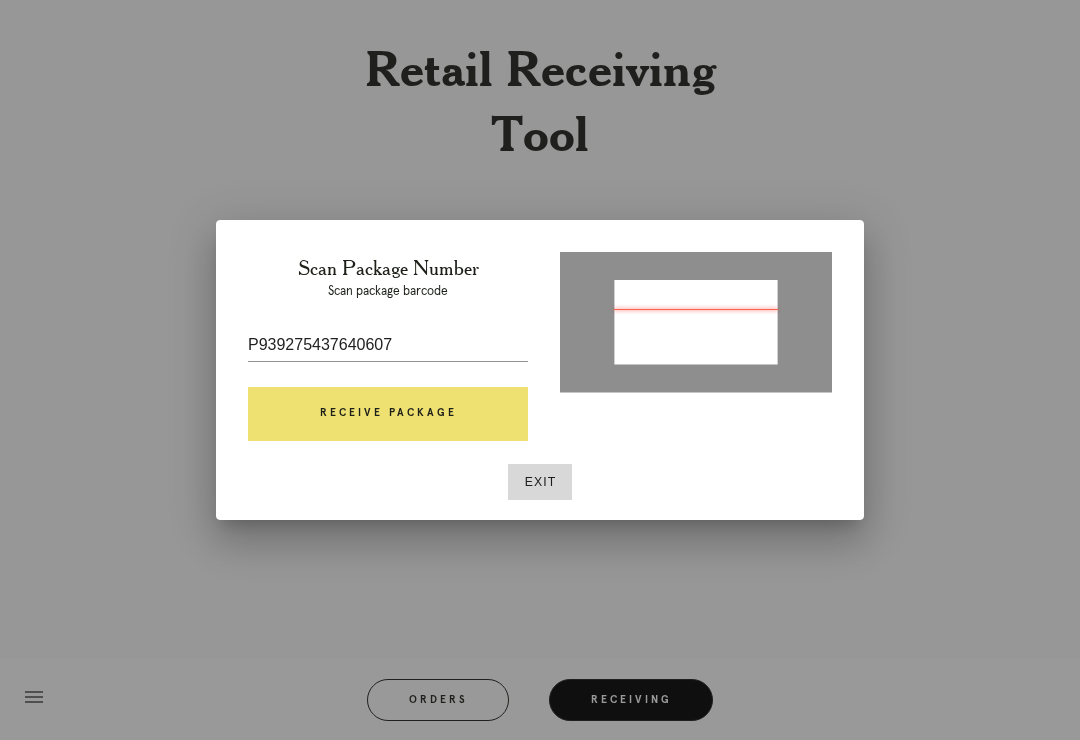 click on "Receive Package" at bounding box center [388, 414] 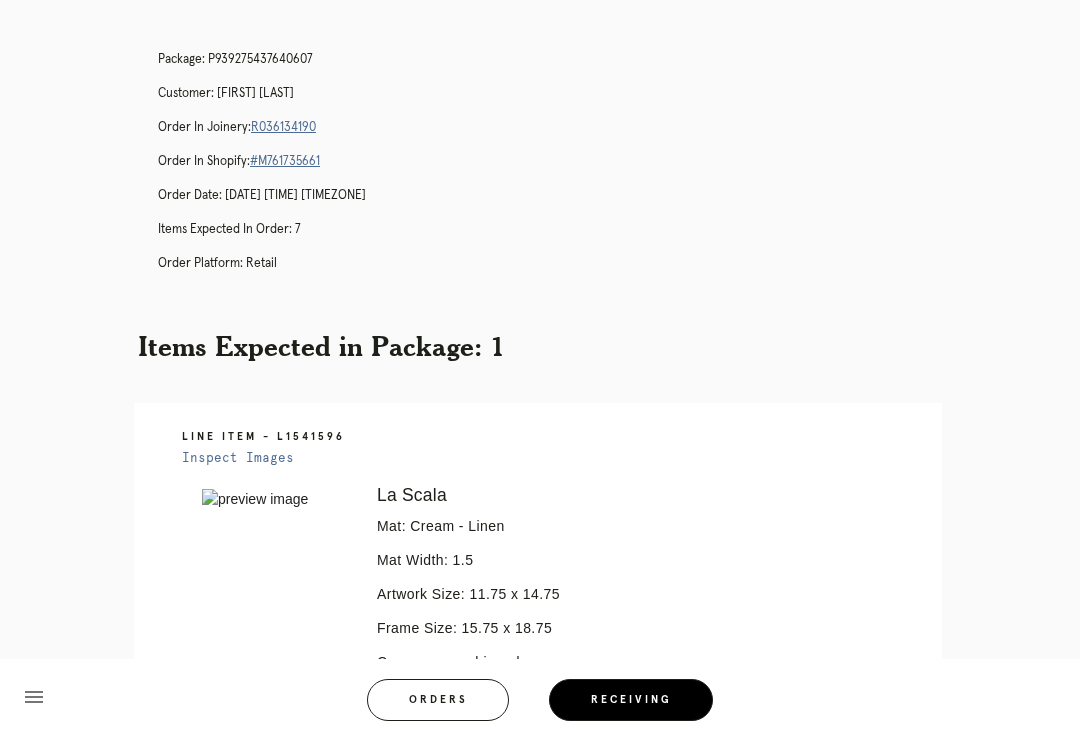scroll, scrollTop: 0, scrollLeft: 0, axis: both 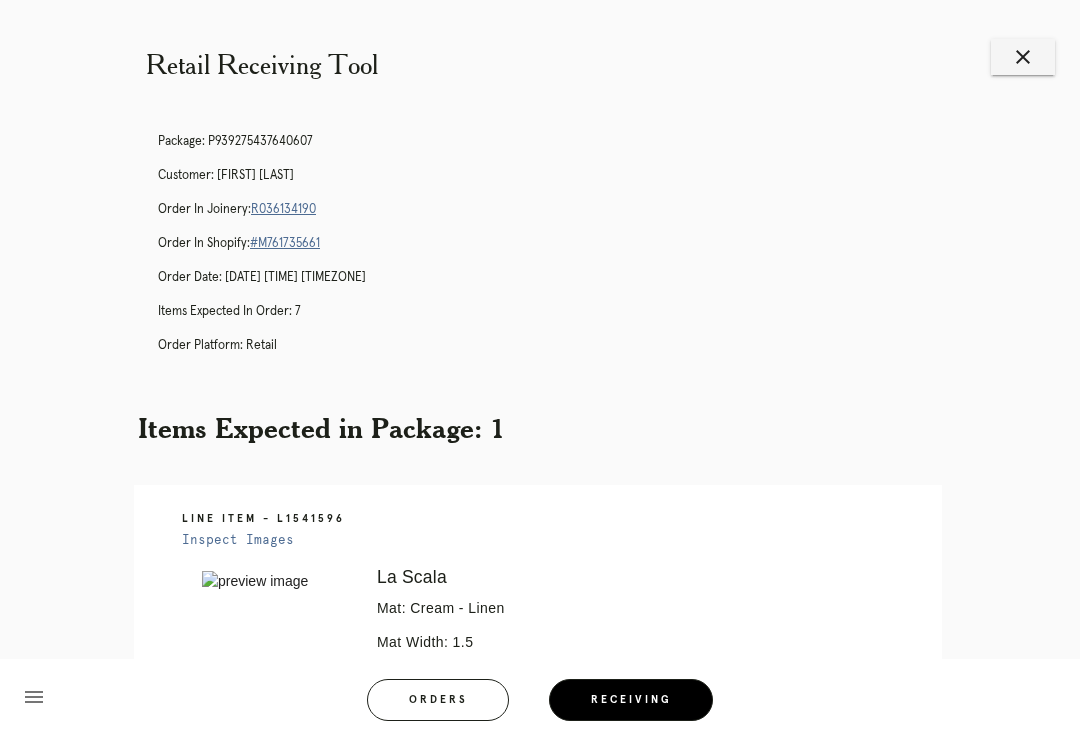 click on "Retail Receiving Tool   close   Package: [PACKAGE_ID]   Customer: [FIRST] [LAST]
Order in Joinery:
[ORDER_ID]
Order in Shopify:
[ORDER_ID]
Order Date:
[DATE]  [TIME] [TIMEZONE]
Items Expected in Order: 7   Order Platform: retail     Items Expected in Package:  1
Line Item - [LINE_ITEM]
Inspect Images
Error retreiving frame spec #[NUMBER]
La Scala
Mat: Cream - Linen
Mat Width: 1.5
Artwork Size:
11.75
x
14.75
Frame Size:
15.75
x
18.75
Conveyance: shipped
Hanging Hardware: Wire, 2-Hole Hanger, Large Sticker
Instructions from Retail Associate:
Ready for Pickup
menu
Orders
Receiving
Logged in as:" at bounding box center [540, 599] 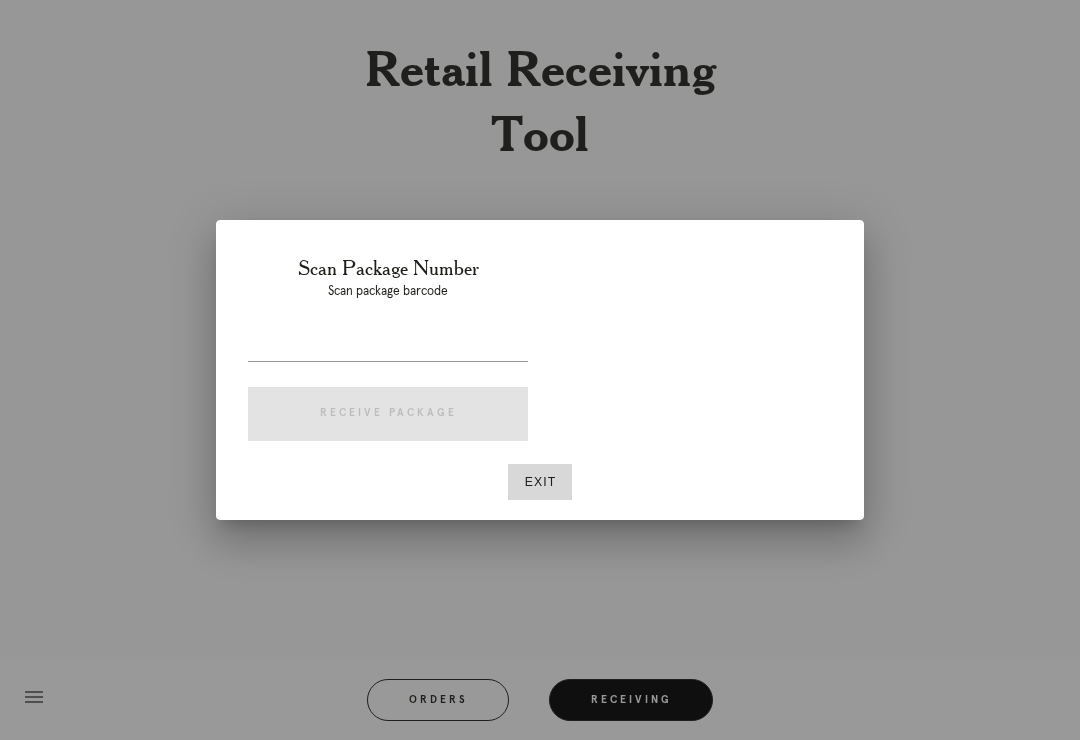 scroll, scrollTop: 0, scrollLeft: 0, axis: both 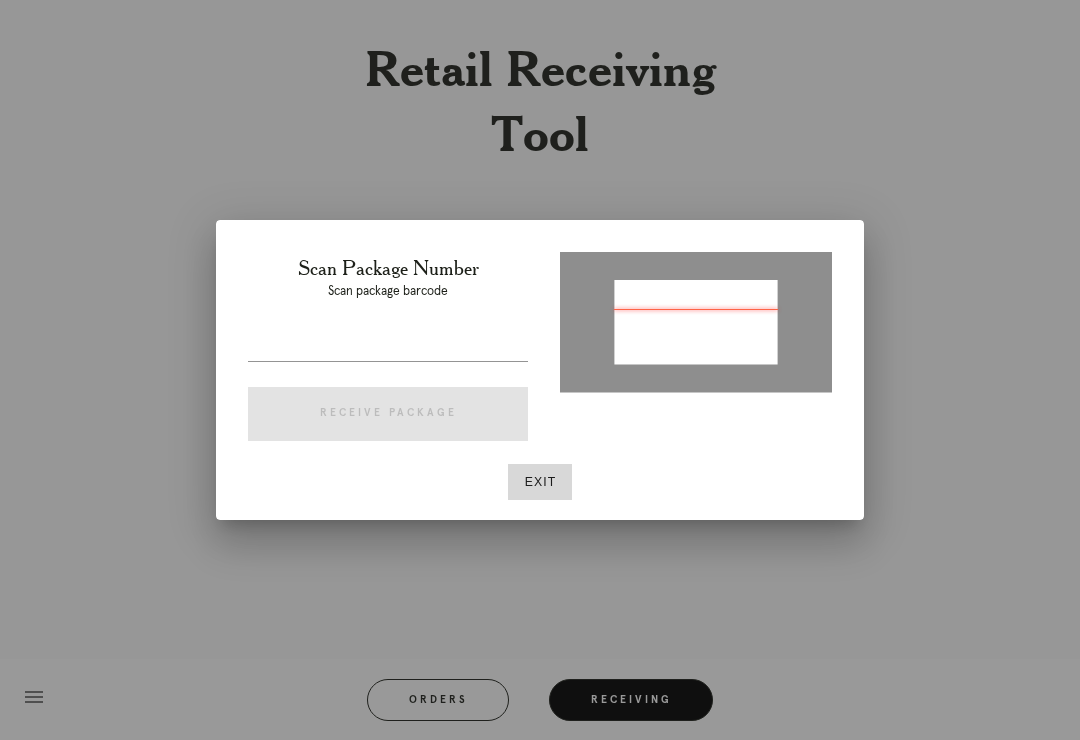 type on "[PHONE]" 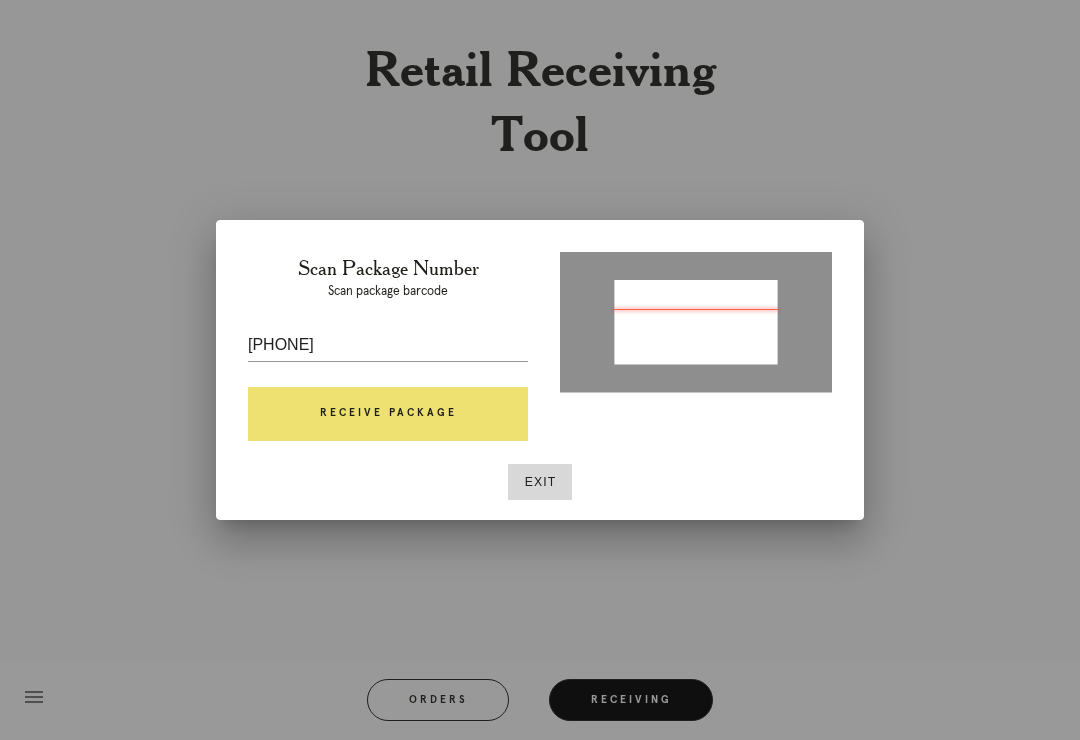 click on "Receive Package" at bounding box center [388, 414] 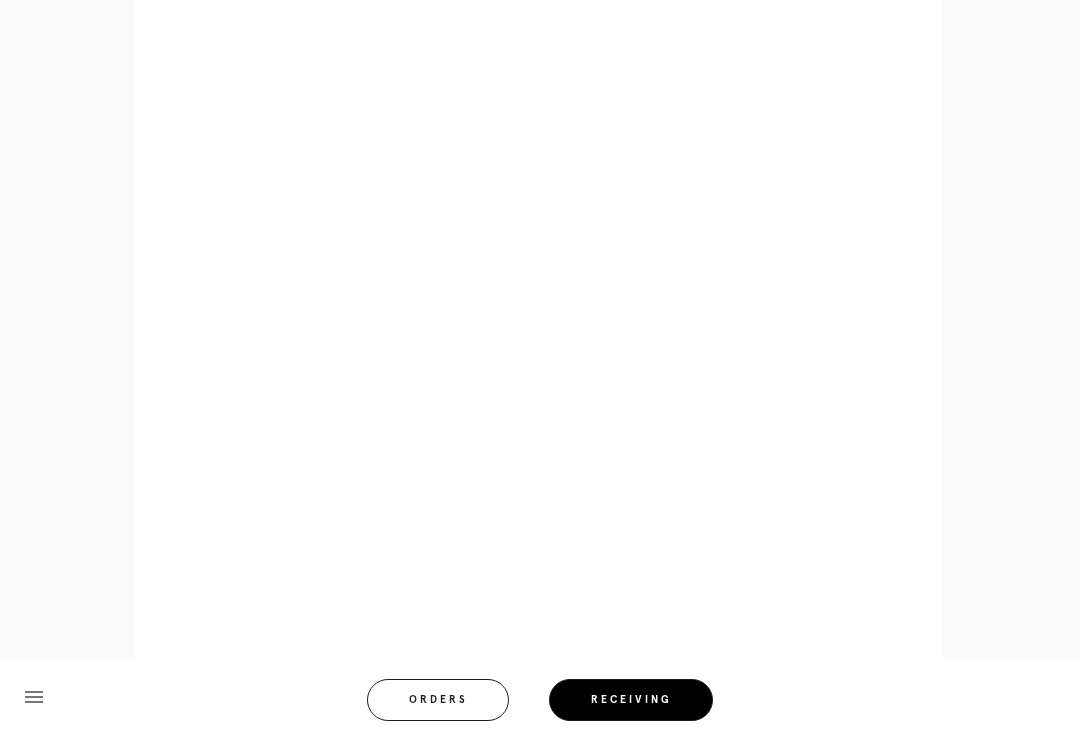 scroll, scrollTop: 876, scrollLeft: 0, axis: vertical 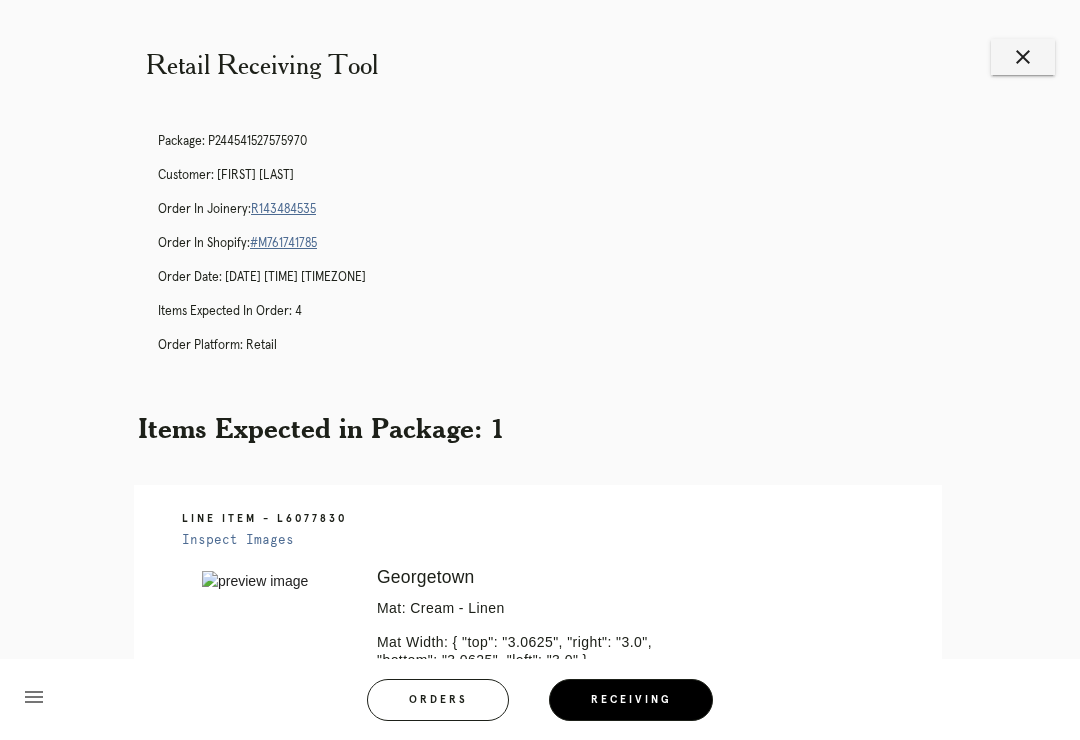 click on "close" at bounding box center [1023, 57] 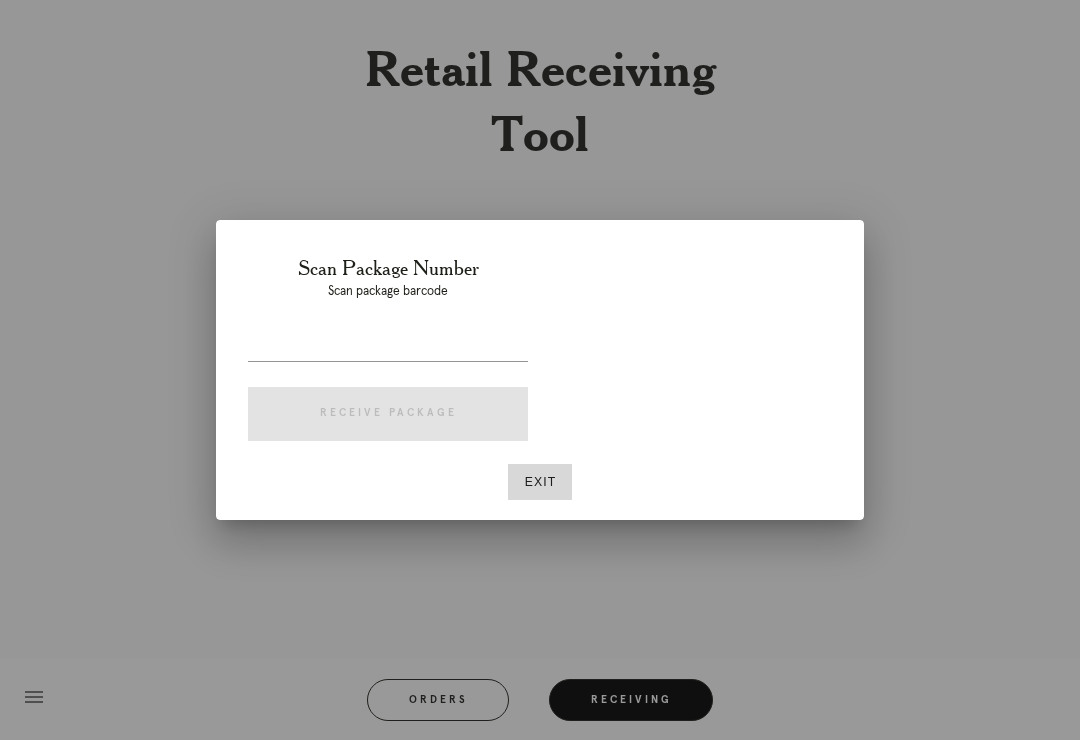 scroll, scrollTop: 0, scrollLeft: 0, axis: both 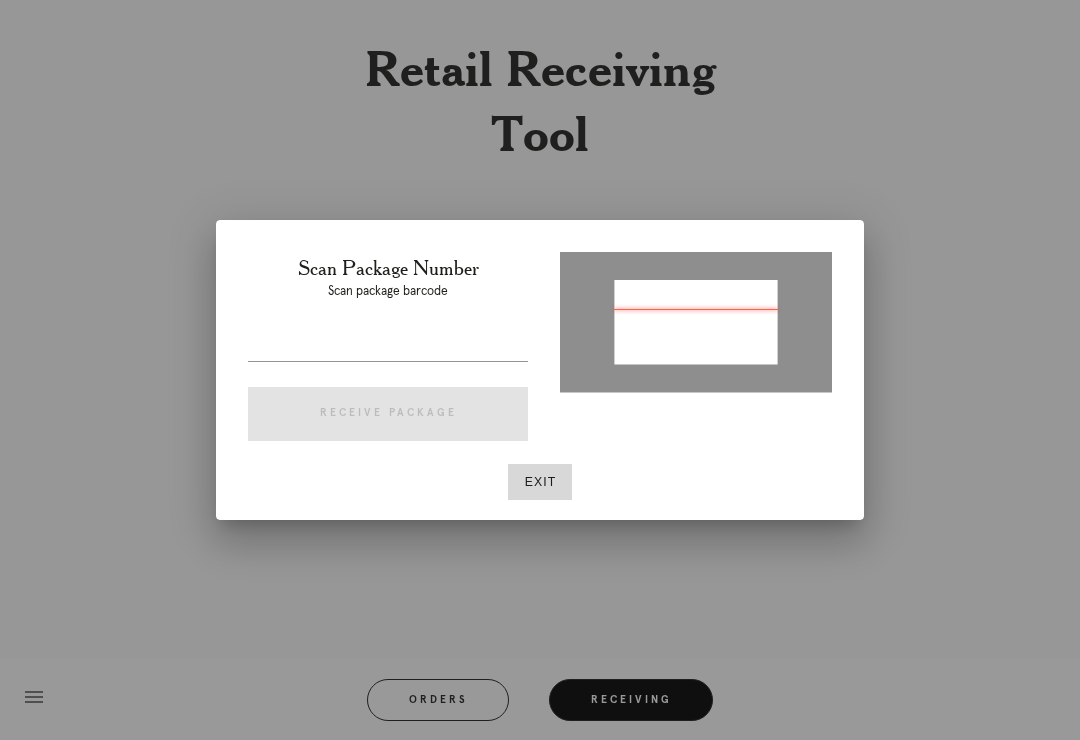 type on "[NUMBER]" 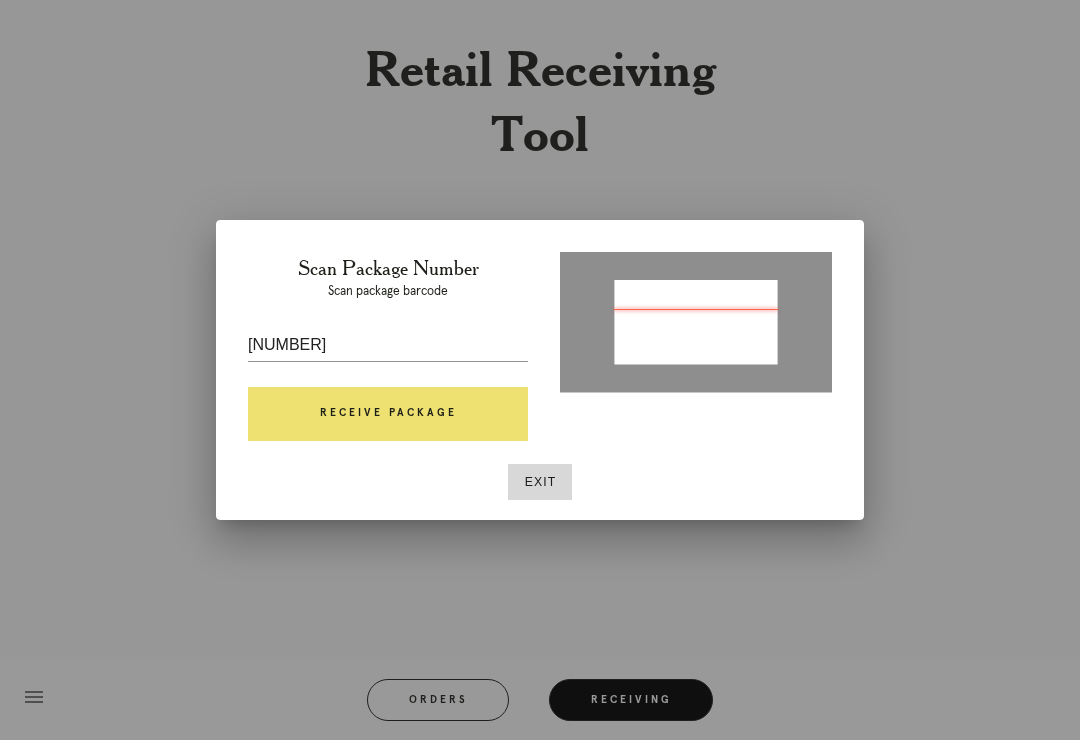 click on "Receive Package" at bounding box center (388, 414) 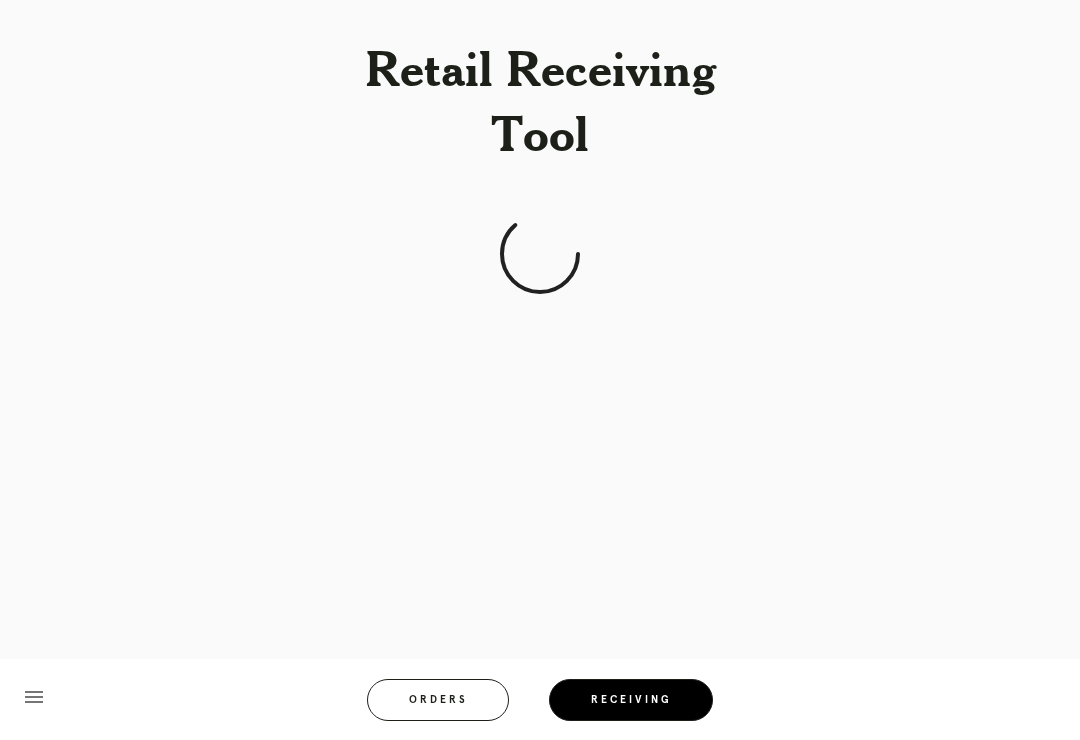 click on "Receiving" at bounding box center (631, 700) 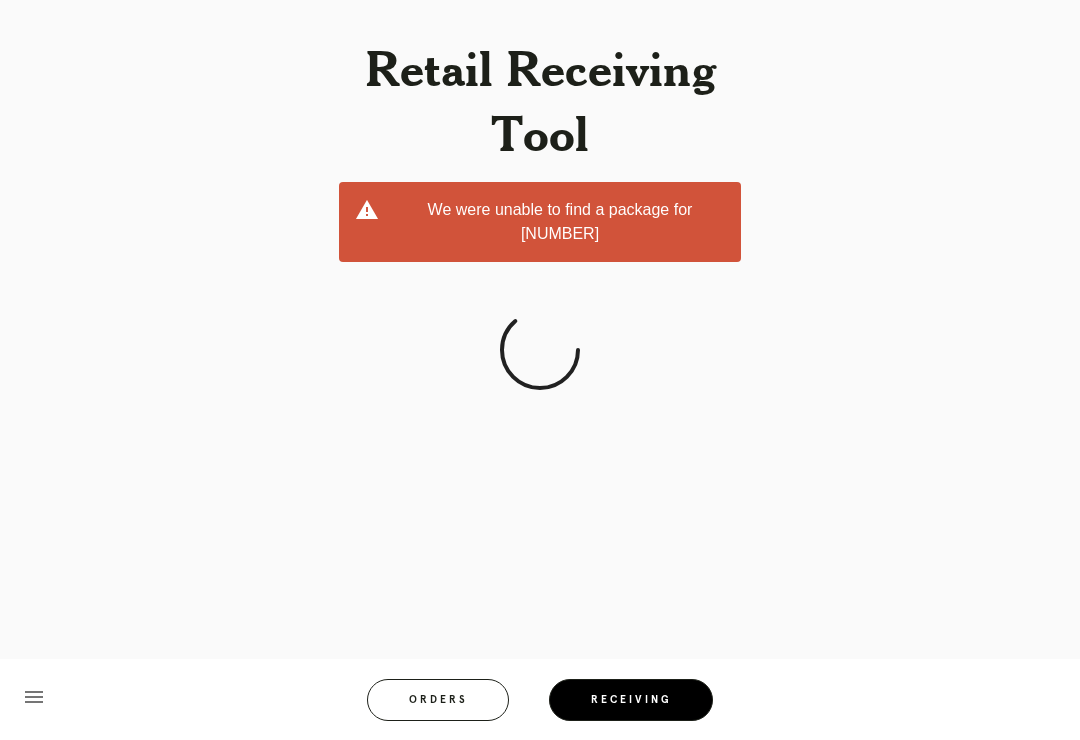scroll, scrollTop: 11, scrollLeft: 0, axis: vertical 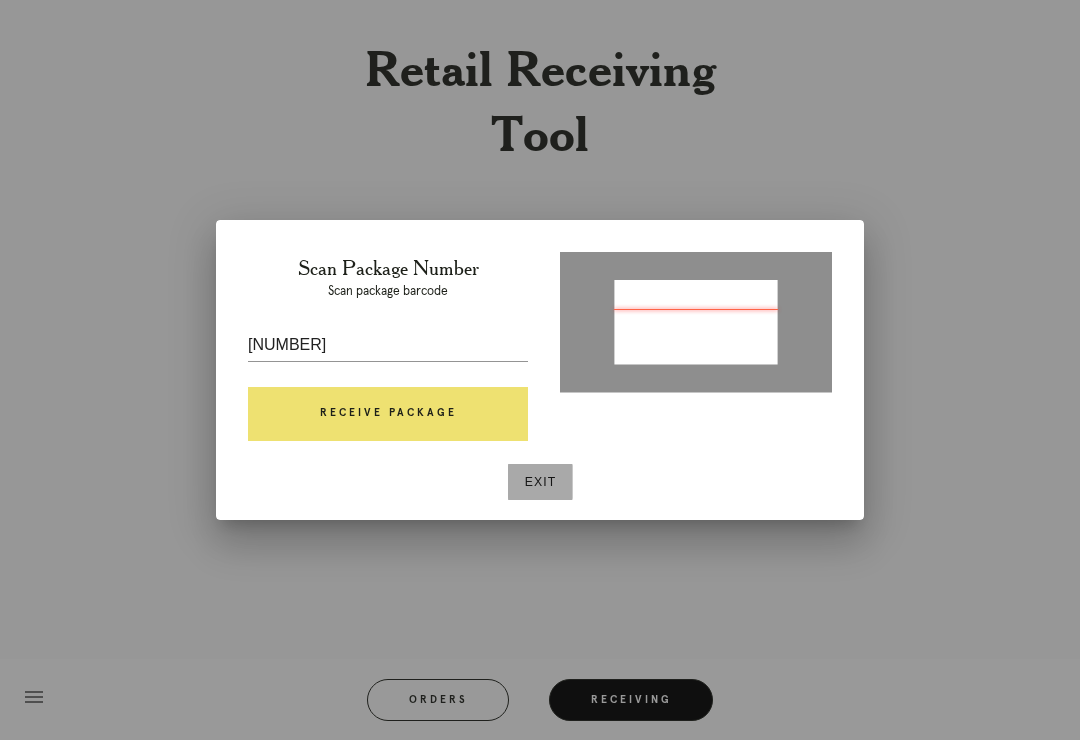 click on "Exit" at bounding box center [540, 482] 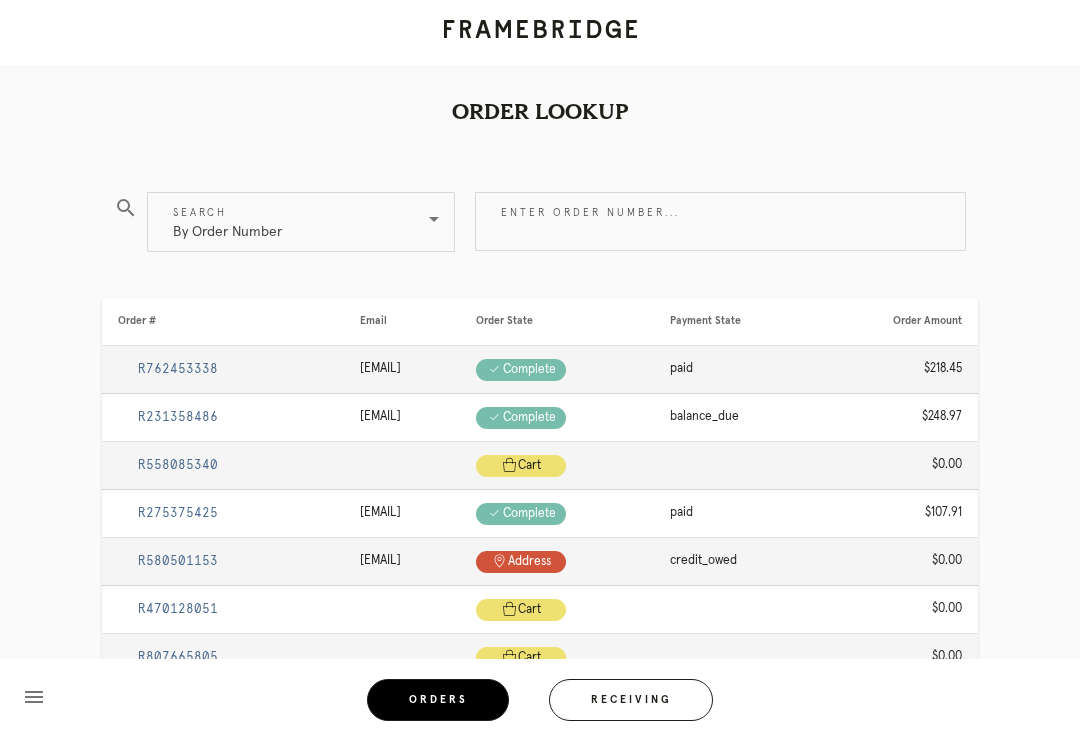 click on "Receiving" at bounding box center [631, 700] 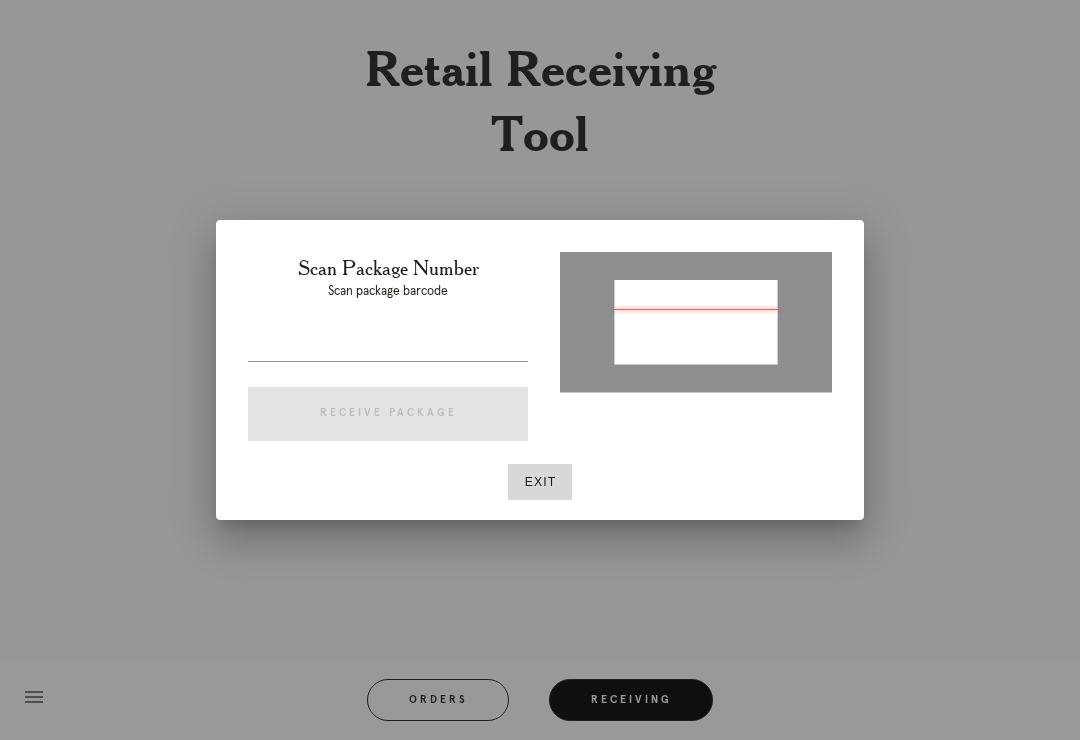type on "P221775045259508" 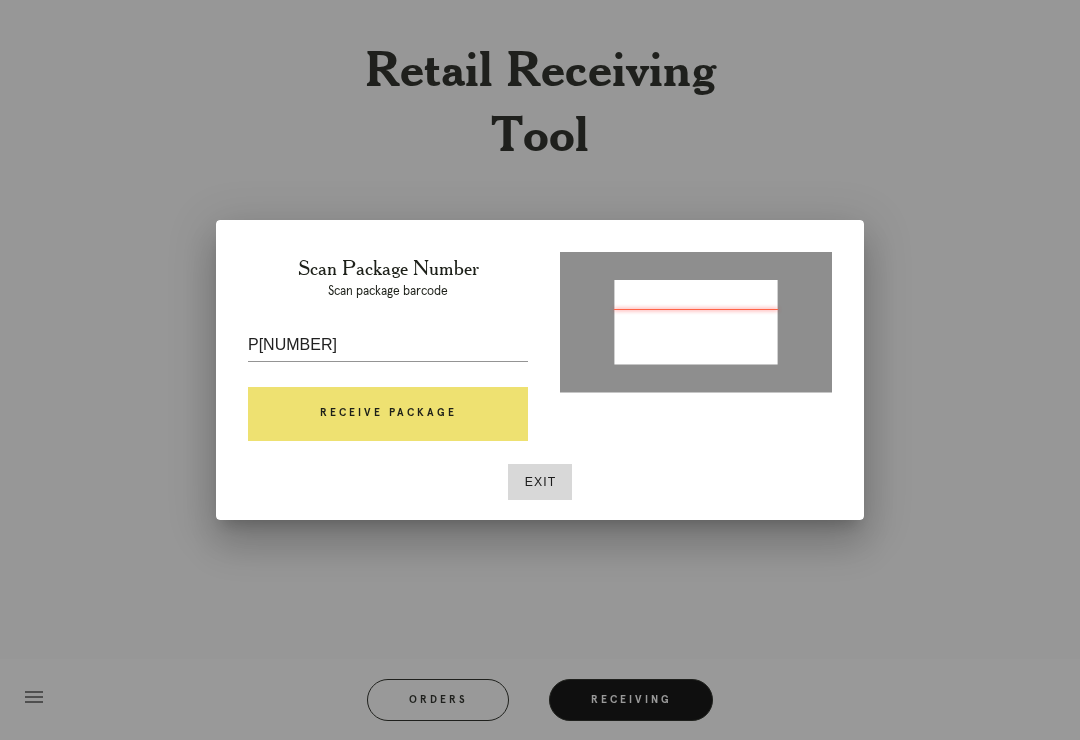 click on "Receive Package" at bounding box center [388, 414] 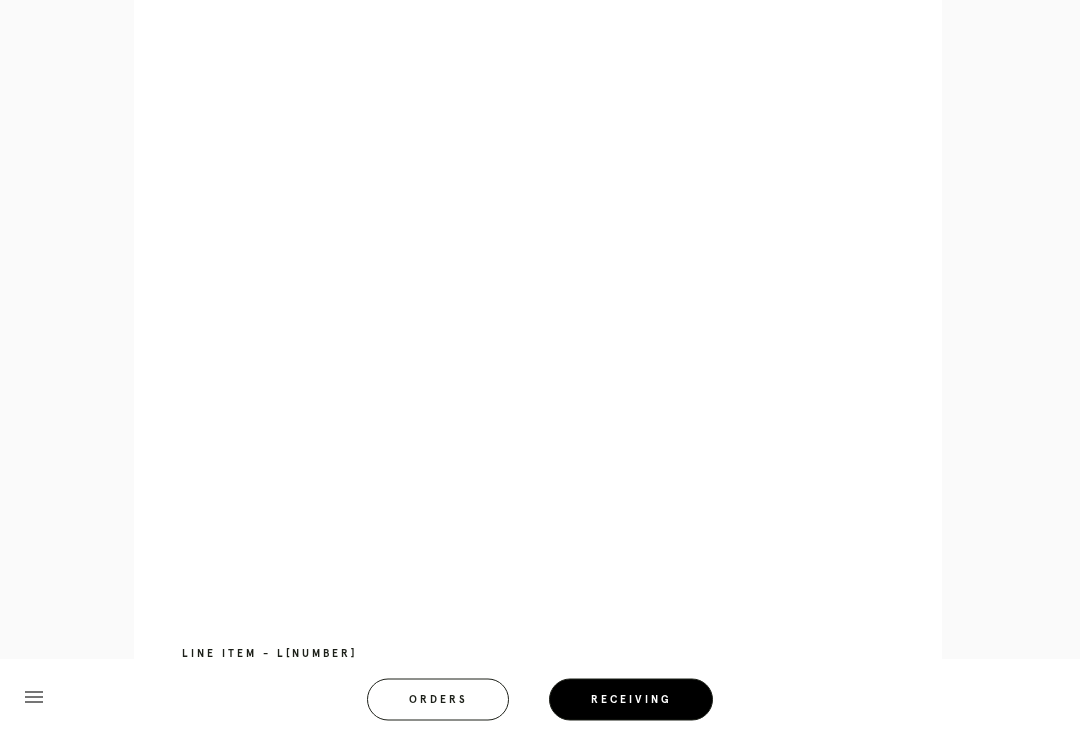 scroll, scrollTop: 1384, scrollLeft: 0, axis: vertical 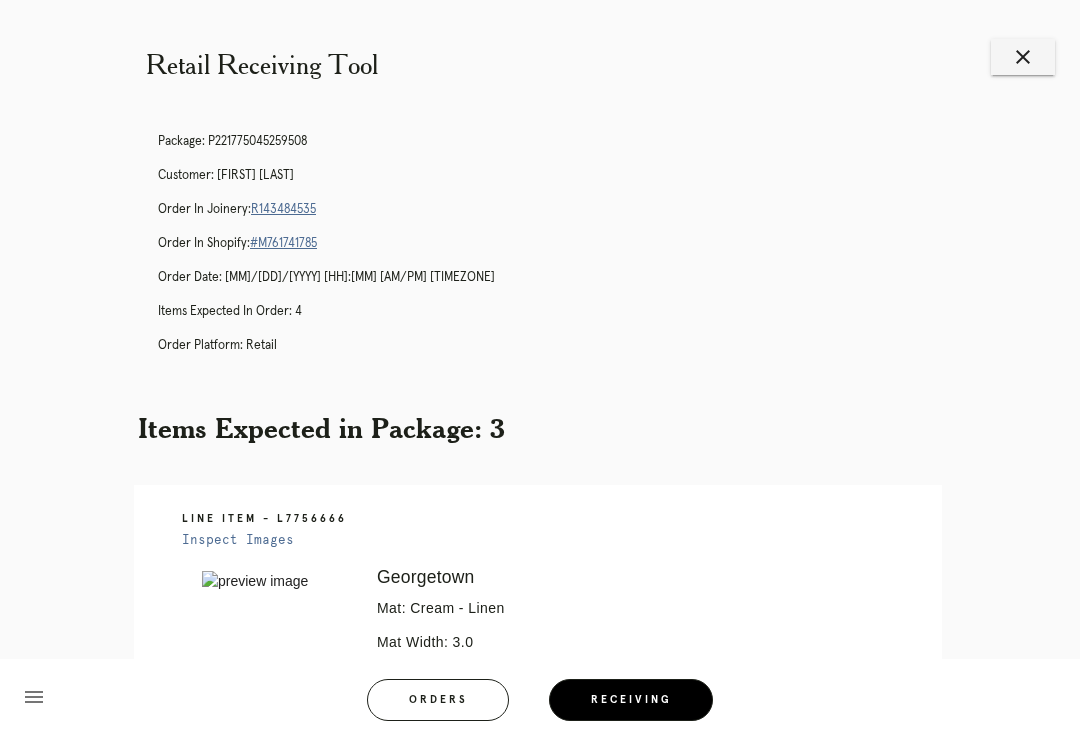 click on "close" at bounding box center [1023, 57] 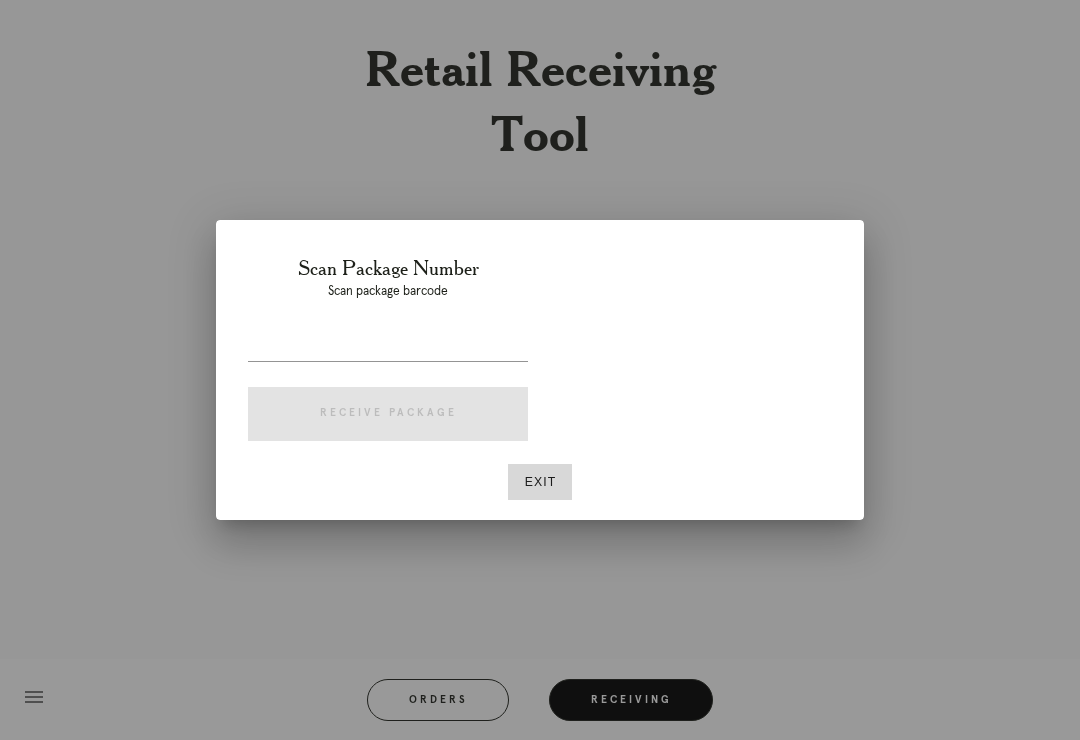 scroll, scrollTop: 0, scrollLeft: 0, axis: both 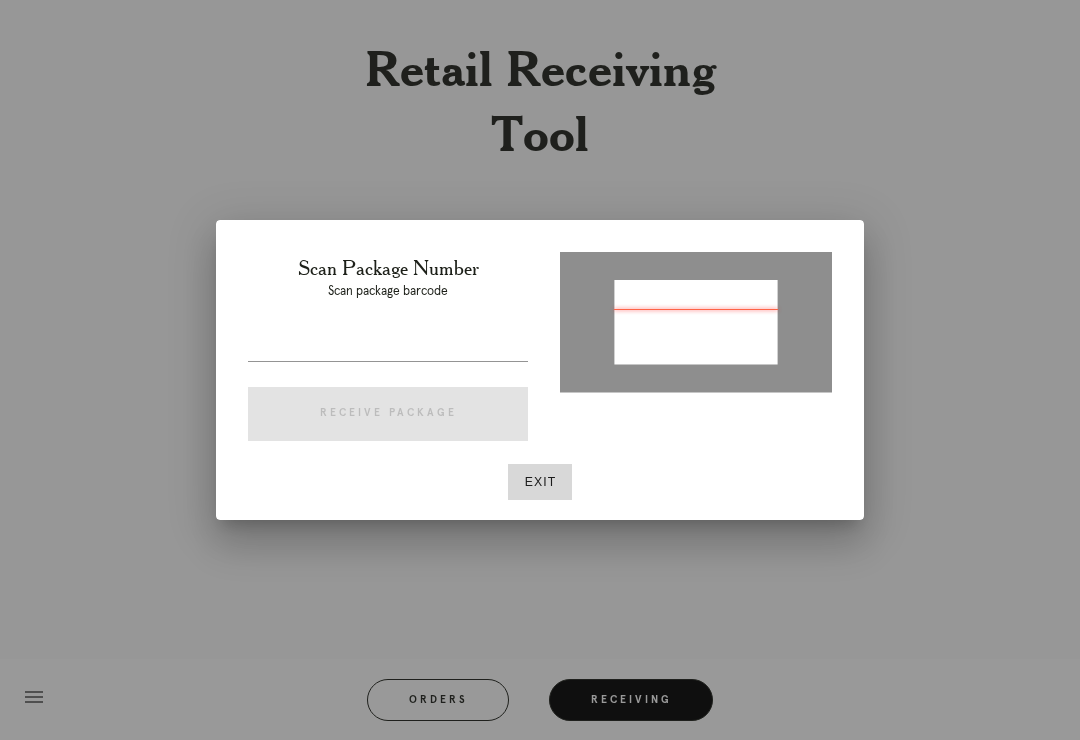 type on "[NUMBER]" 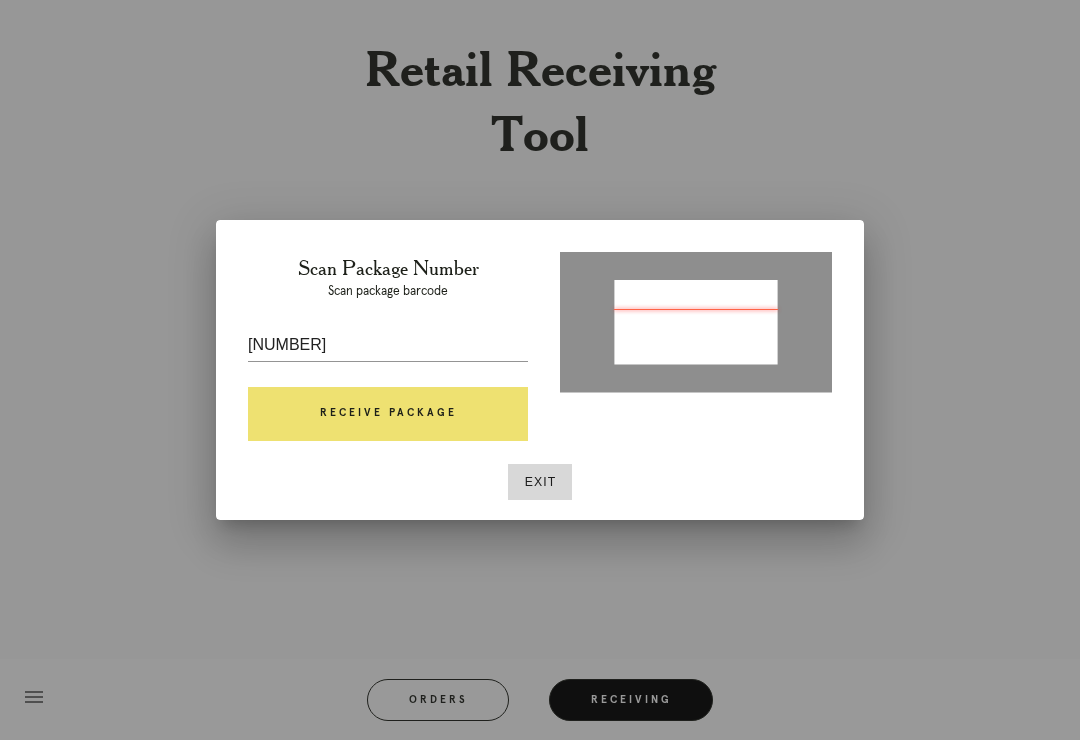click on "Receive Package" at bounding box center (388, 414) 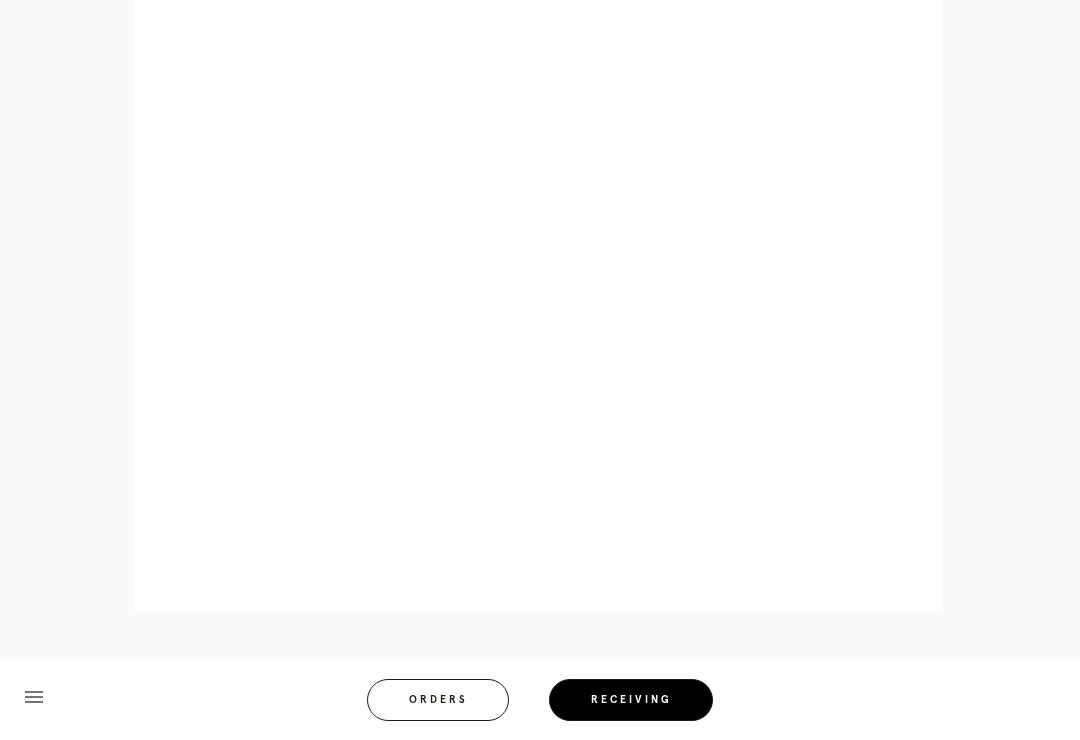 scroll, scrollTop: 858, scrollLeft: 0, axis: vertical 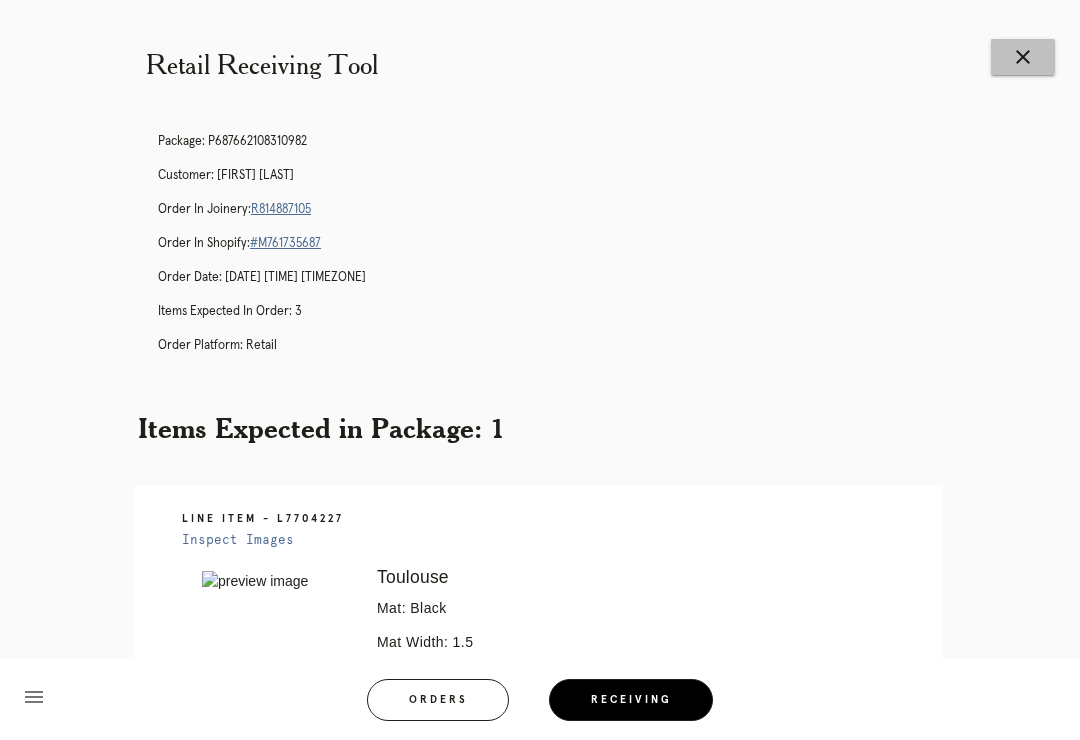 click on "close" at bounding box center (1023, 57) 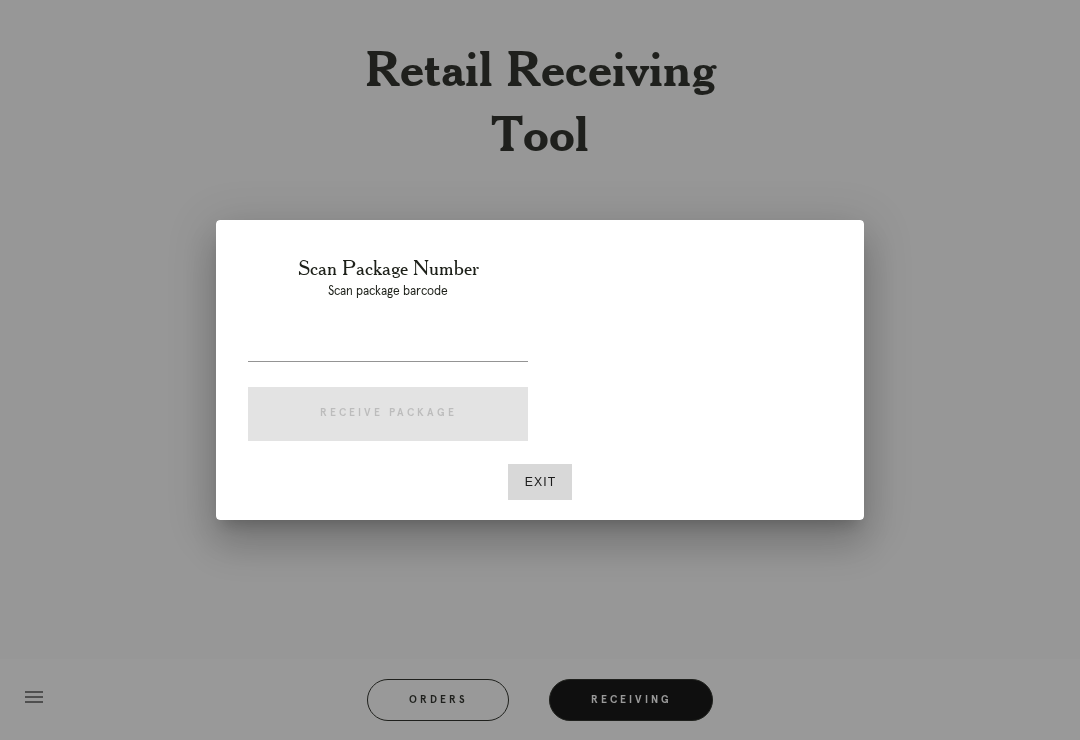 scroll, scrollTop: 0, scrollLeft: 0, axis: both 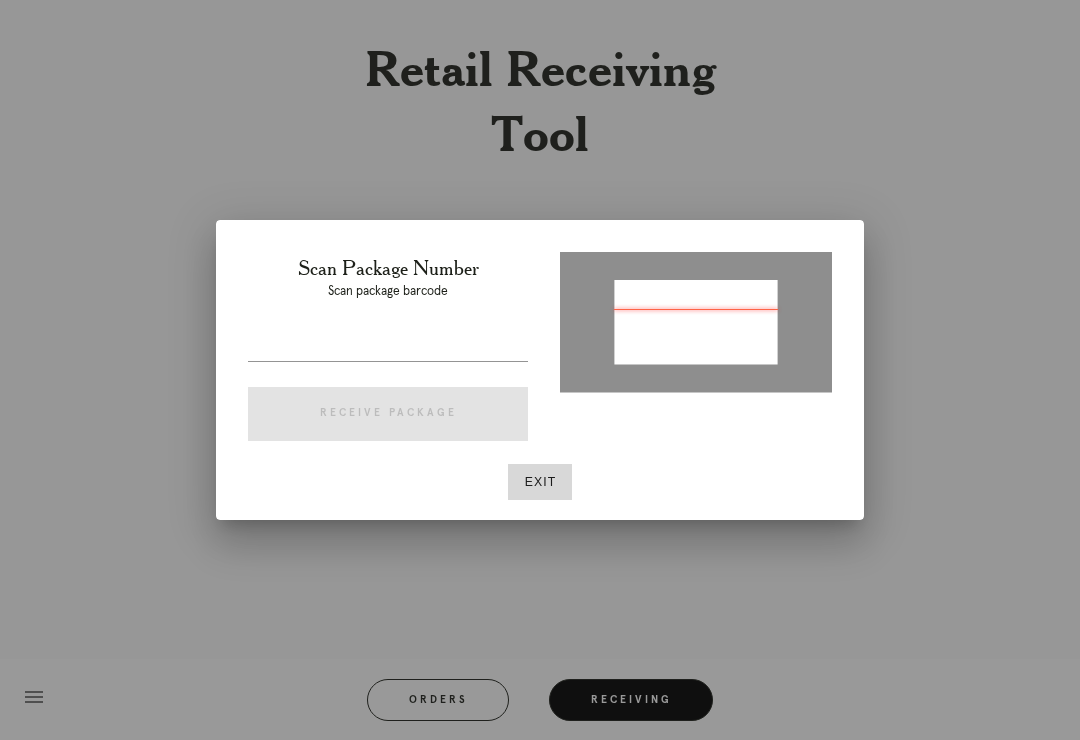 type on "P[PHONE]" 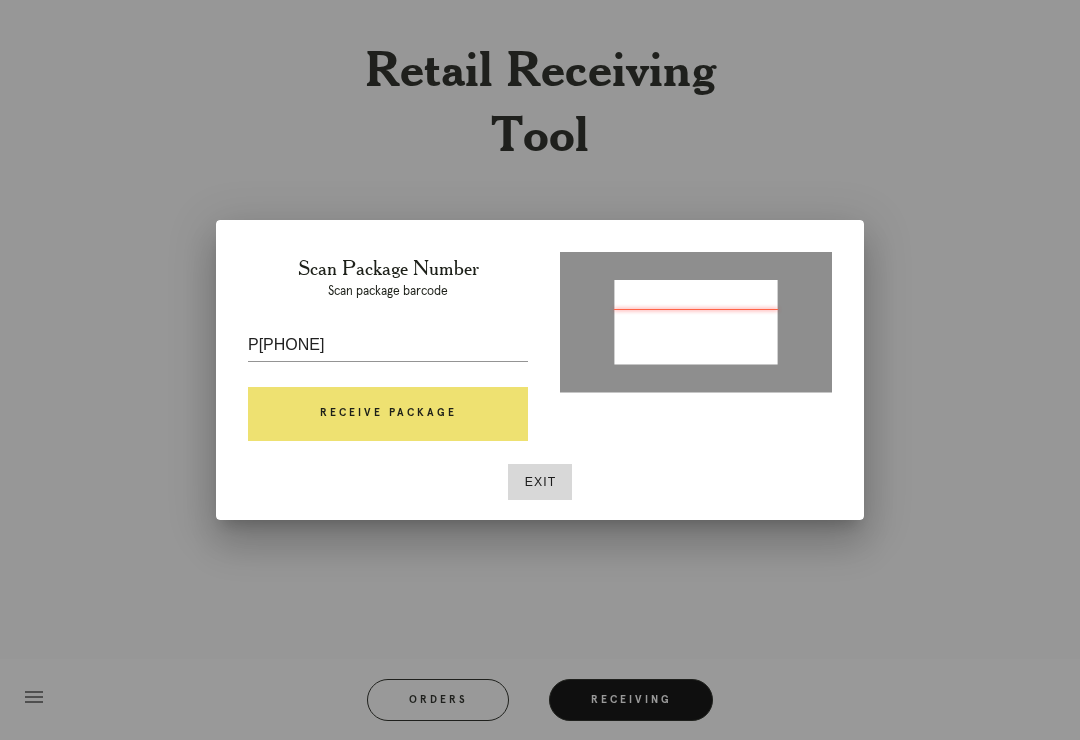 click on "Receive Package" at bounding box center [388, 414] 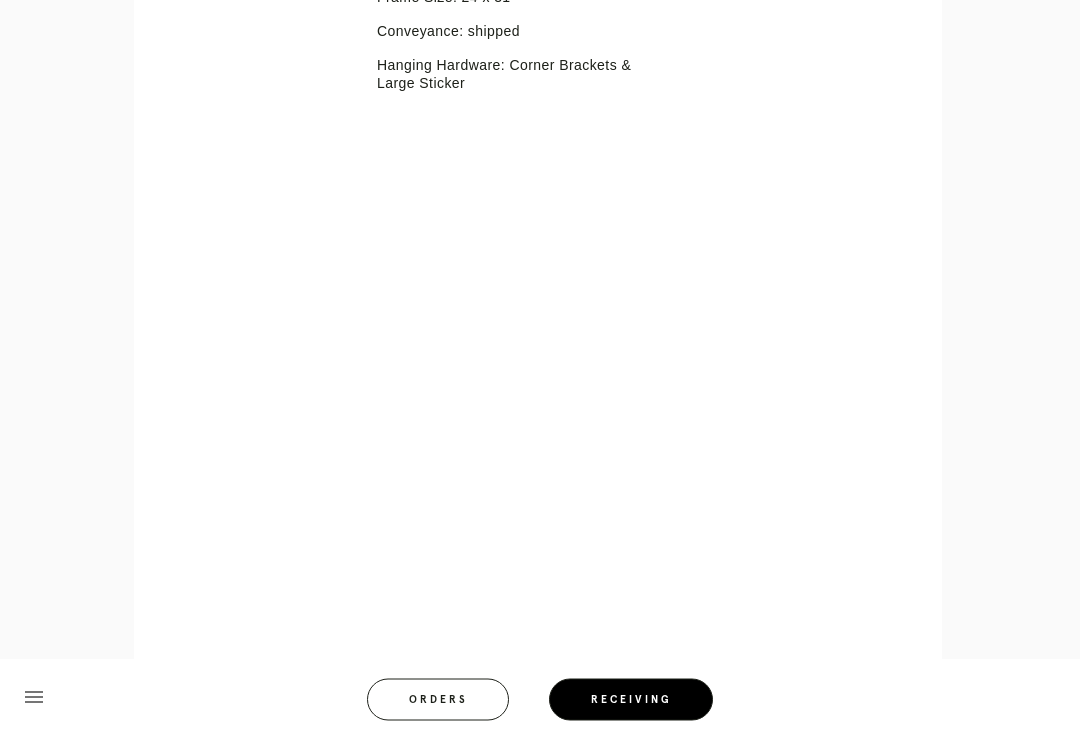 scroll, scrollTop: 252, scrollLeft: 0, axis: vertical 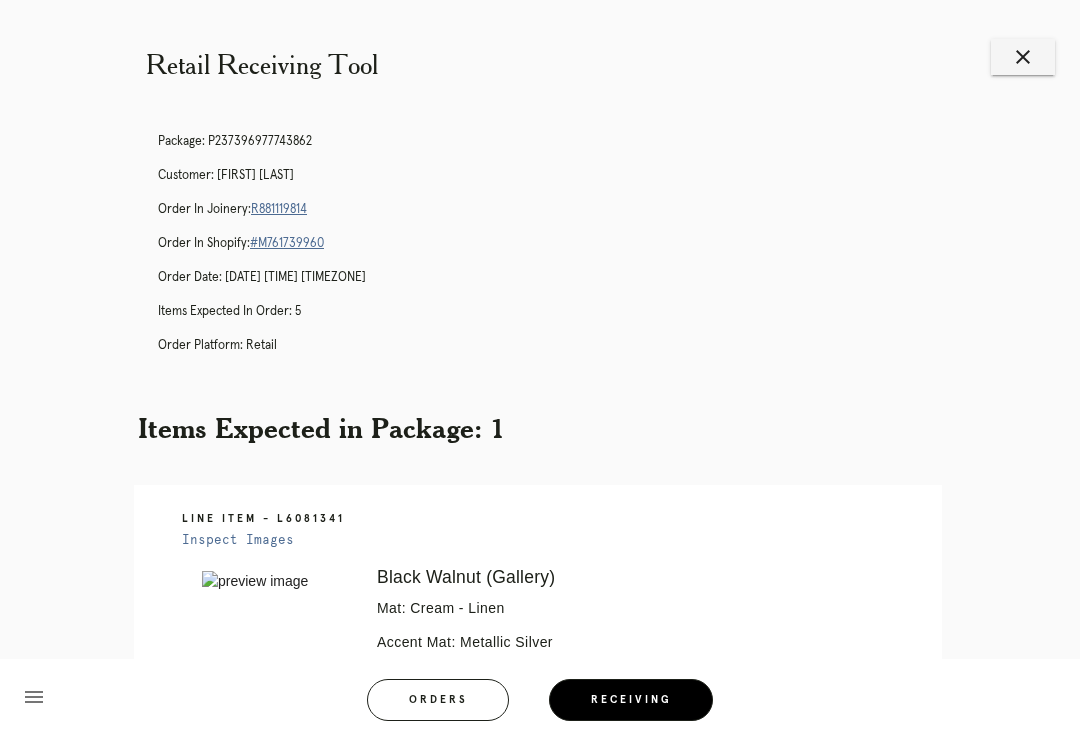 click on "R881119814" at bounding box center (279, 209) 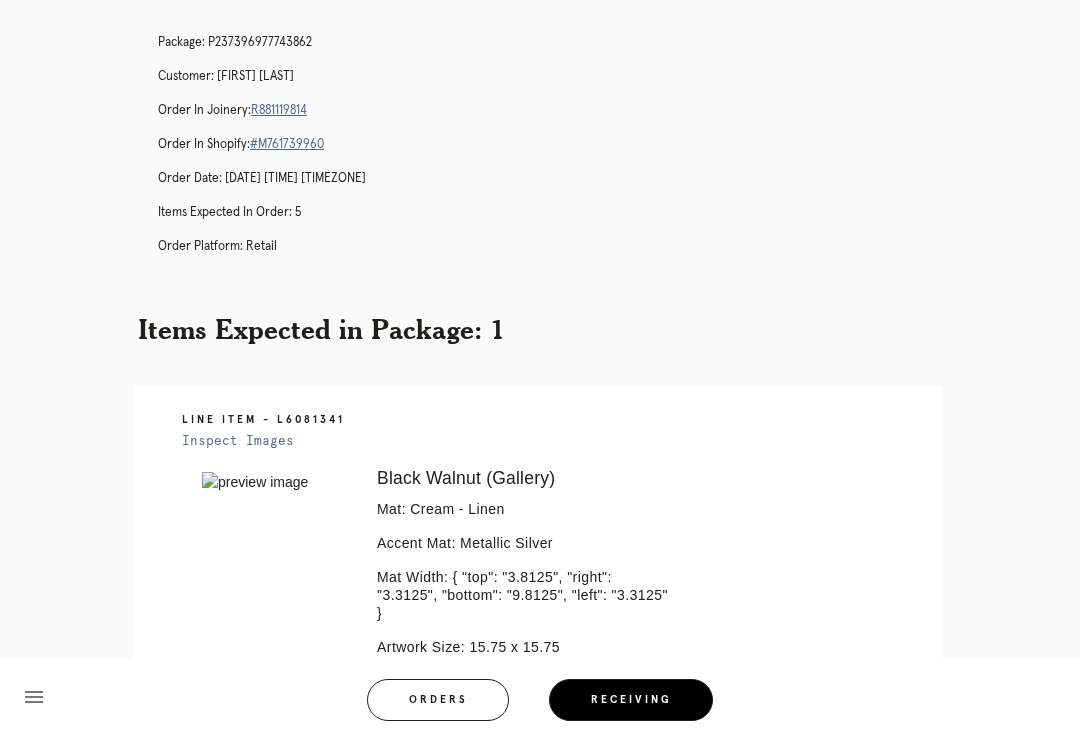 scroll, scrollTop: 0, scrollLeft: 0, axis: both 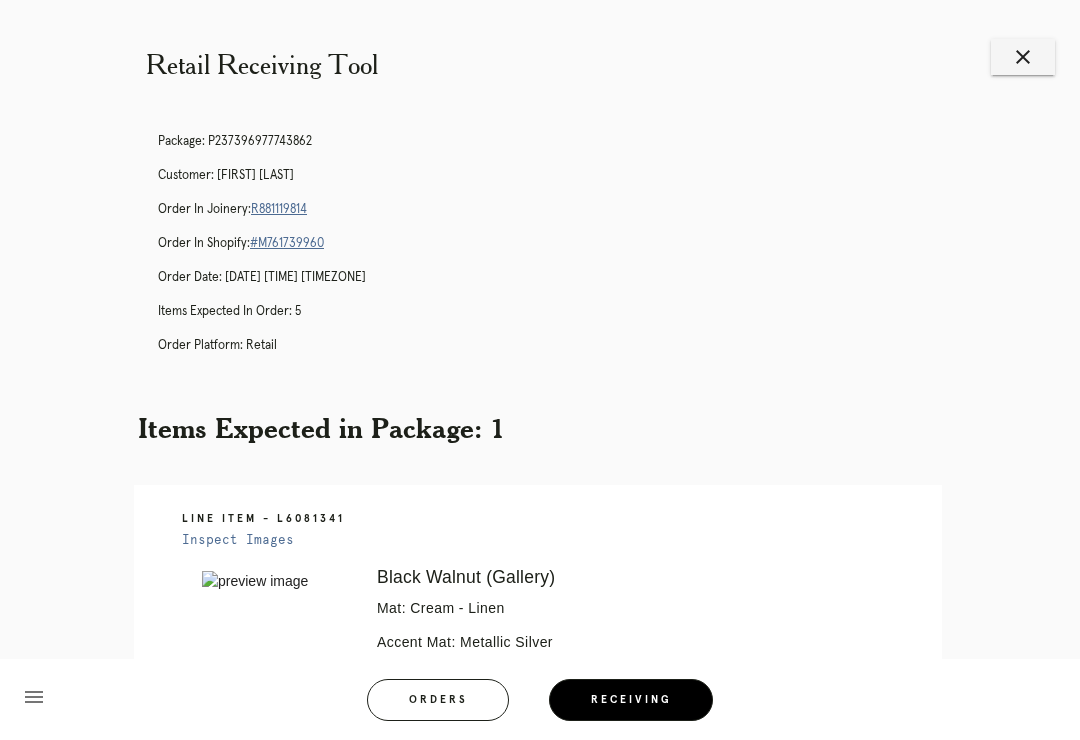 click on "close" at bounding box center (1023, 57) 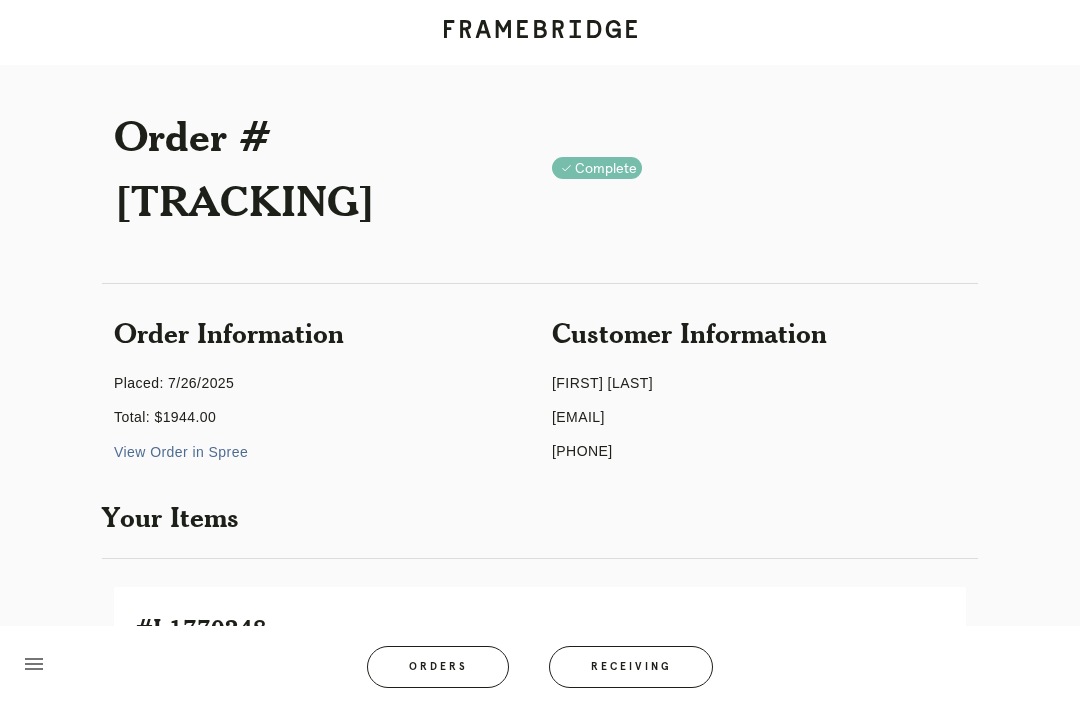 scroll, scrollTop: 0, scrollLeft: 0, axis: both 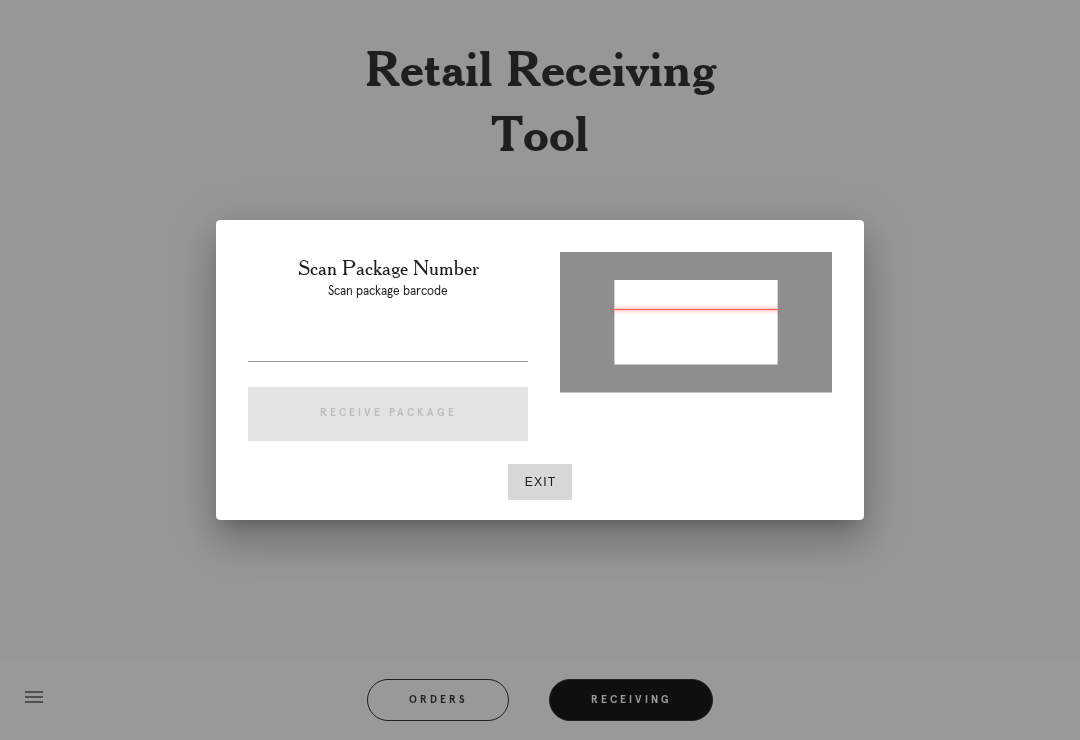 type on "[PACKAGE_ID]" 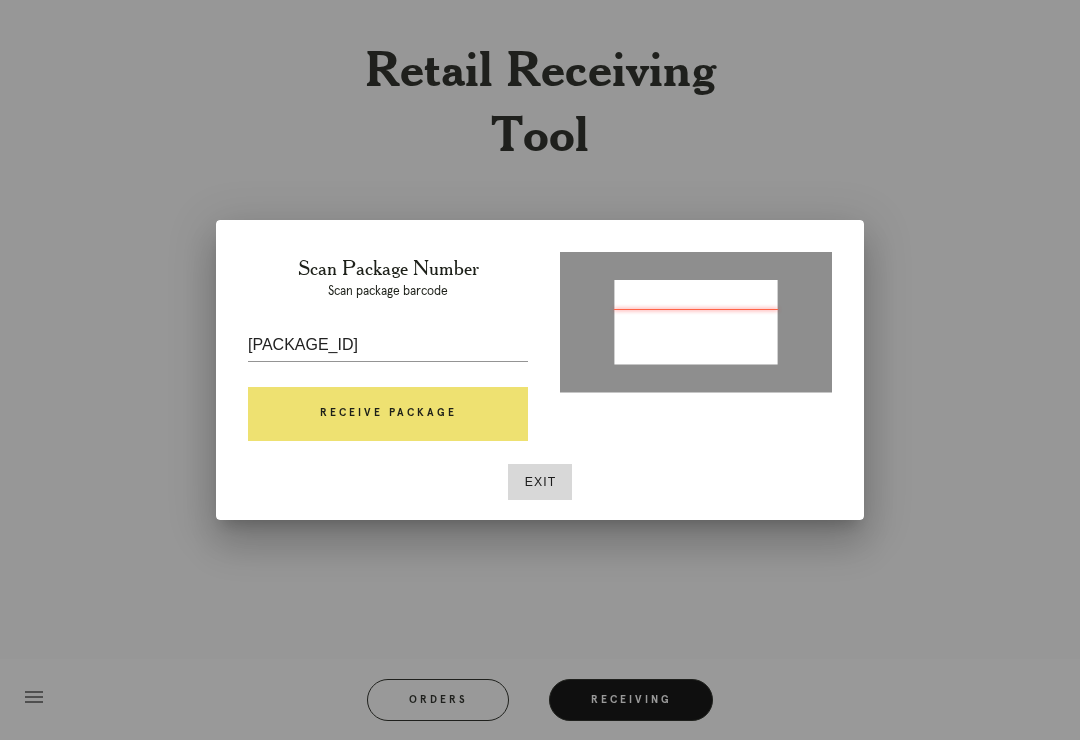 click on "Receive Package" at bounding box center (388, 414) 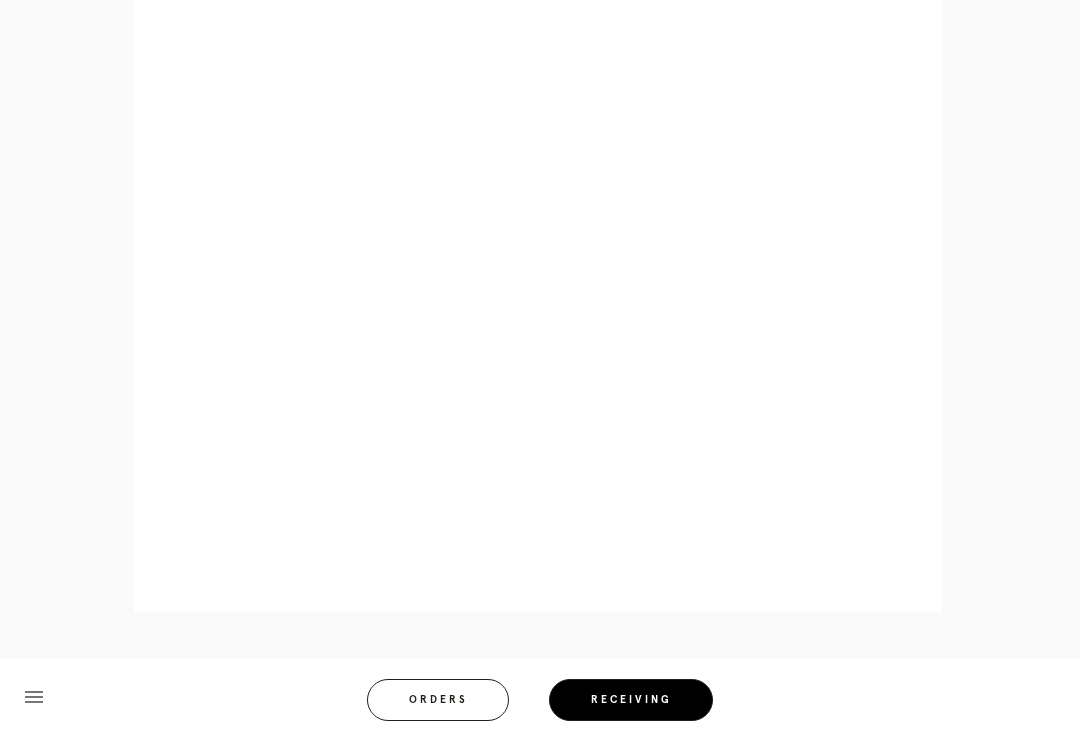 scroll, scrollTop: 926, scrollLeft: 0, axis: vertical 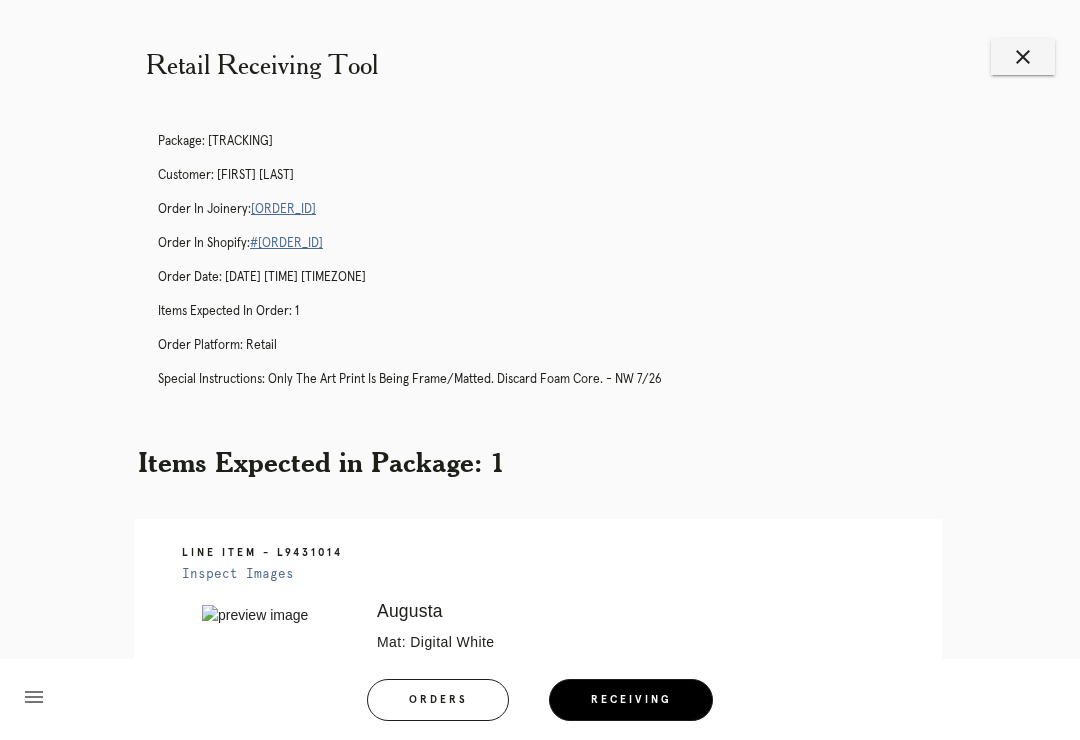 click on "close" at bounding box center (1023, 57) 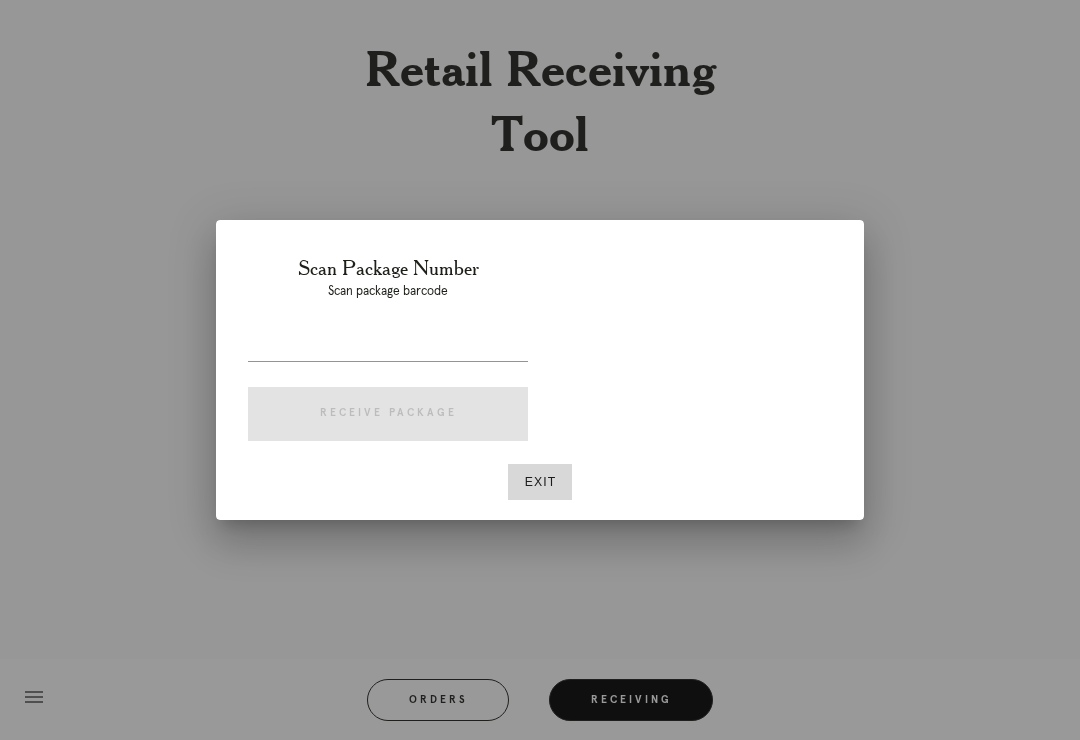 scroll, scrollTop: 0, scrollLeft: 0, axis: both 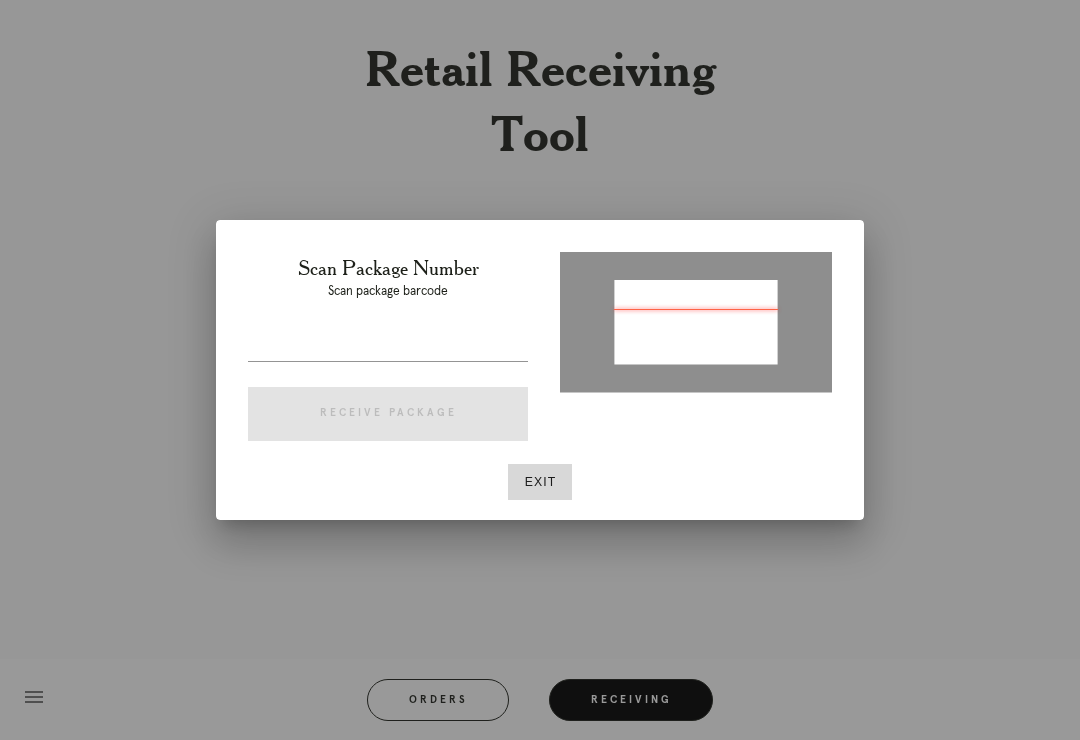 type on "P128271322489301" 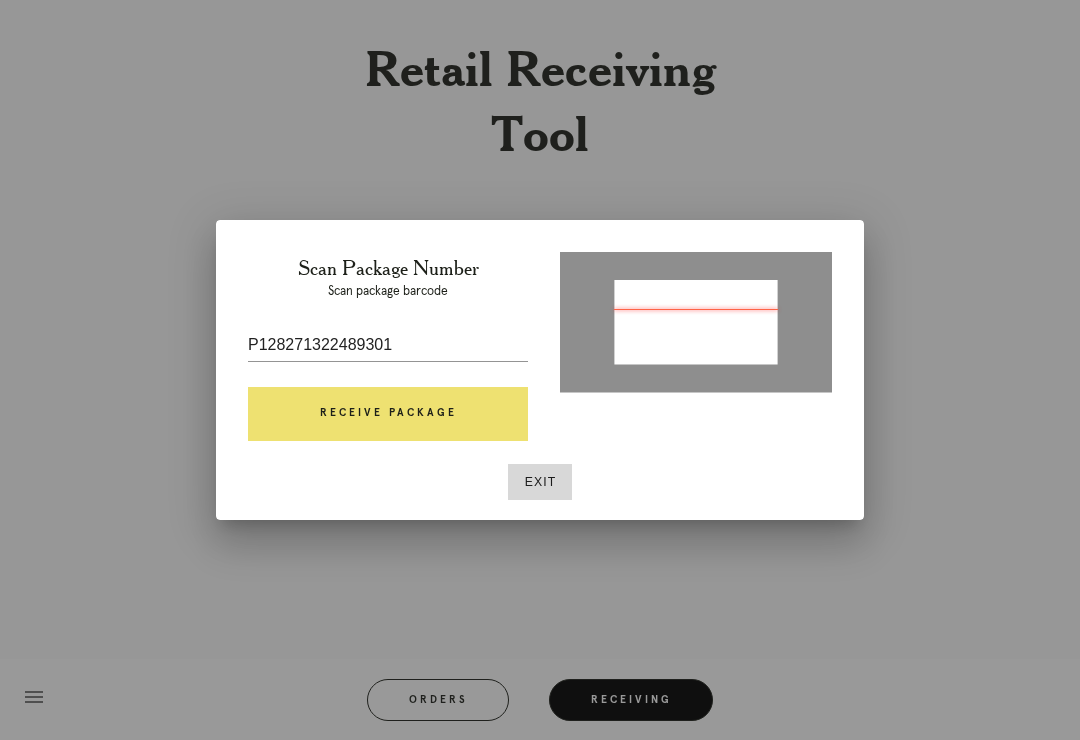 click on "Receive Package" at bounding box center (388, 414) 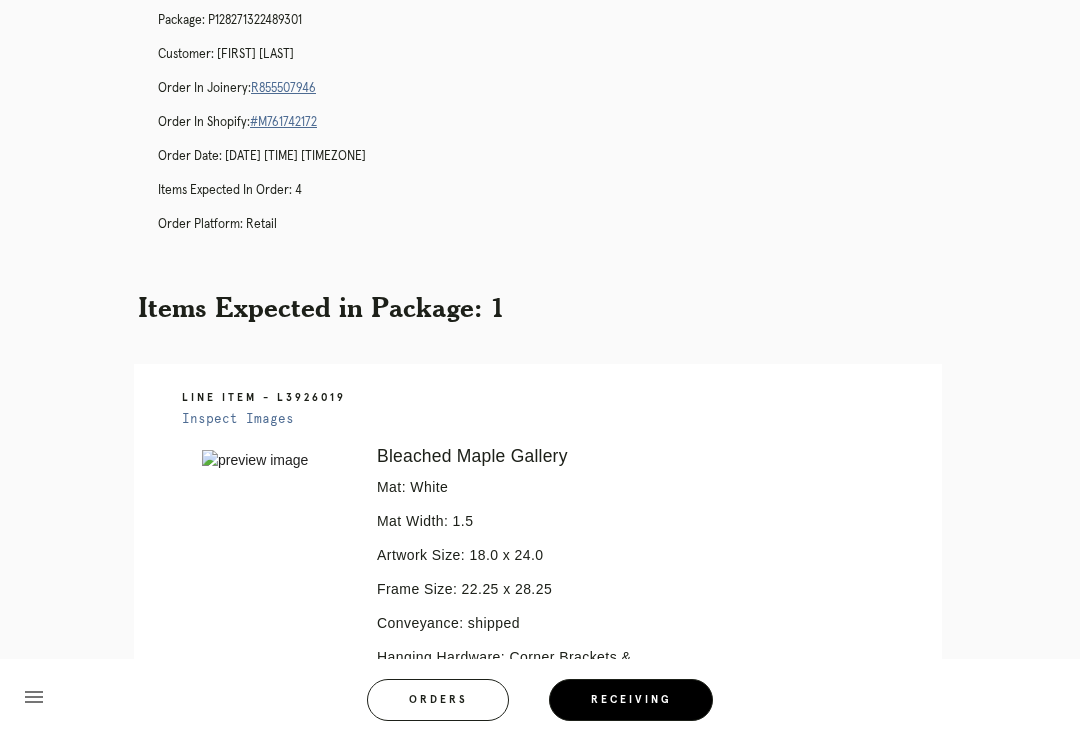 scroll, scrollTop: 0, scrollLeft: 0, axis: both 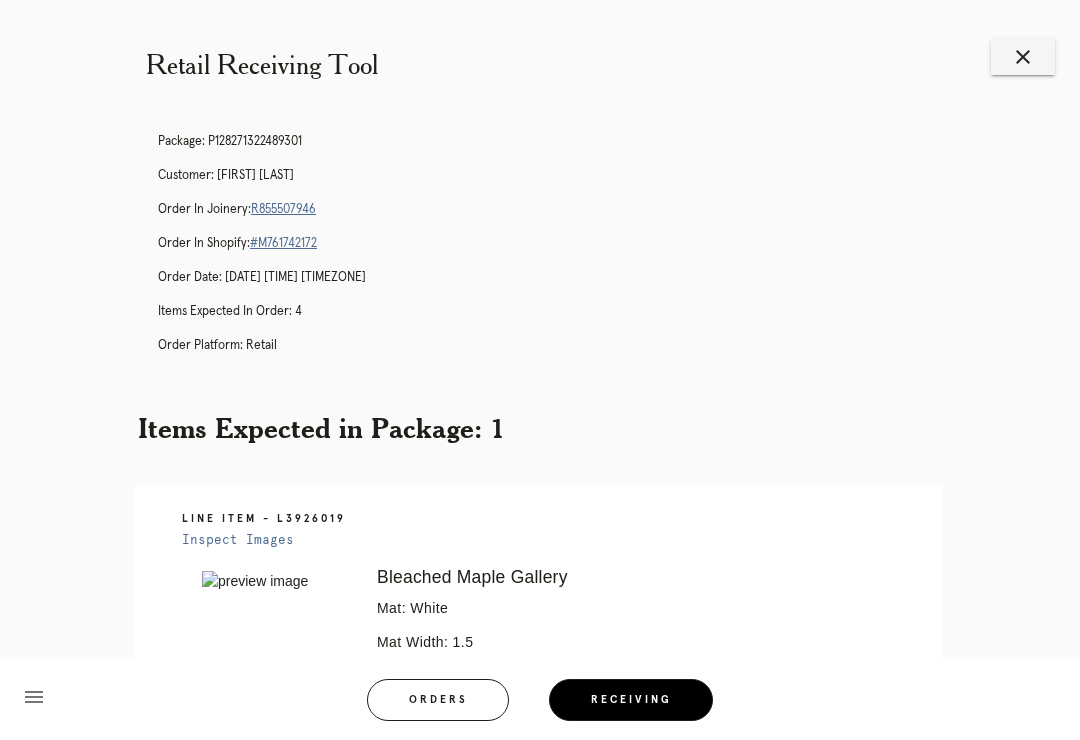 click on "close" at bounding box center [1023, 57] 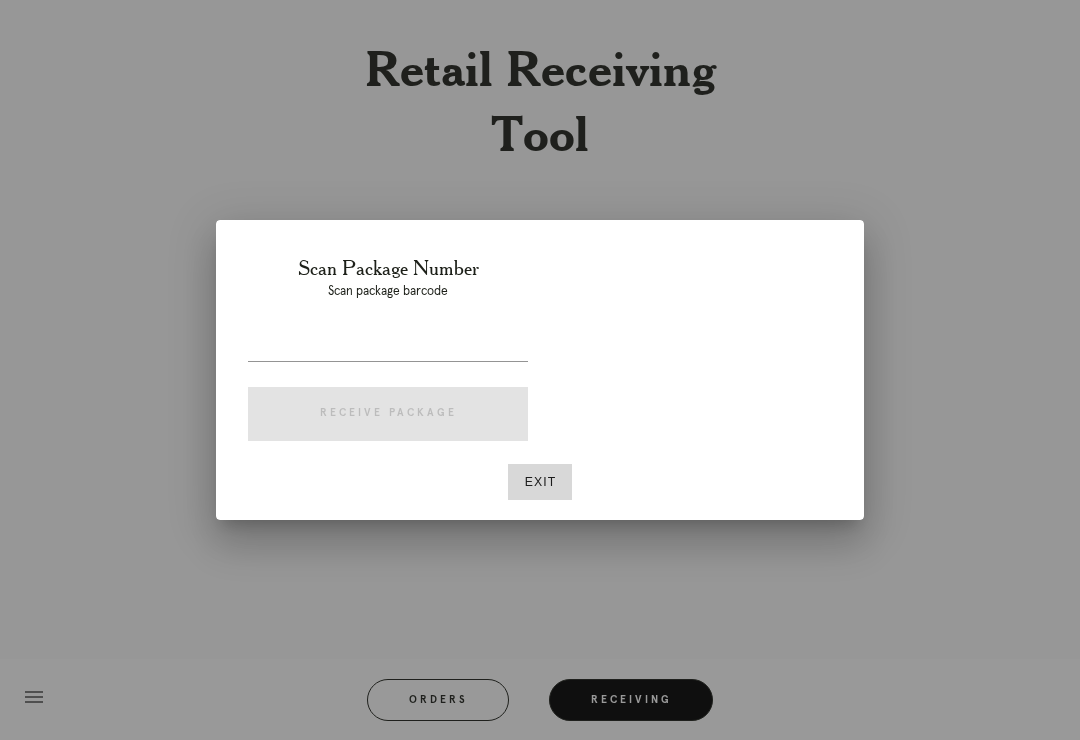 scroll, scrollTop: 0, scrollLeft: 0, axis: both 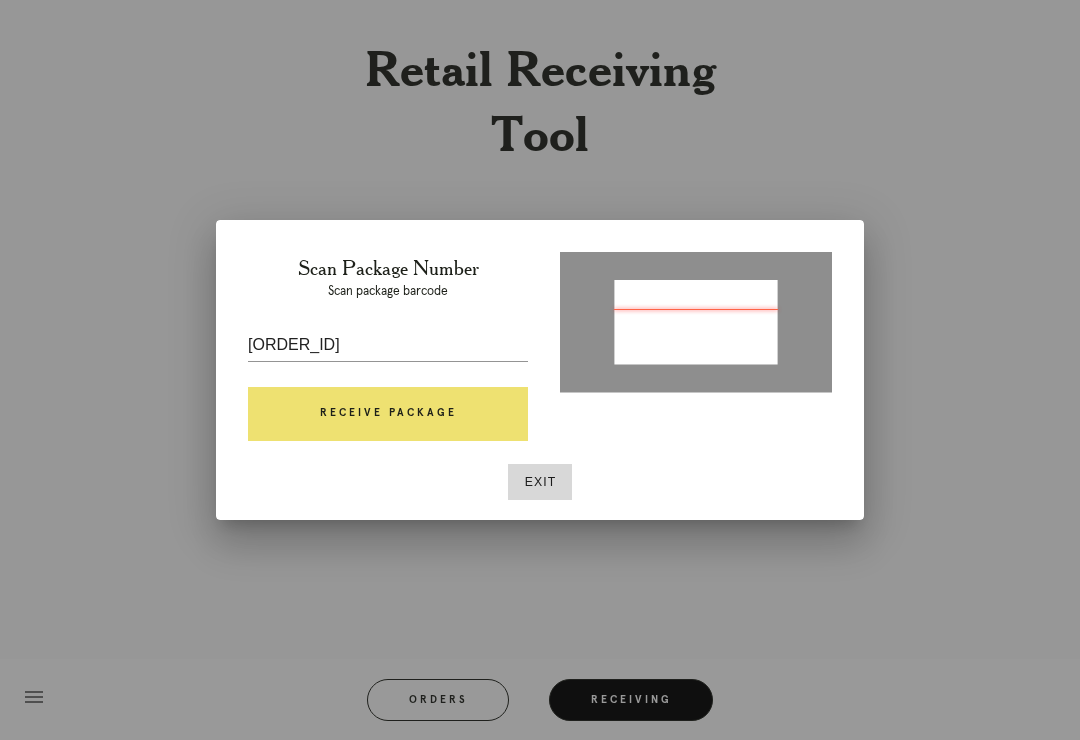 type on "[ORDER_ID]" 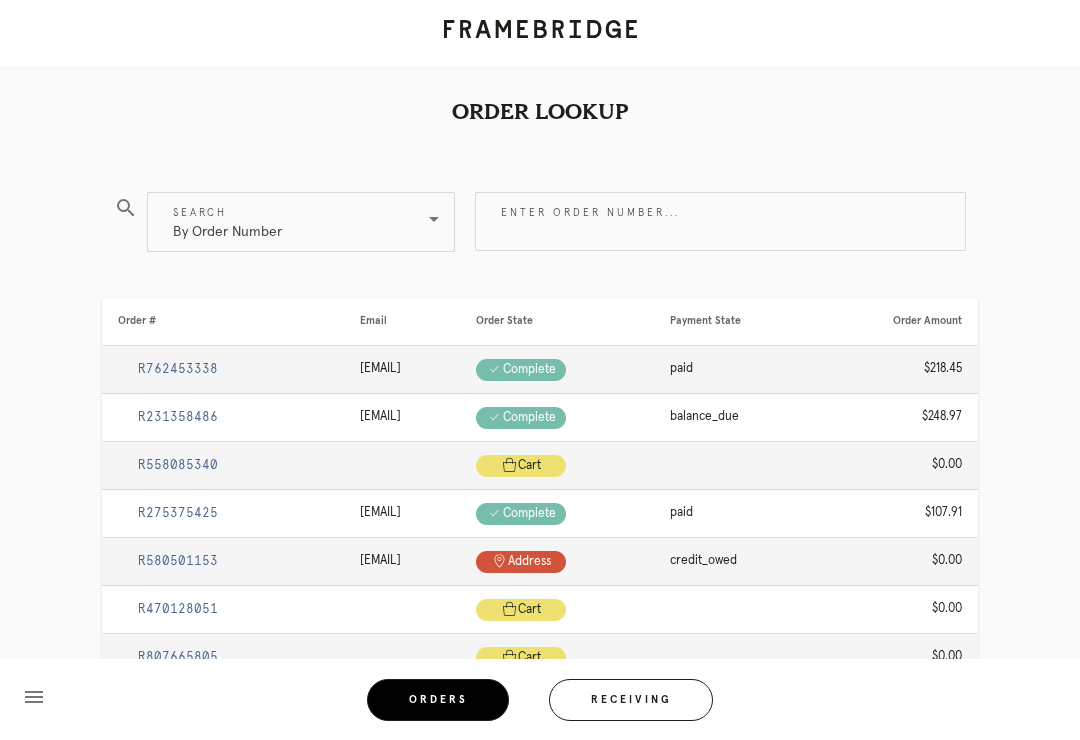 click on "Receiving" at bounding box center (631, 700) 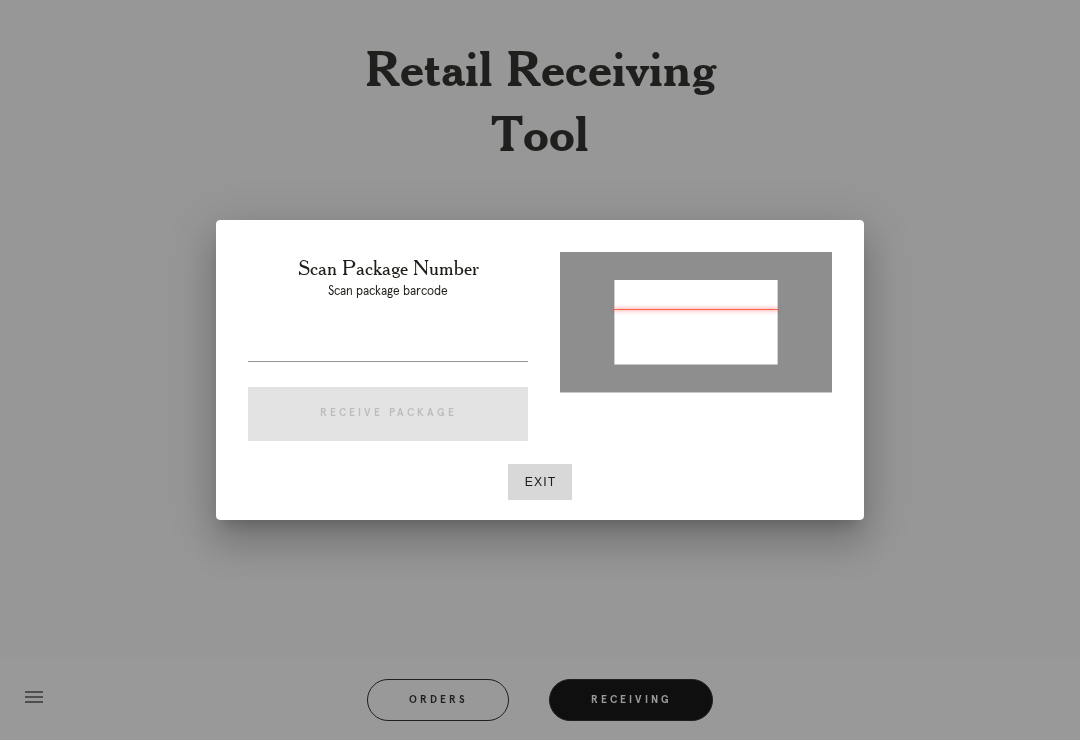 type on "[ORDER_ID]" 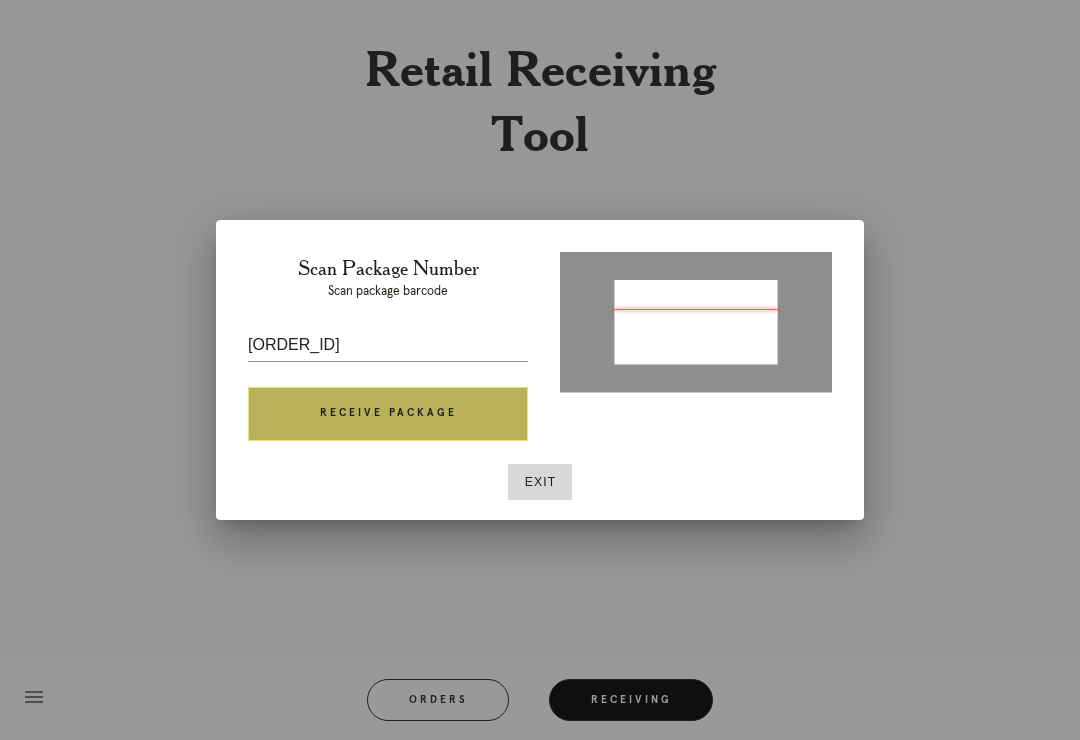 click on "Receive Package" at bounding box center (388, 414) 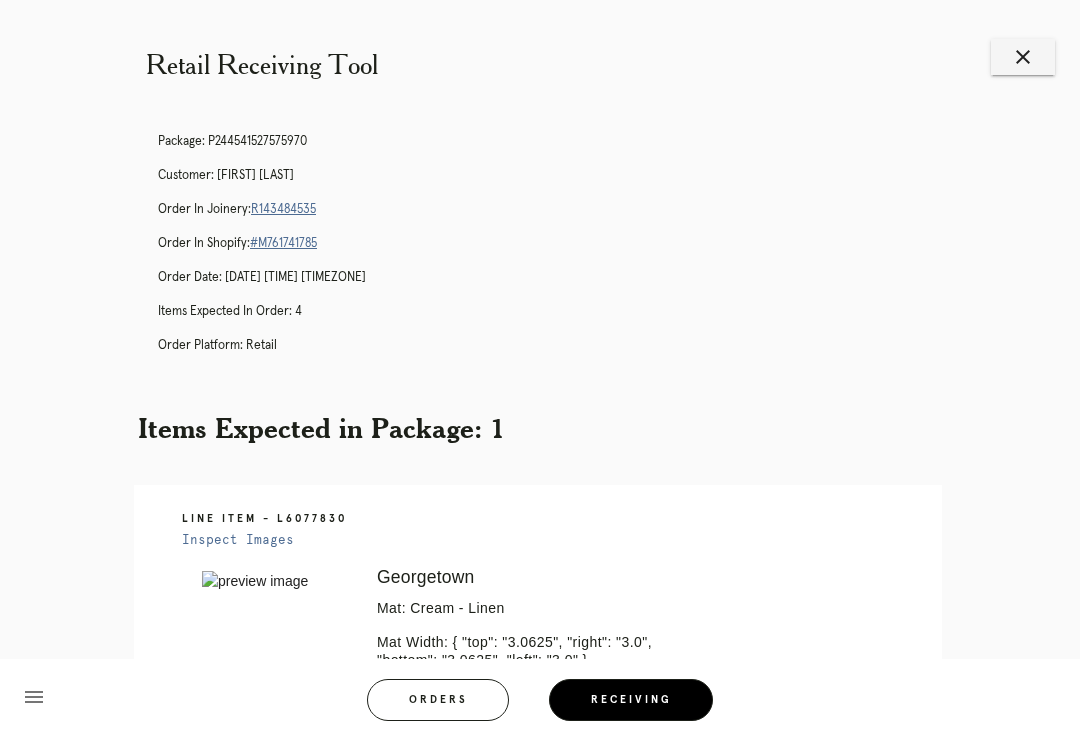 click on "R143484535" at bounding box center (283, 209) 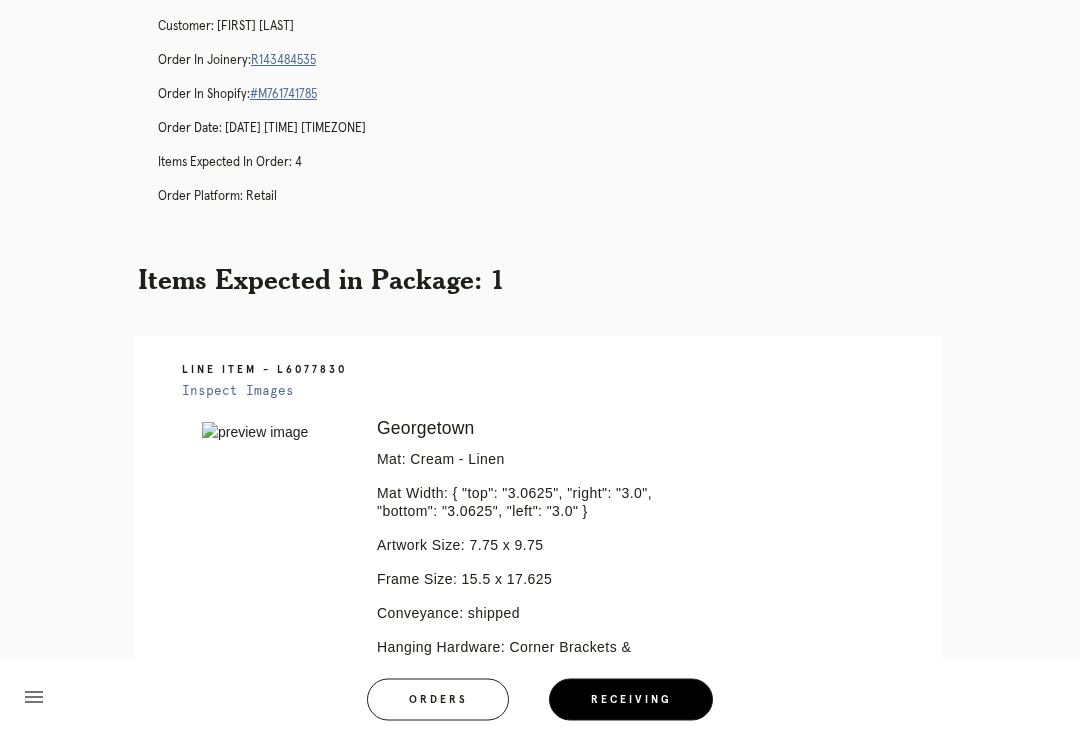 scroll, scrollTop: 0, scrollLeft: 0, axis: both 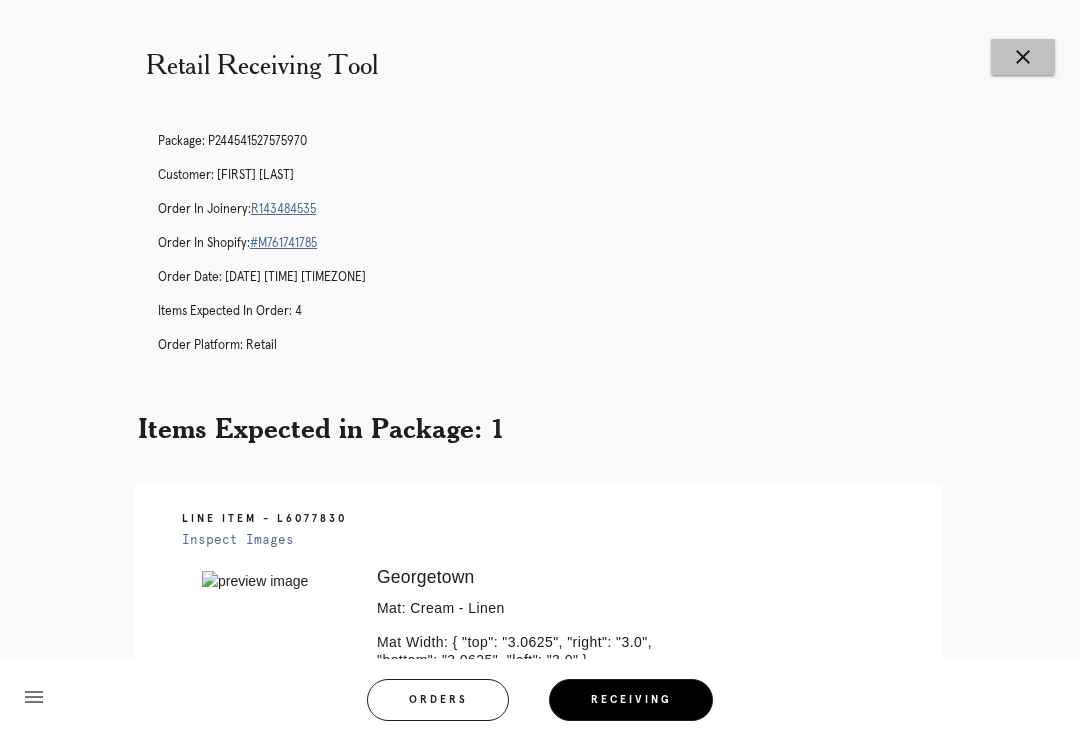 click on "close" at bounding box center (1023, 57) 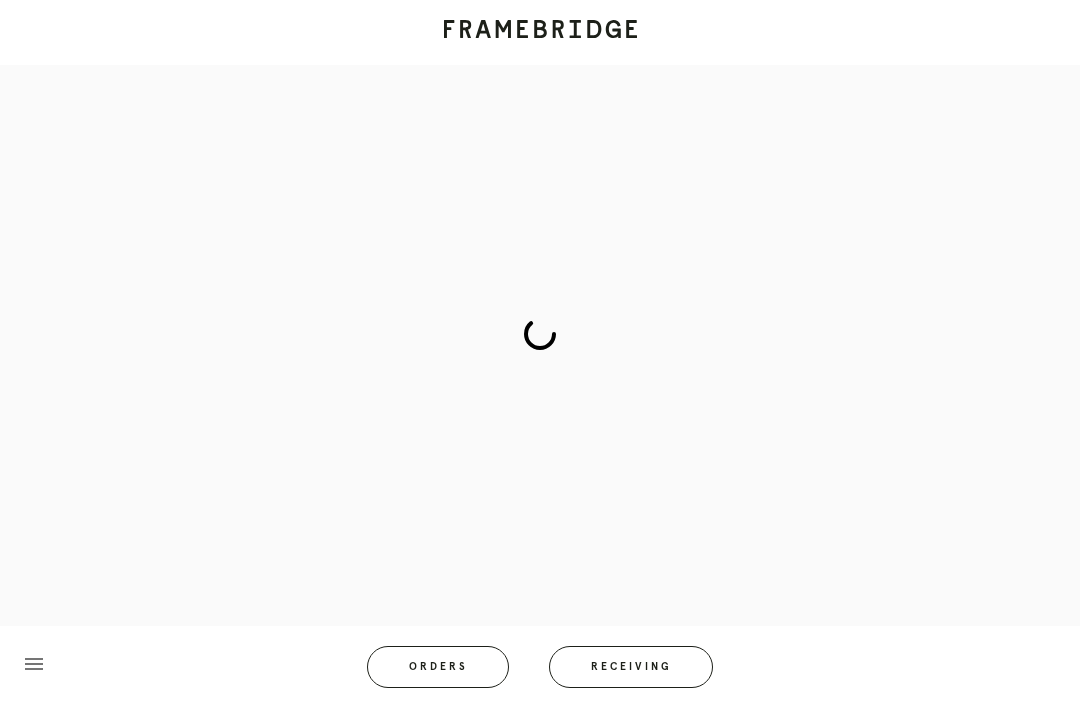 scroll, scrollTop: 0, scrollLeft: 0, axis: both 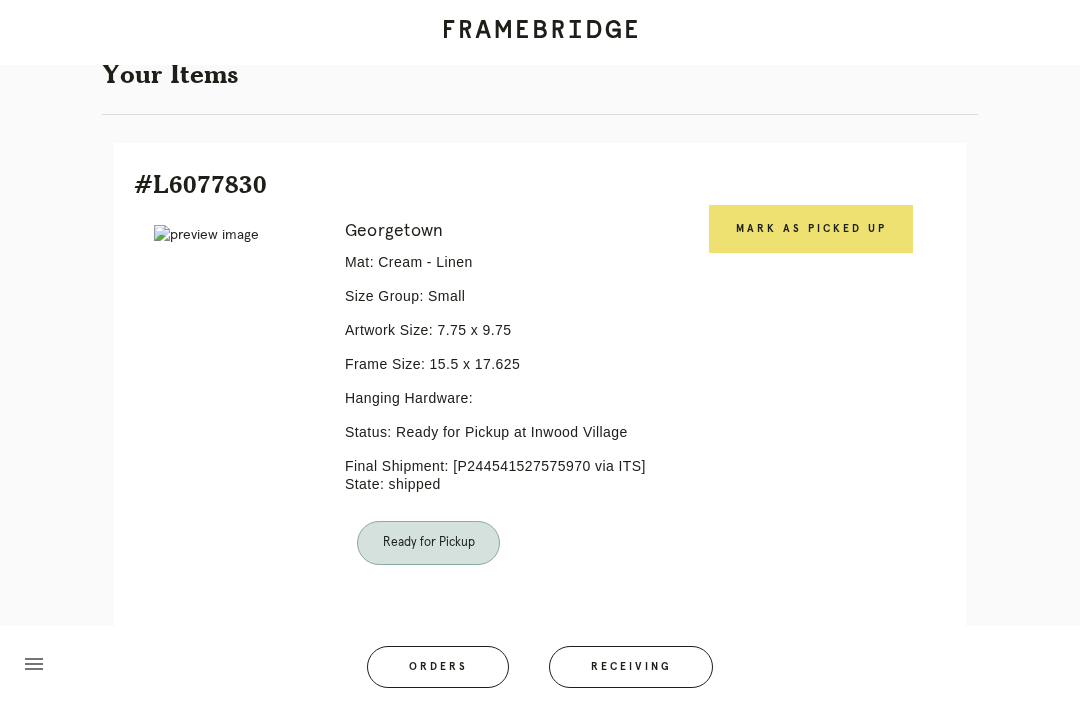 click on "Mark as Picked Up" at bounding box center [811, 229] 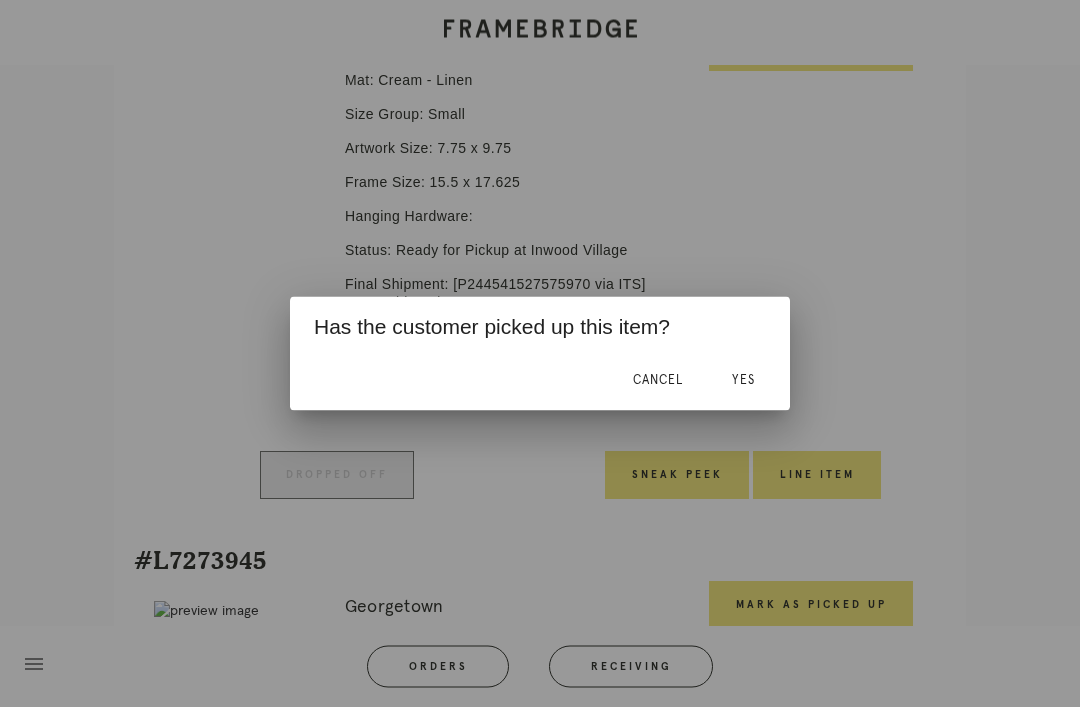 click on "Yes" at bounding box center [743, 381] 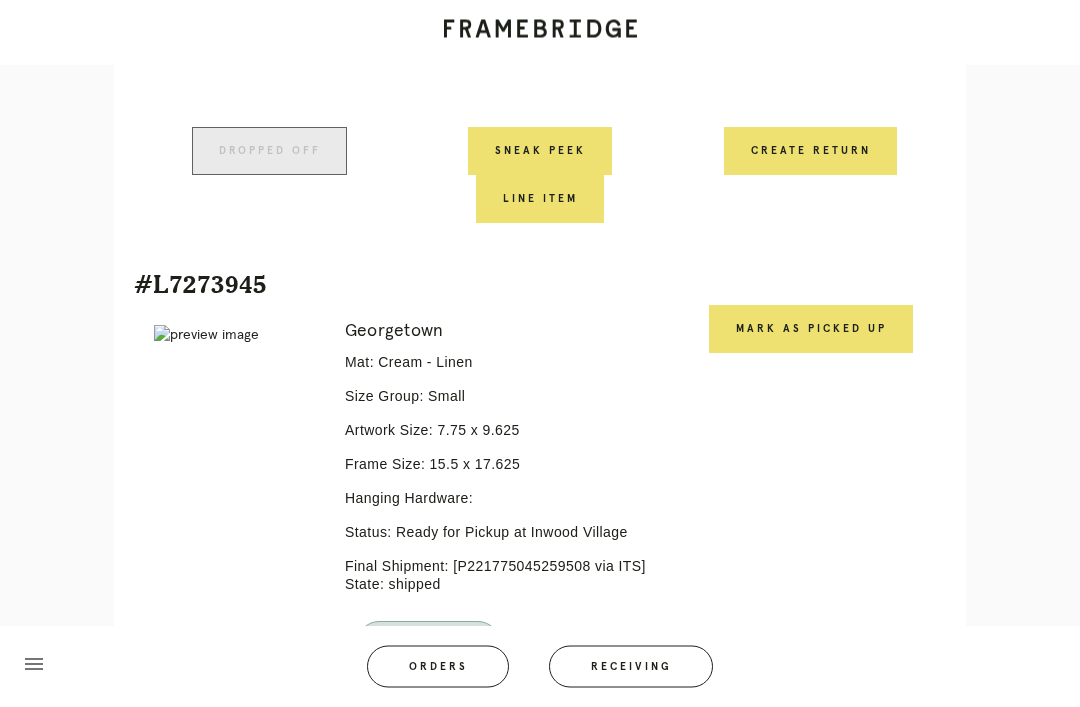 click on "Mark as Picked Up" at bounding box center [811, 330] 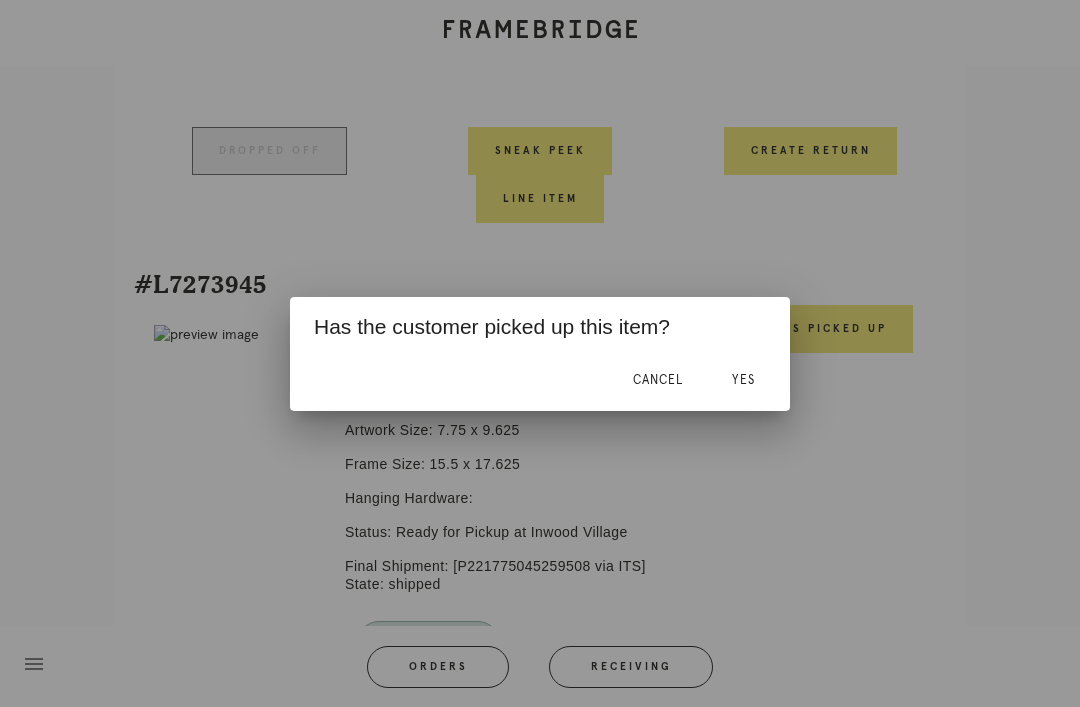 click on "Cancel" at bounding box center [658, 381] 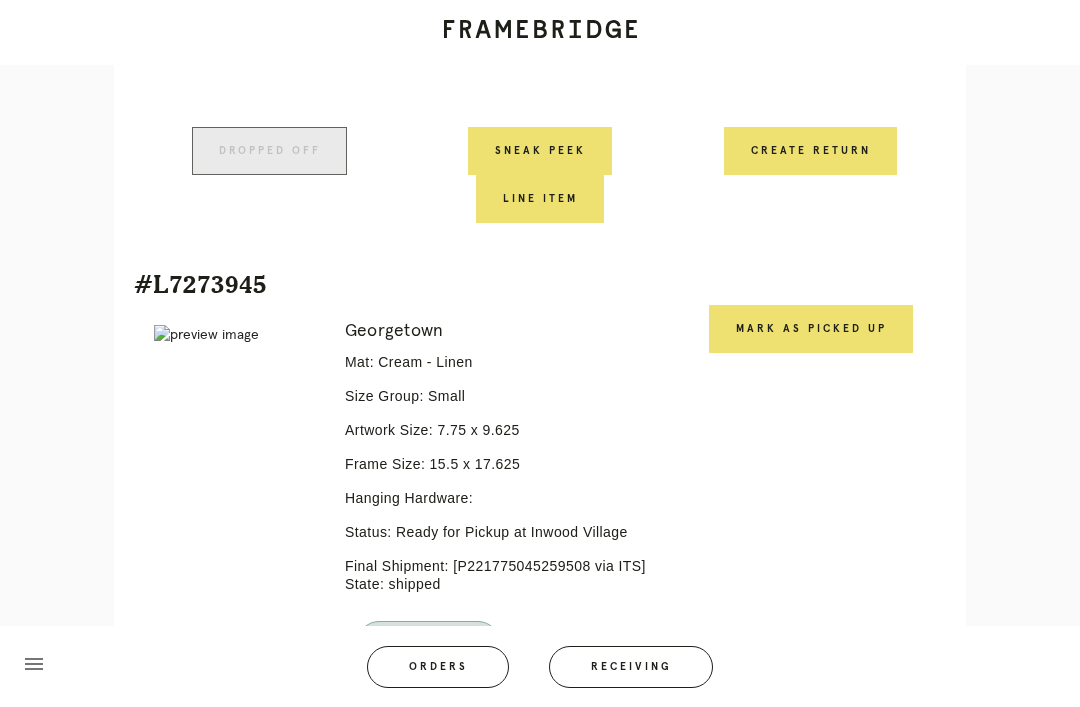 click on "Mark as Picked Up" at bounding box center [811, 329] 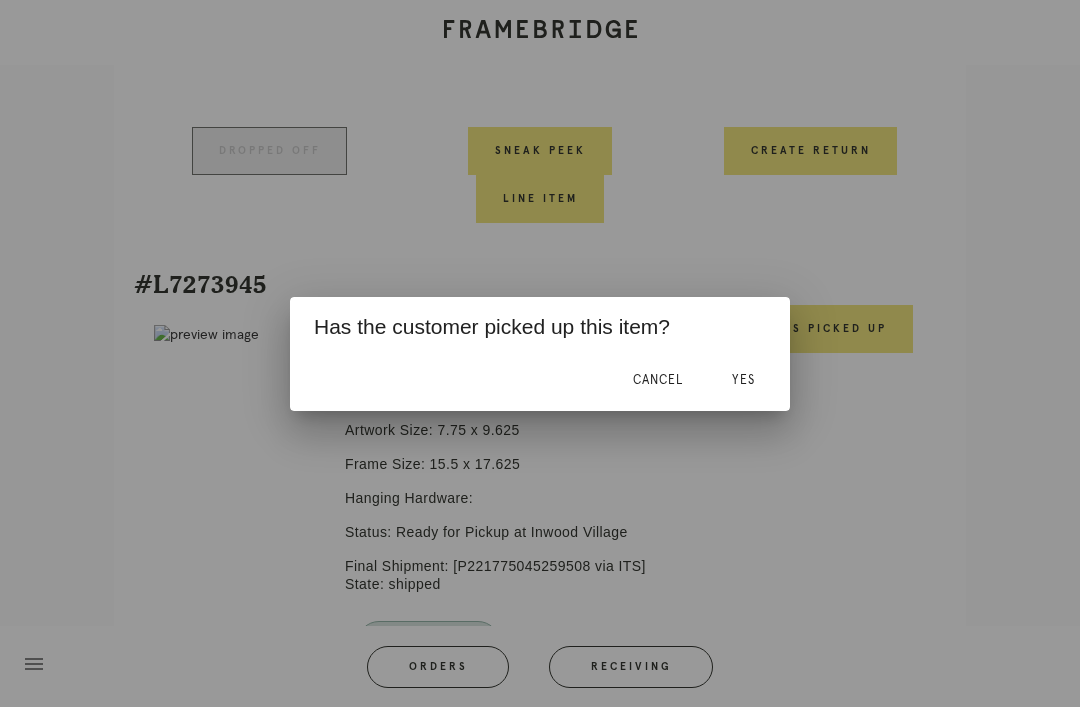click on "Yes" at bounding box center [743, 380] 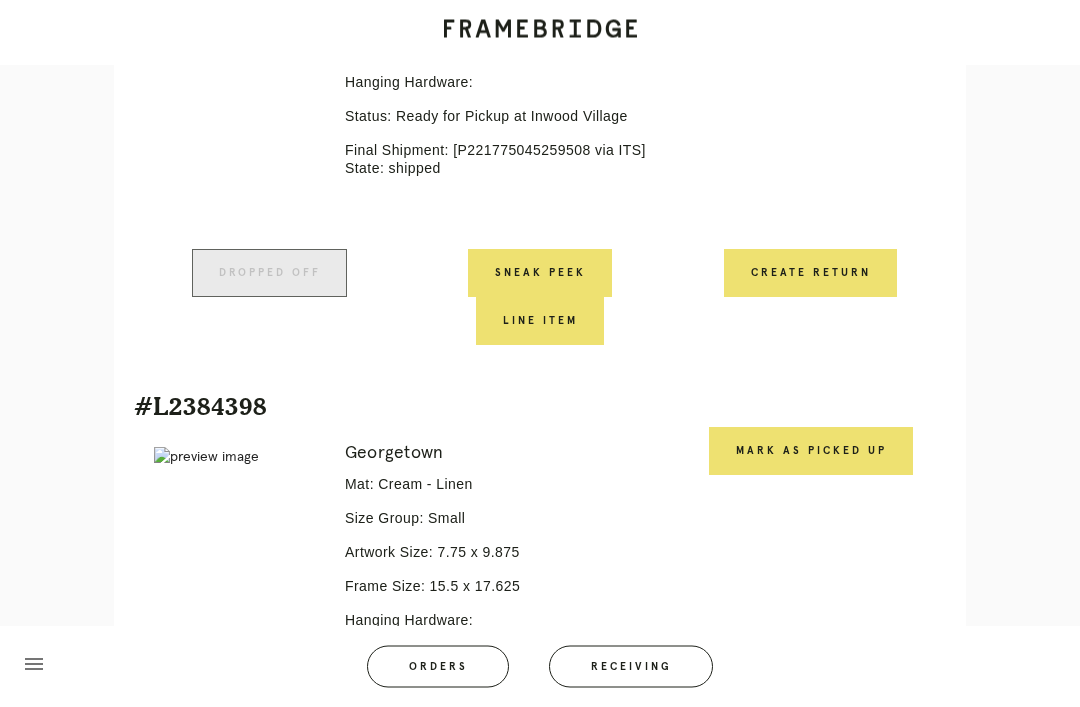 scroll, scrollTop: 1243, scrollLeft: 0, axis: vertical 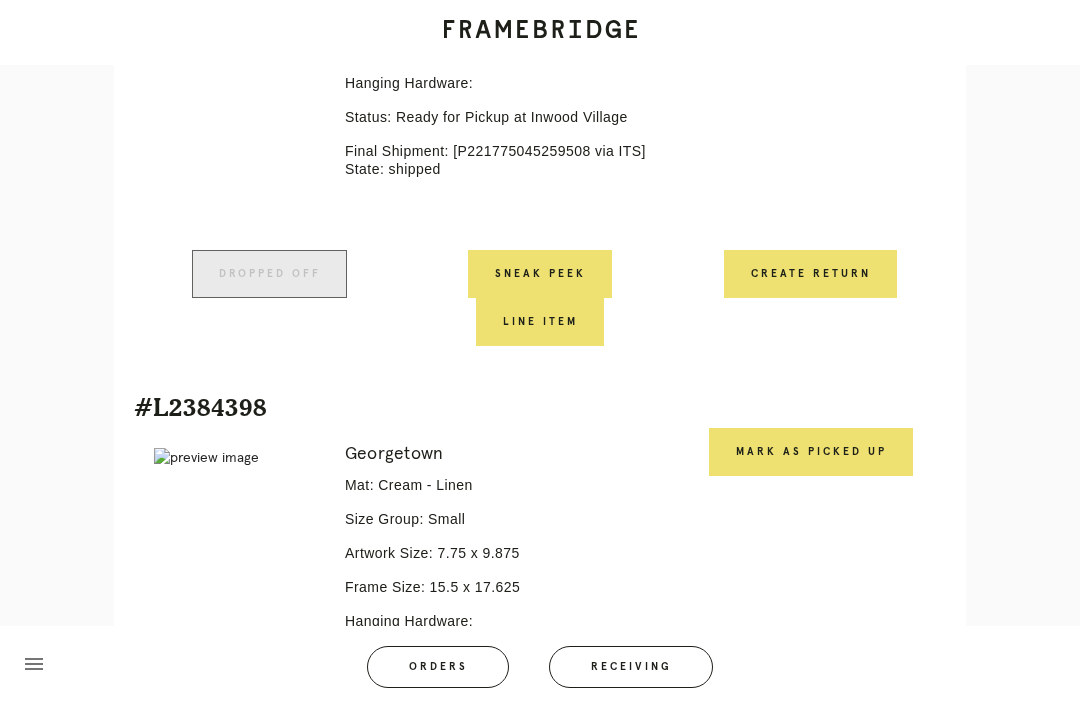 click on "Mark as Picked Up" at bounding box center (811, 452) 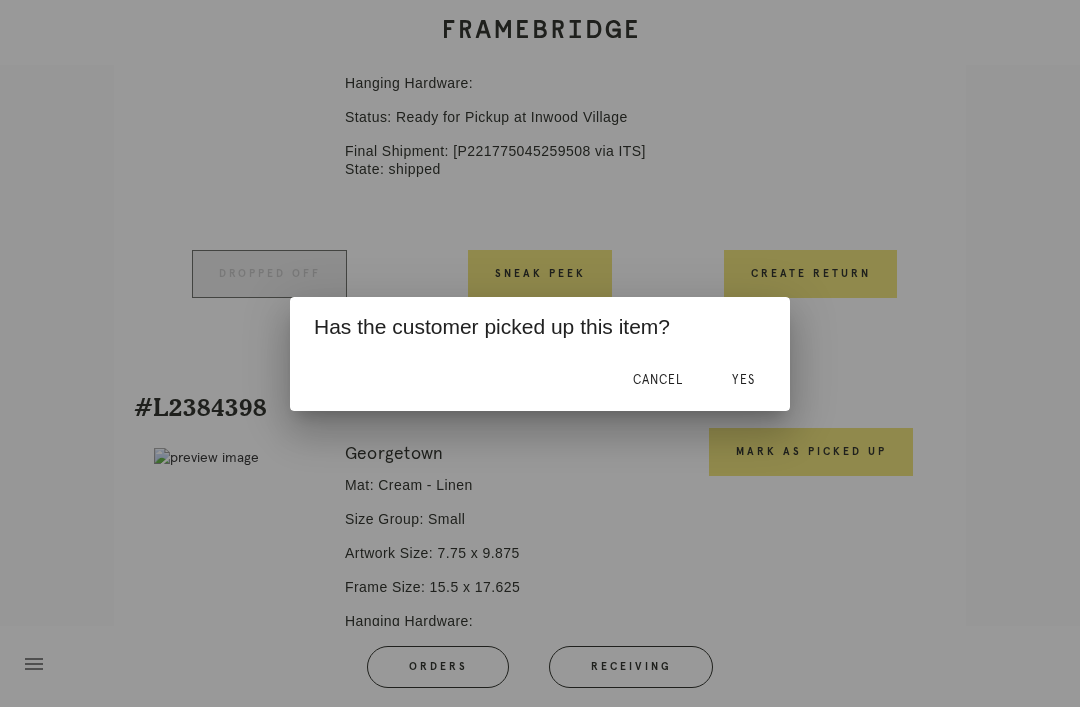 click on "Yes" at bounding box center (743, 381) 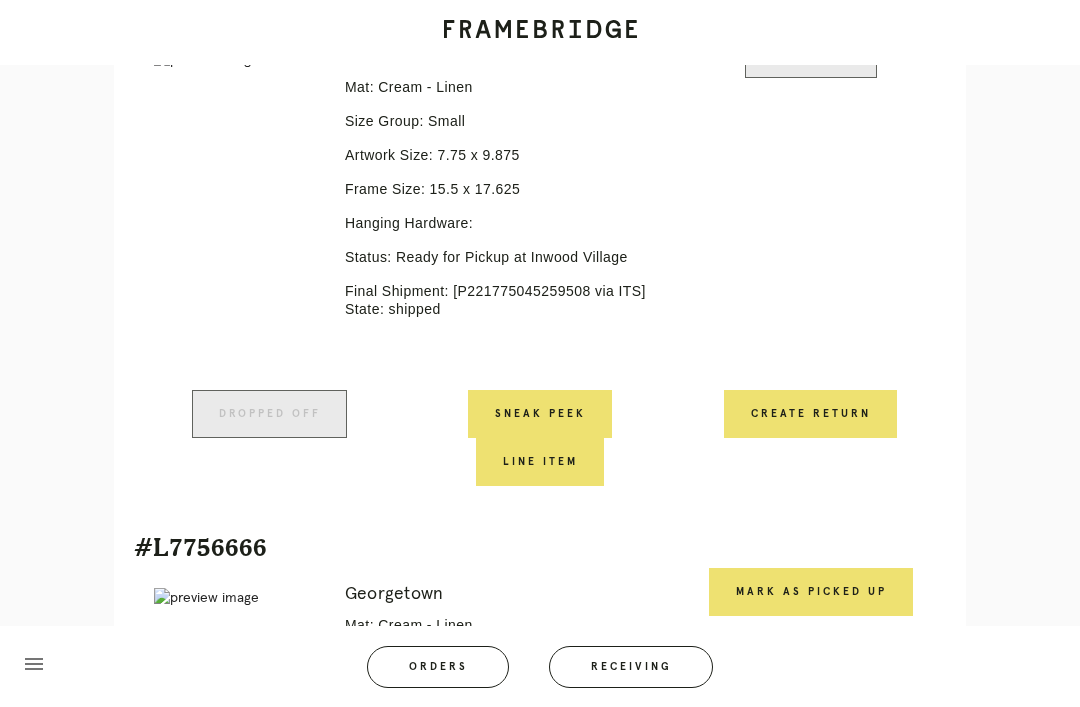 scroll, scrollTop: 1650, scrollLeft: 0, axis: vertical 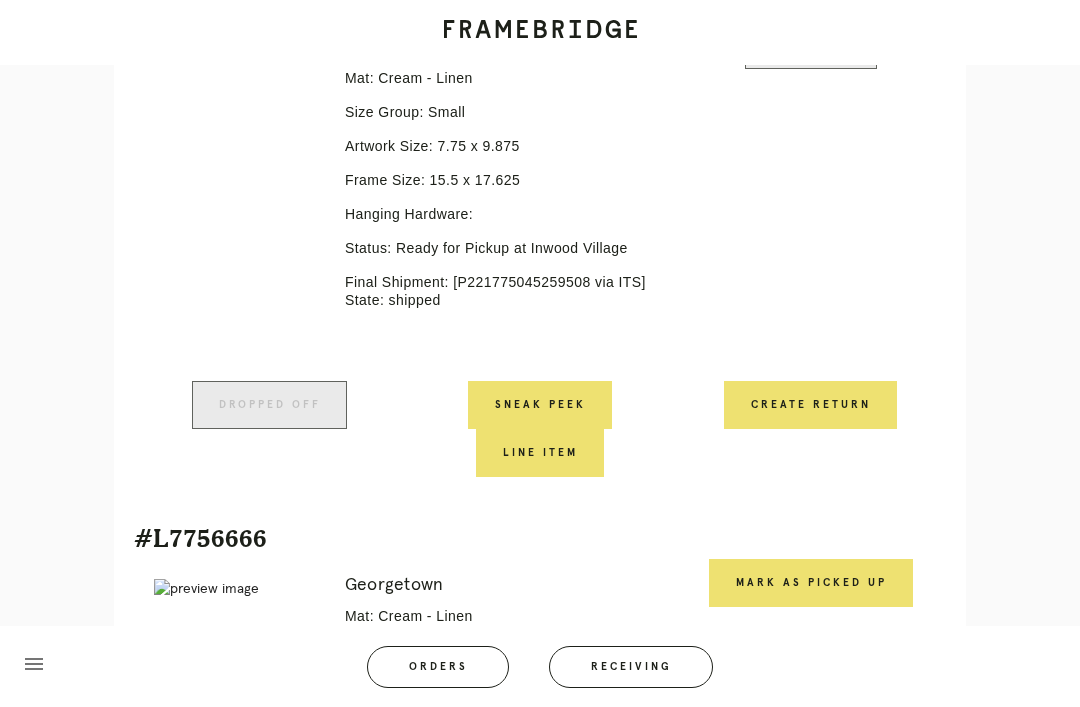 click on "Mark as Picked Up" at bounding box center (811, 583) 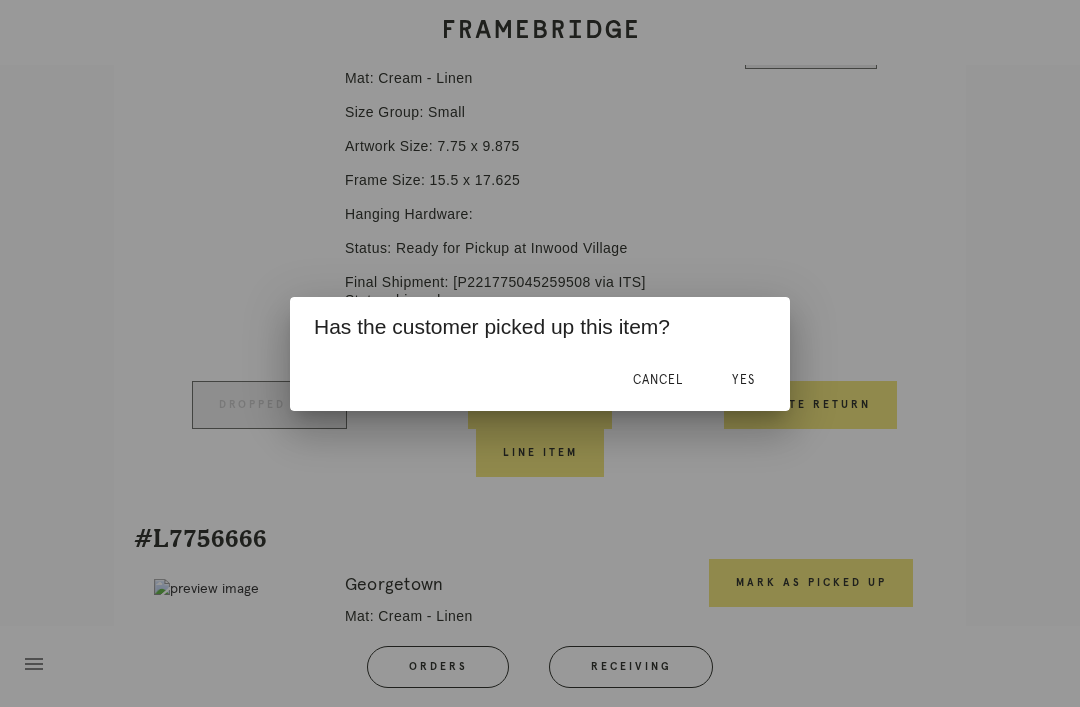 click on "Yes" at bounding box center [743, 381] 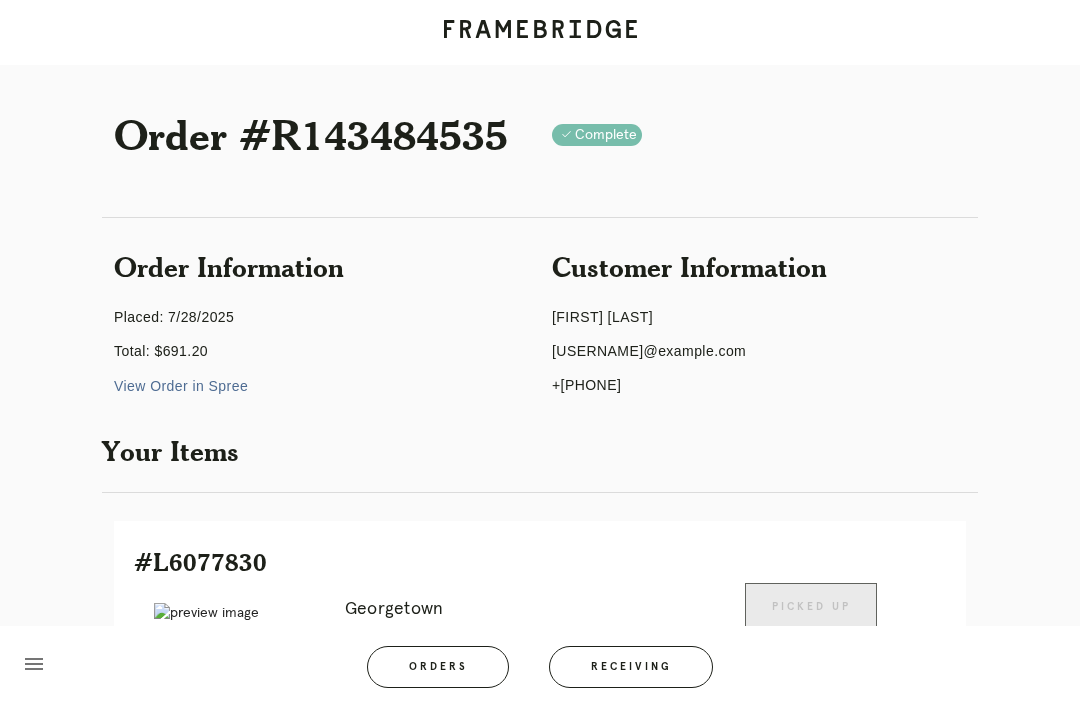 scroll, scrollTop: 0, scrollLeft: 0, axis: both 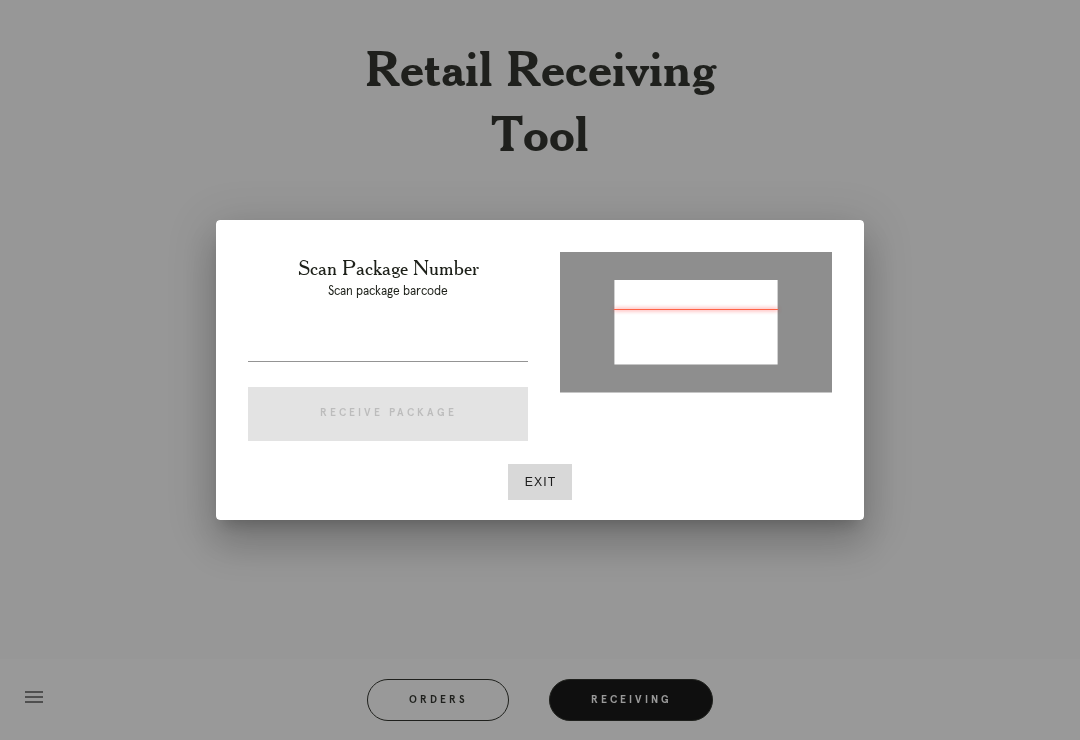 type on "P128271322489301" 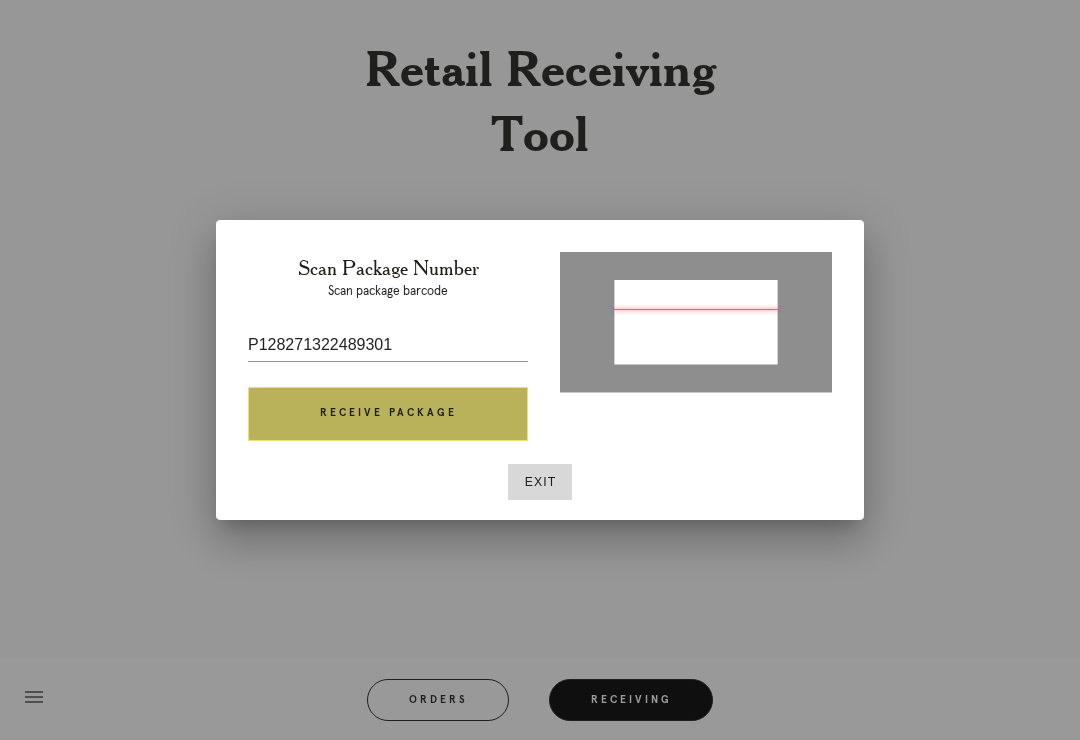 click on "Receive Package" at bounding box center [388, 414] 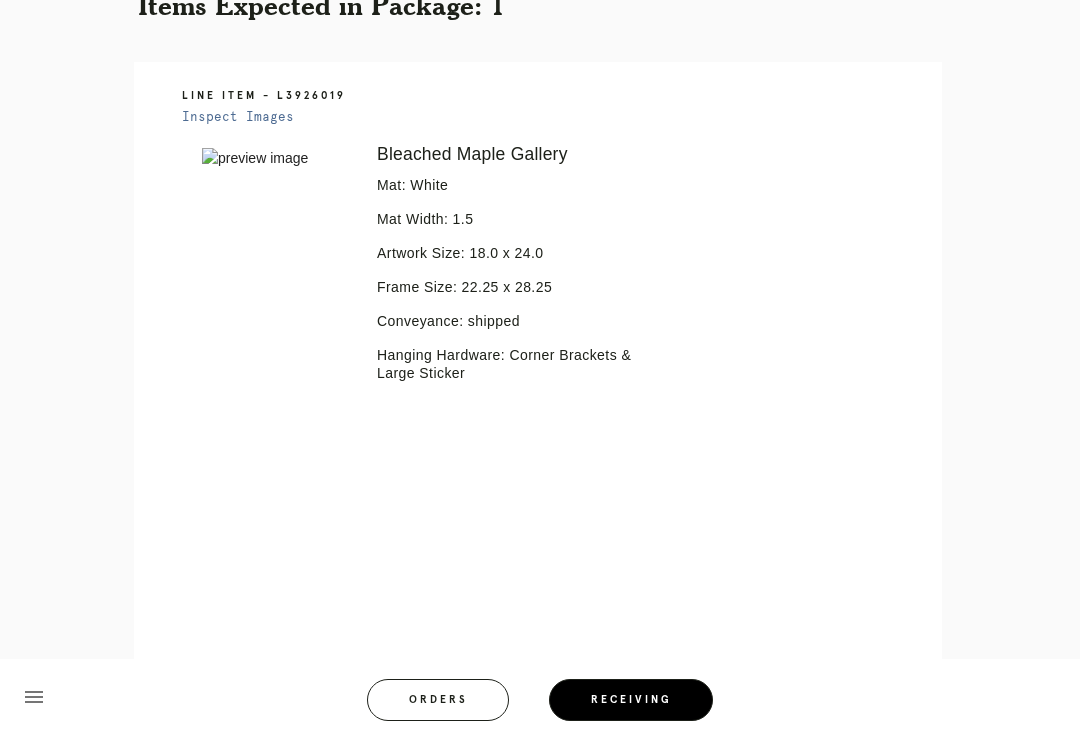 scroll, scrollTop: 121, scrollLeft: 0, axis: vertical 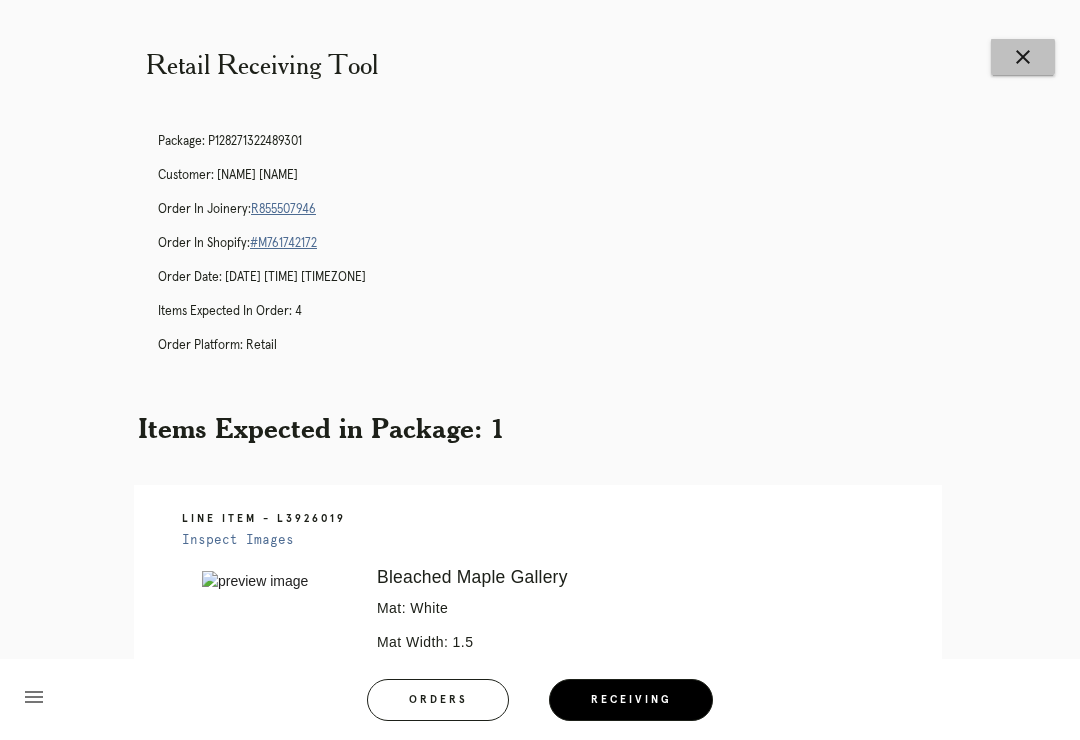 click on "close" at bounding box center (1023, 57) 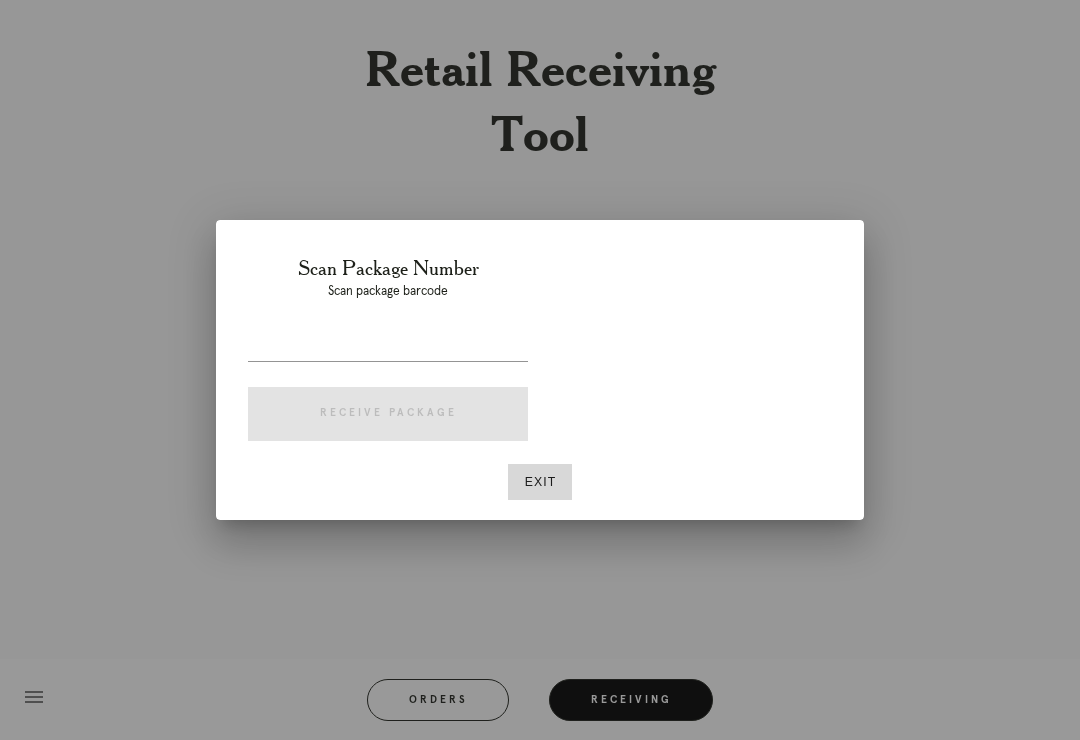scroll, scrollTop: 0, scrollLeft: 0, axis: both 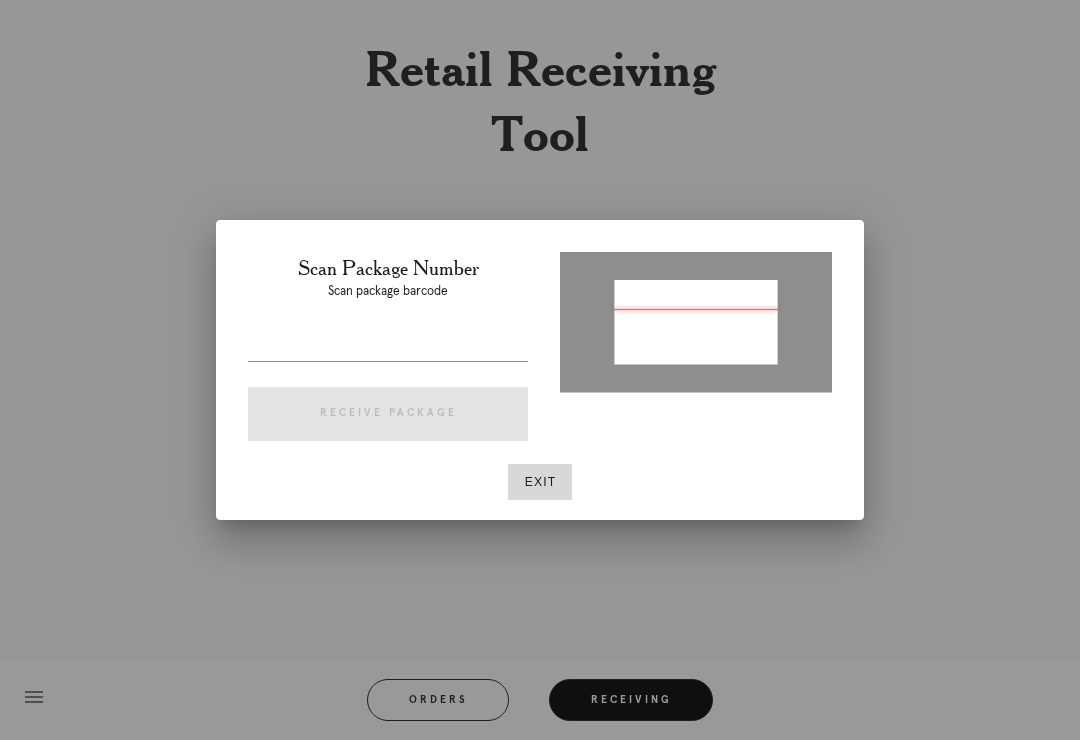 type on "P221511580391605" 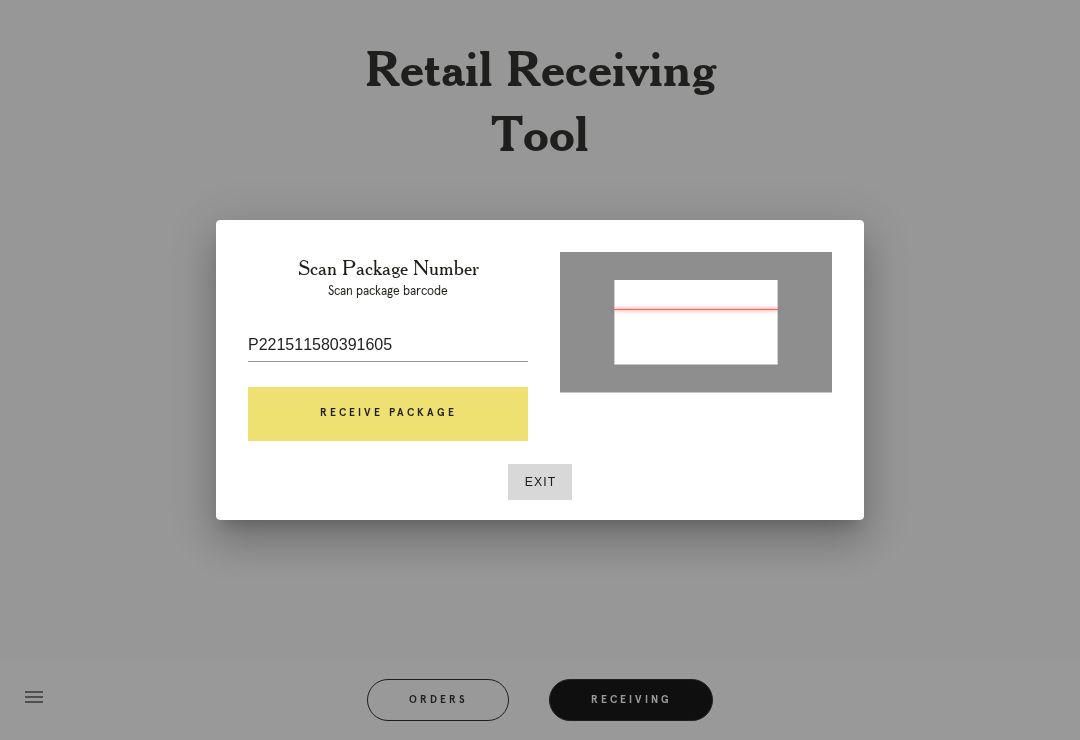 click on "Receive Package" at bounding box center [388, 414] 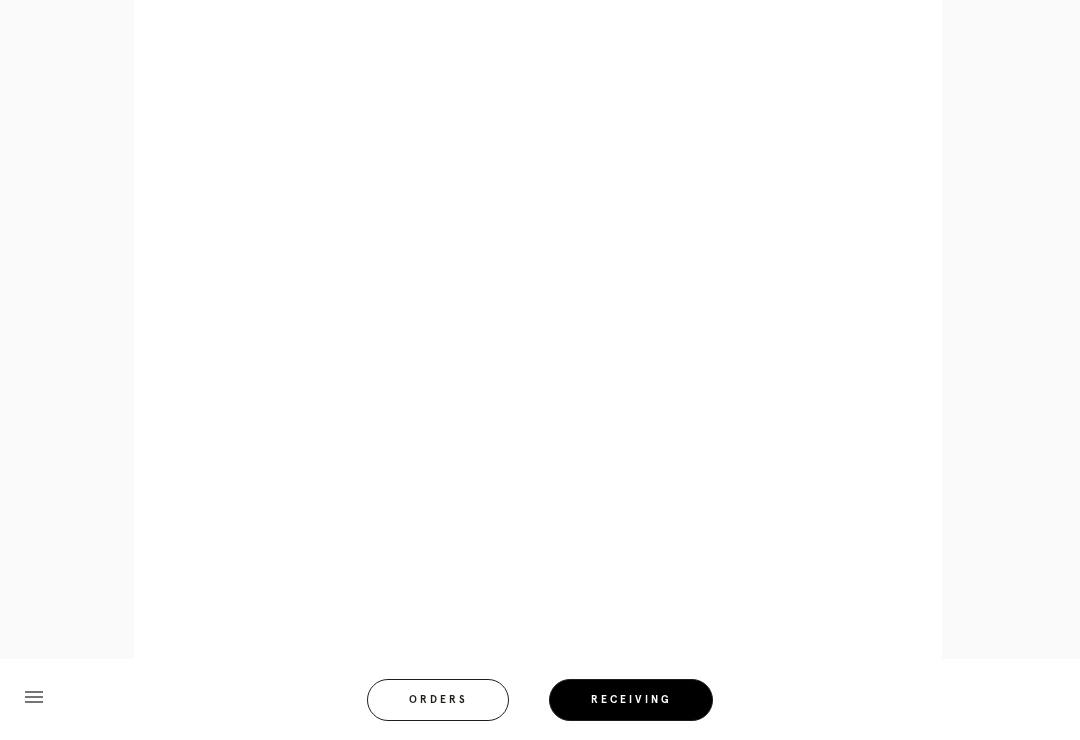 scroll, scrollTop: 858, scrollLeft: 0, axis: vertical 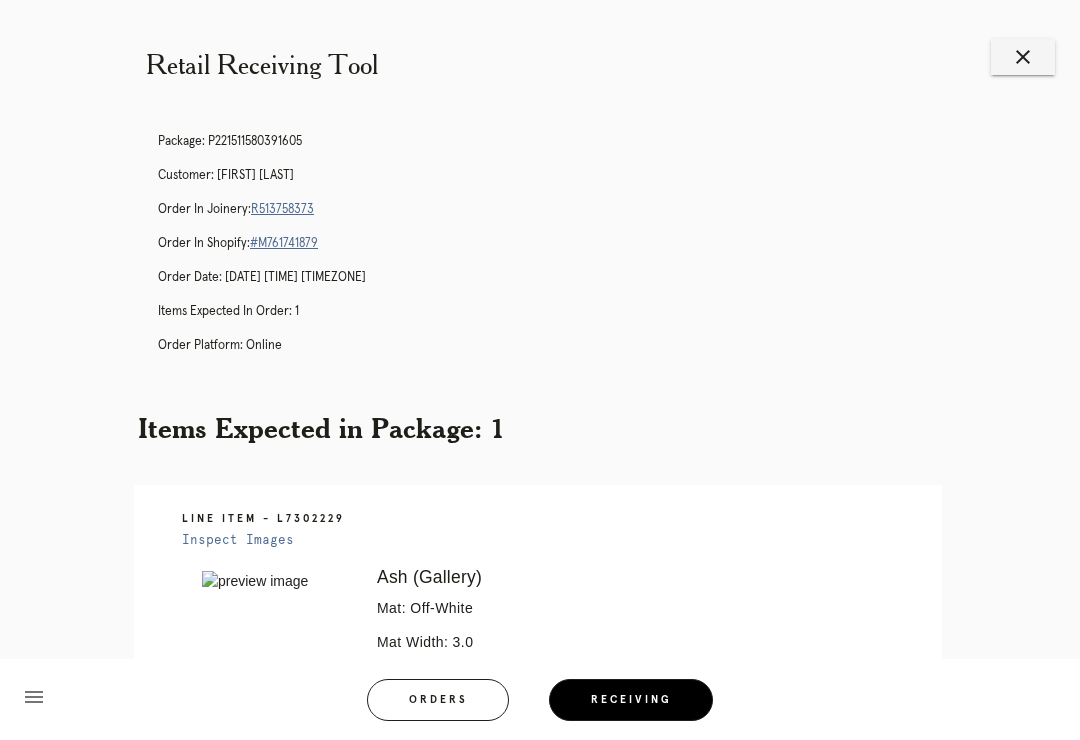 click on "close" at bounding box center [1023, 57] 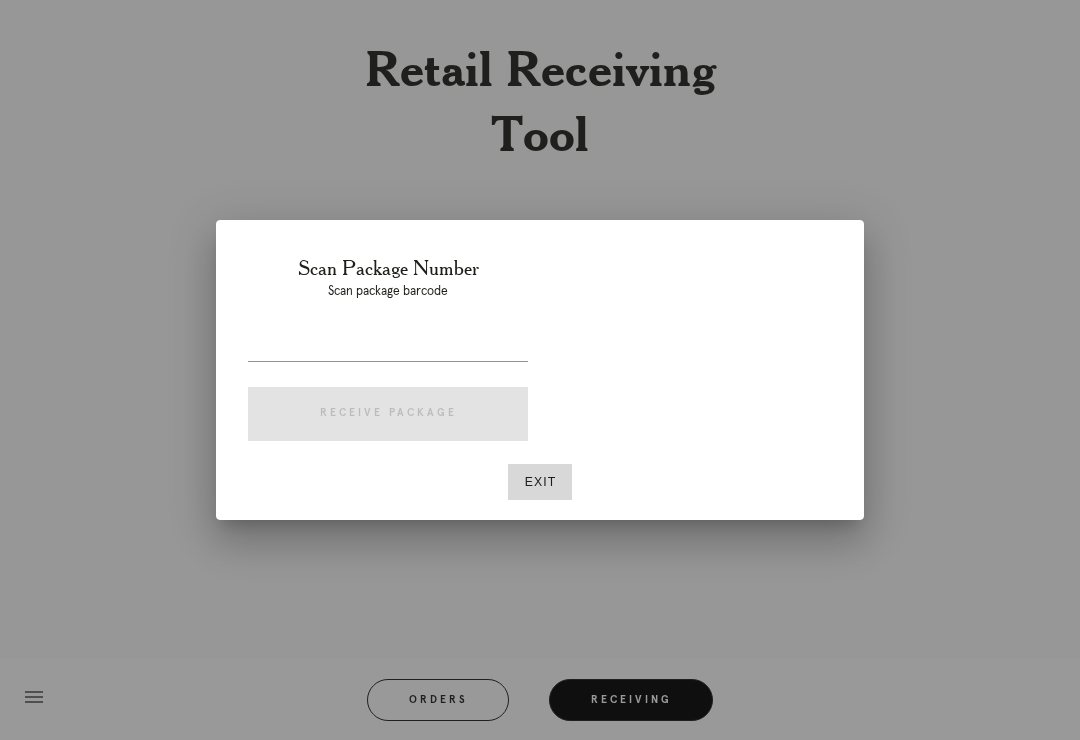 scroll, scrollTop: 0, scrollLeft: 0, axis: both 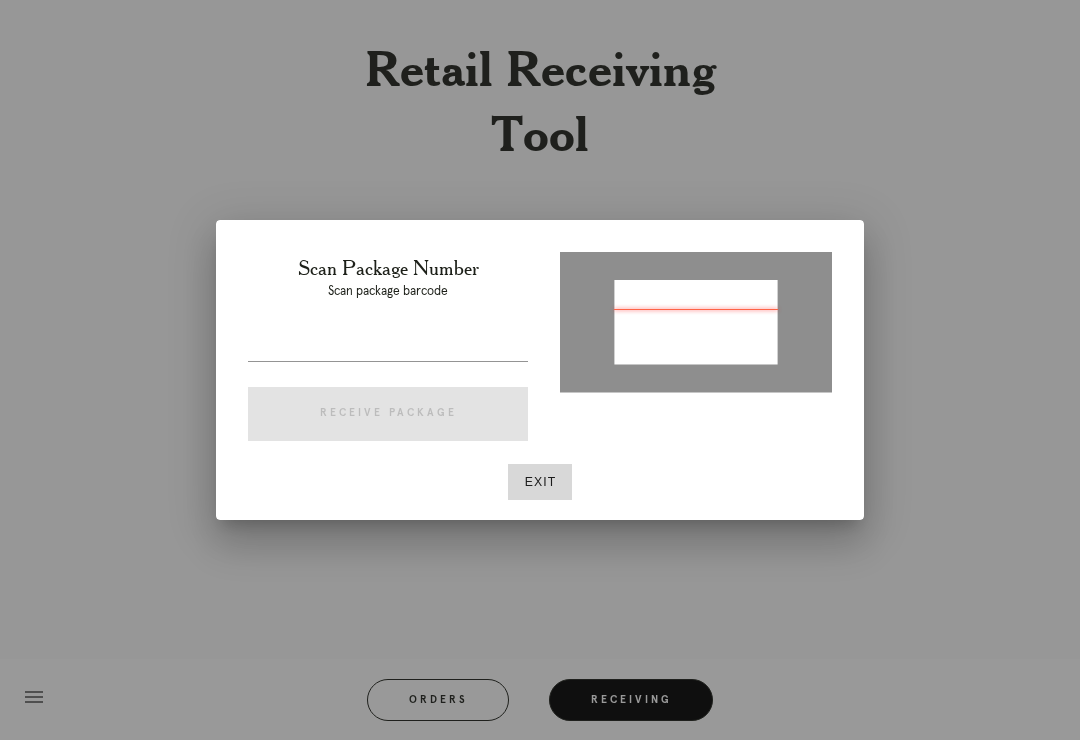 type on "P176133427495826" 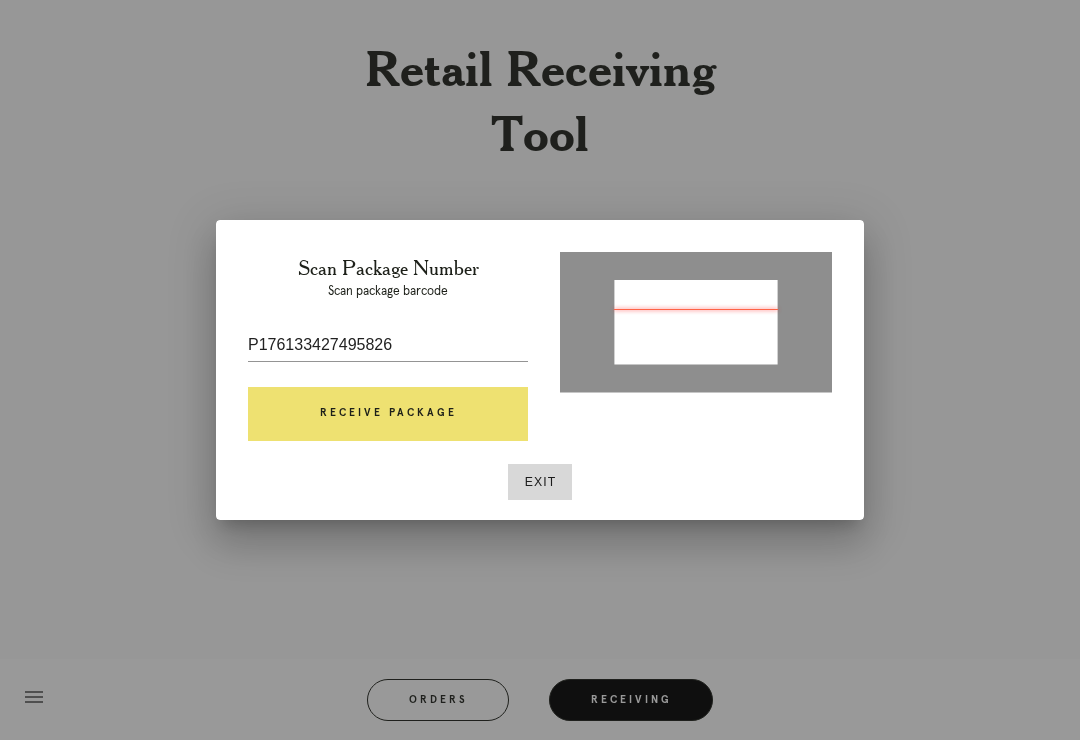 click on "Receive Package" at bounding box center (388, 414) 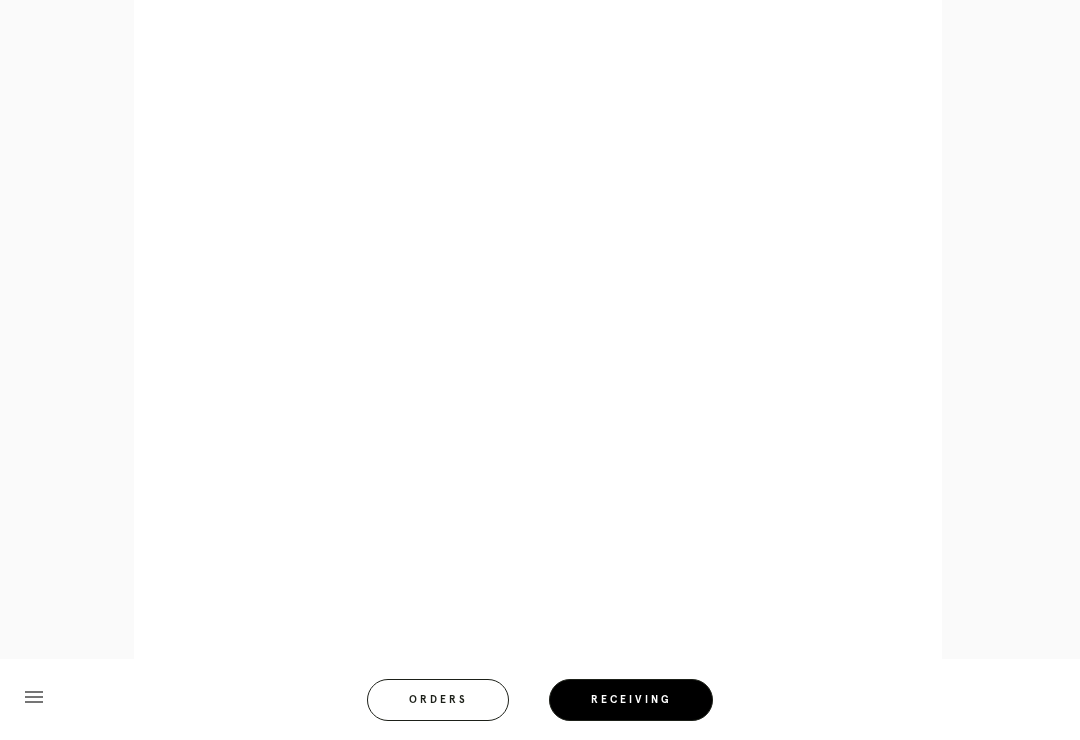 scroll, scrollTop: 858, scrollLeft: 0, axis: vertical 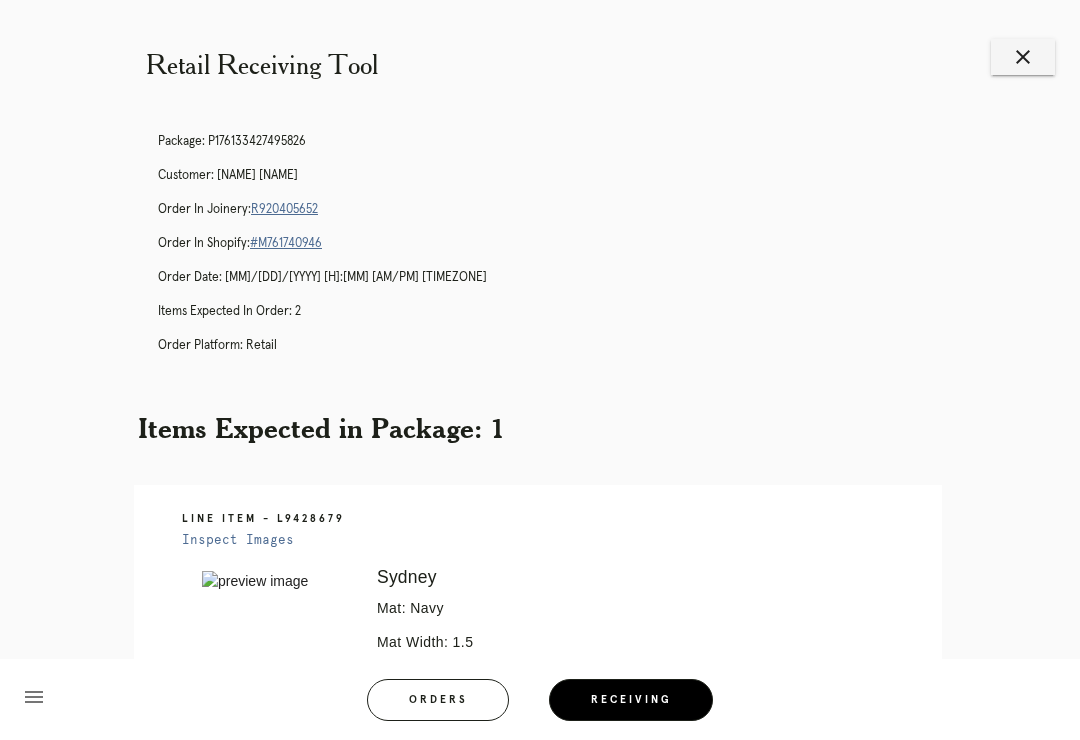 click on "close" at bounding box center [1023, 57] 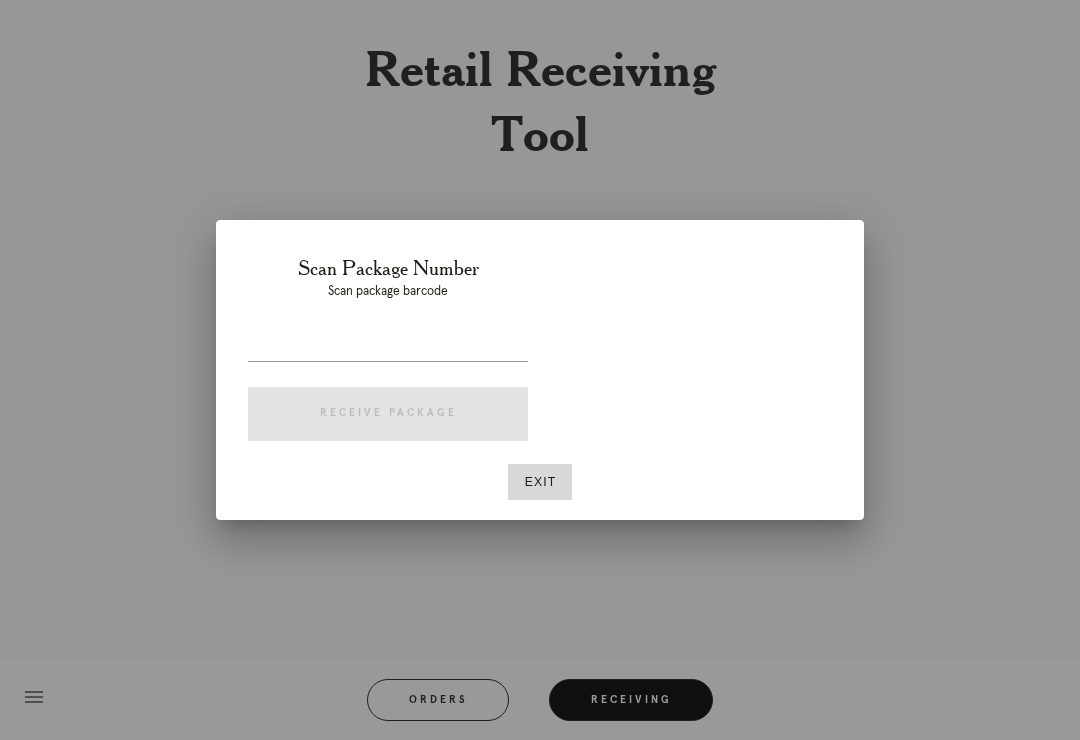 scroll, scrollTop: 0, scrollLeft: 0, axis: both 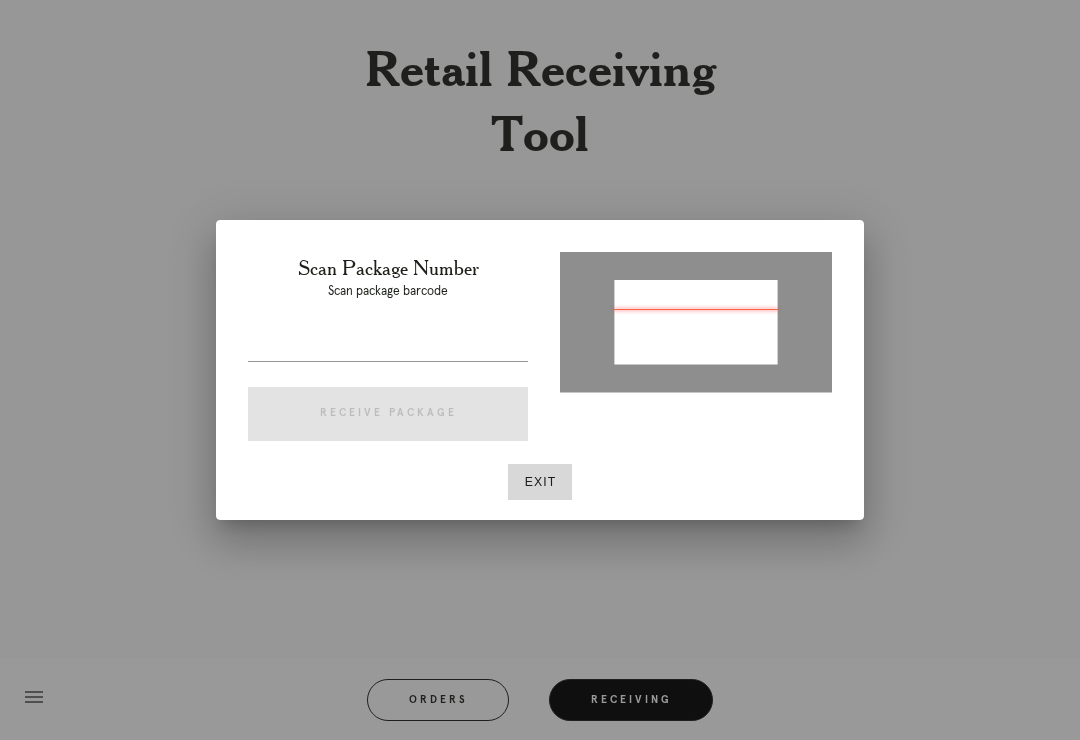 click at bounding box center [388, 376] 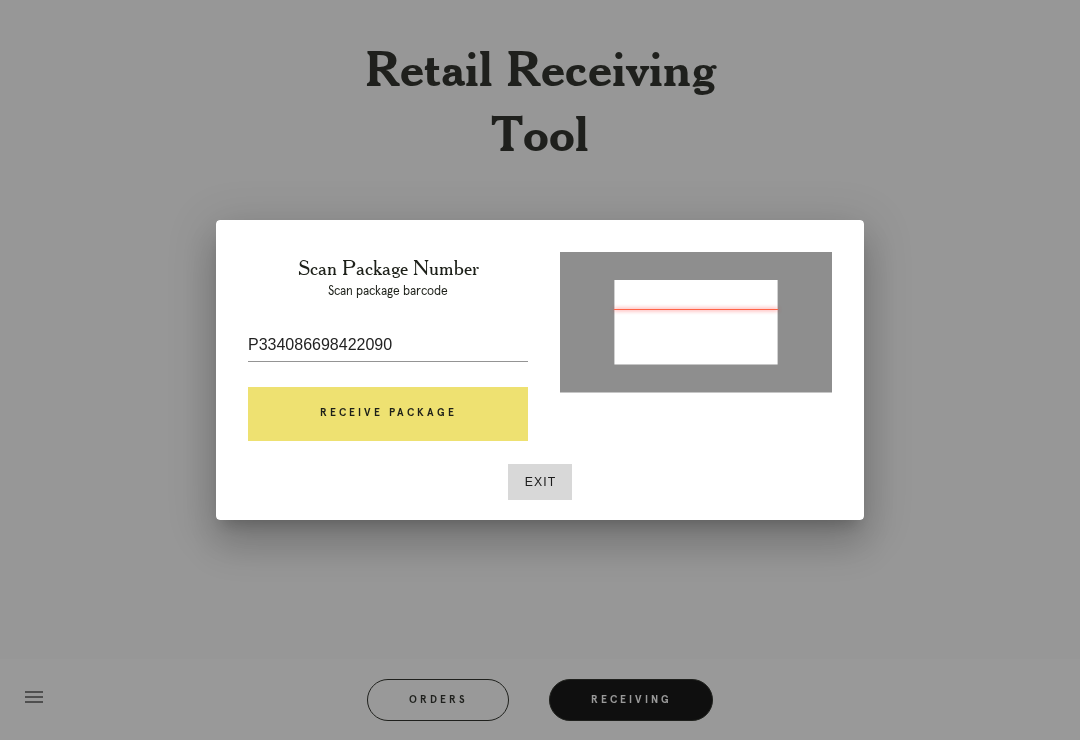 click on "Receive Package" at bounding box center [388, 414] 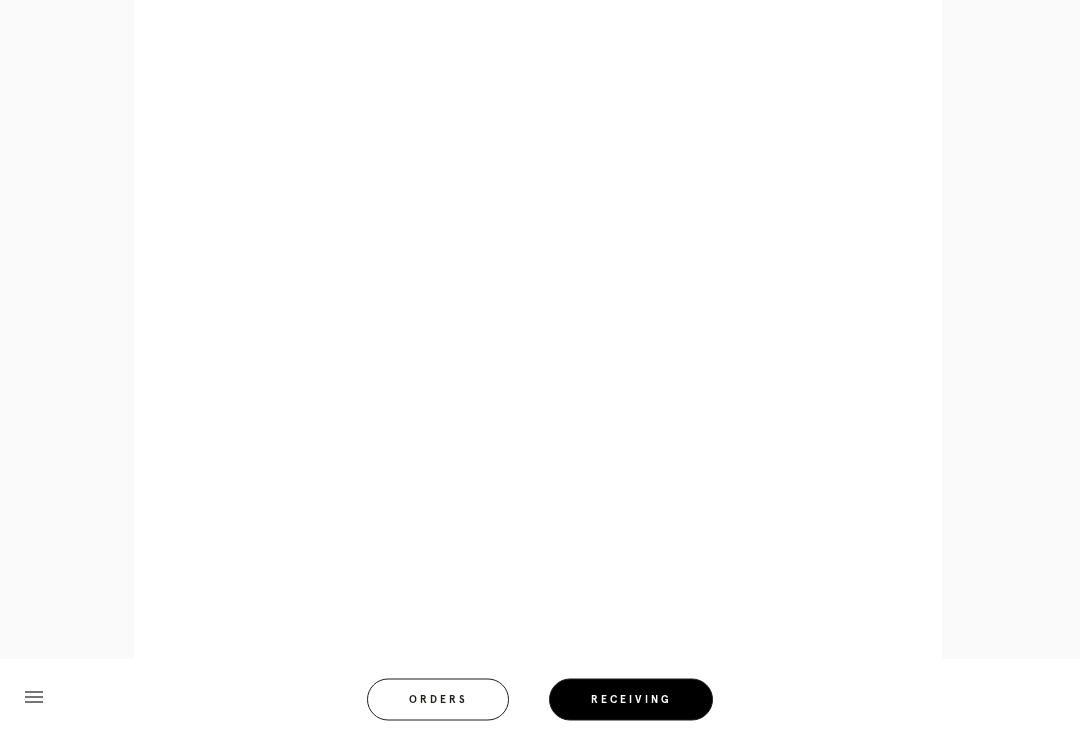 scroll, scrollTop: 1040, scrollLeft: 0, axis: vertical 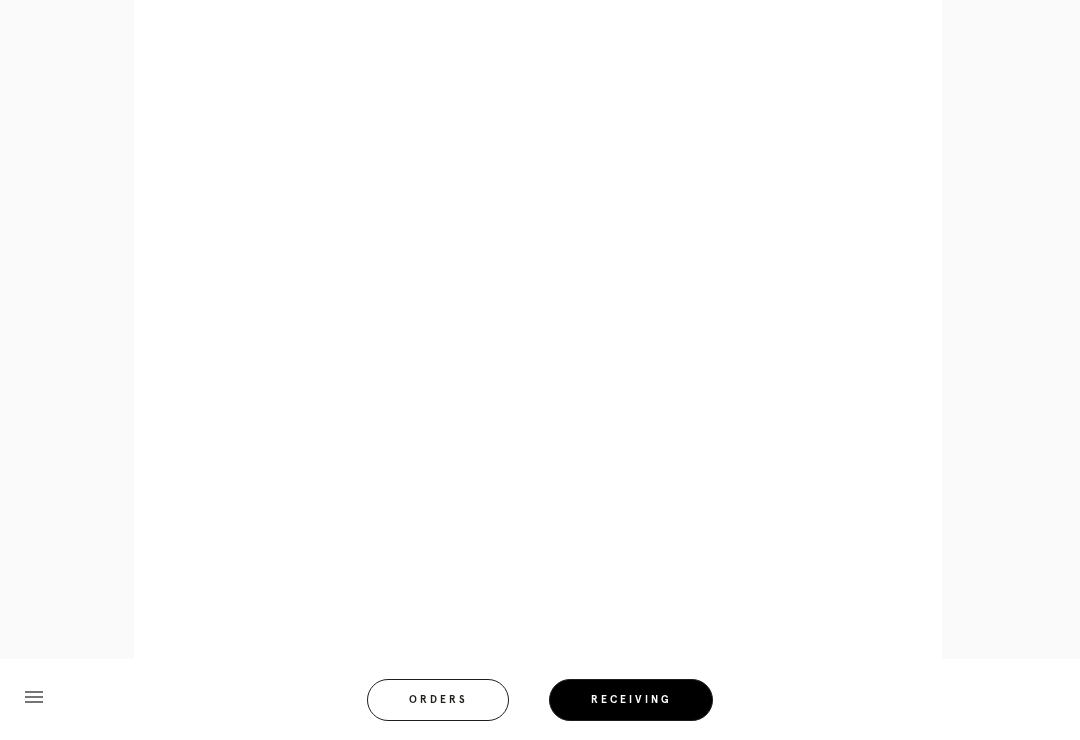click on "menu
Orders
Receiving
Logged in as:   karl.fish@framebridge.com   Inwood Village
Logout" at bounding box center (540, 706) 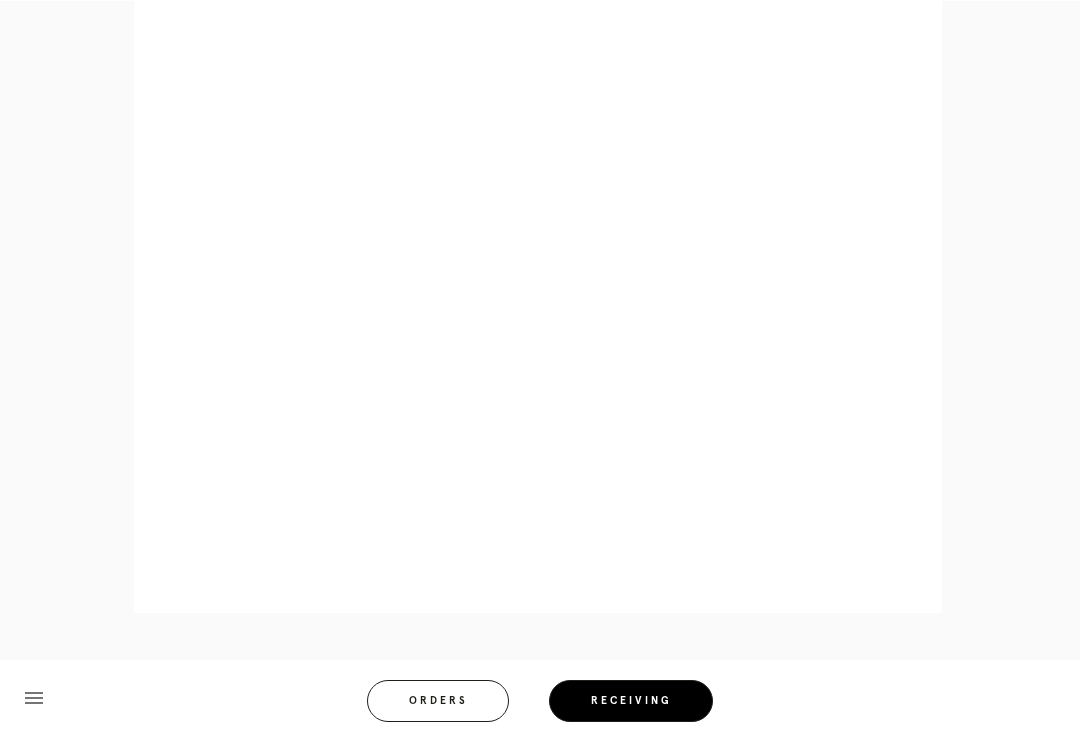 scroll, scrollTop: 946, scrollLeft: 0, axis: vertical 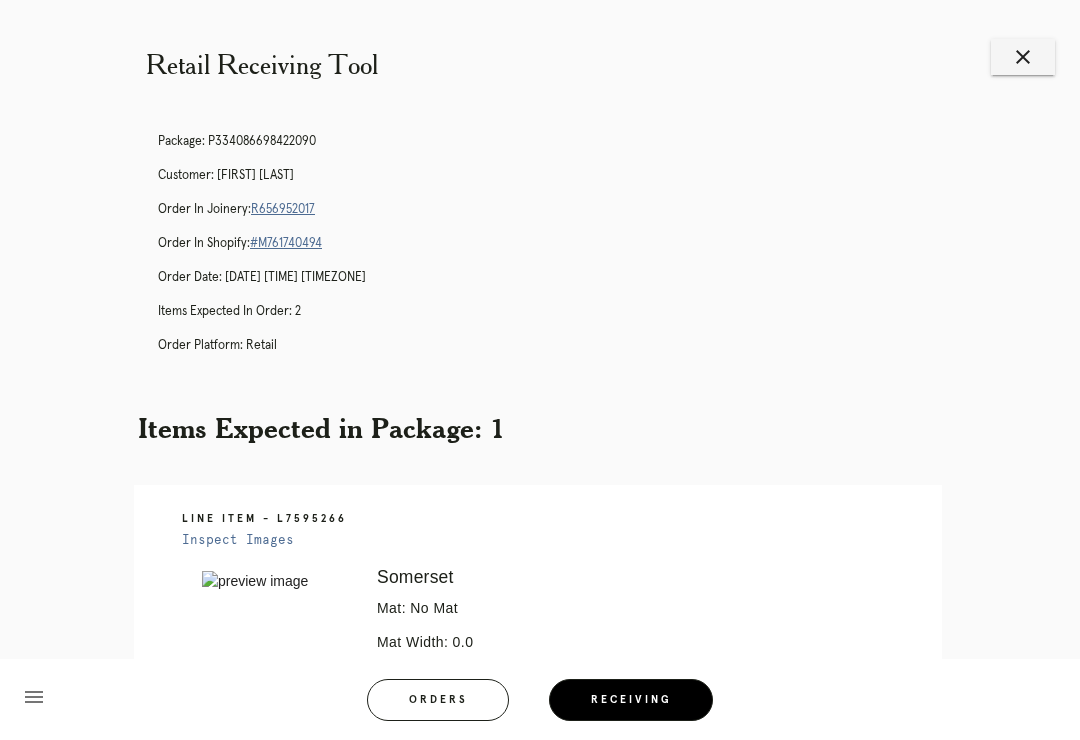 click on "close" at bounding box center (1023, 57) 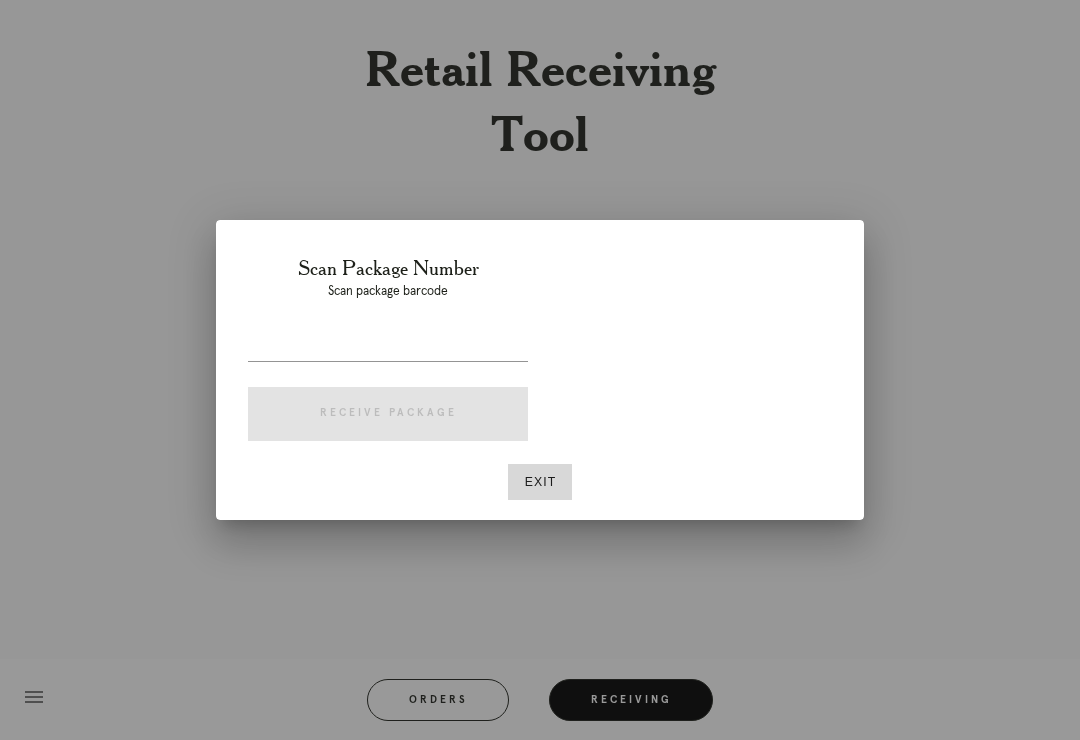 scroll, scrollTop: 0, scrollLeft: 0, axis: both 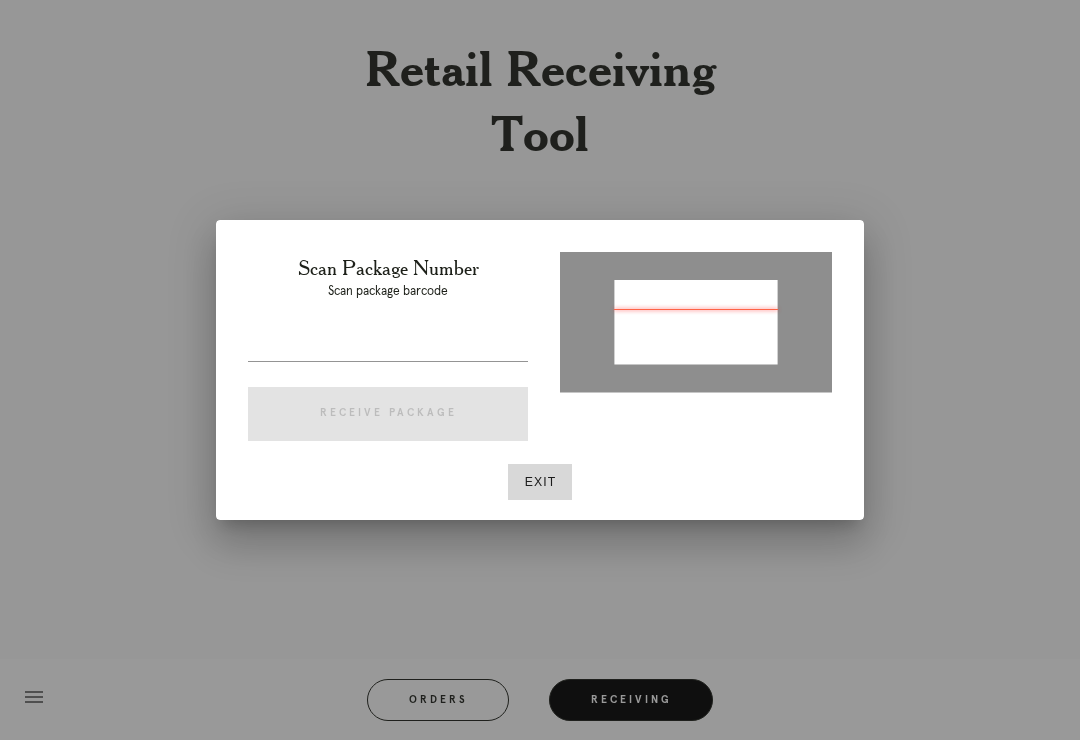 type on "[ORDER_ID]" 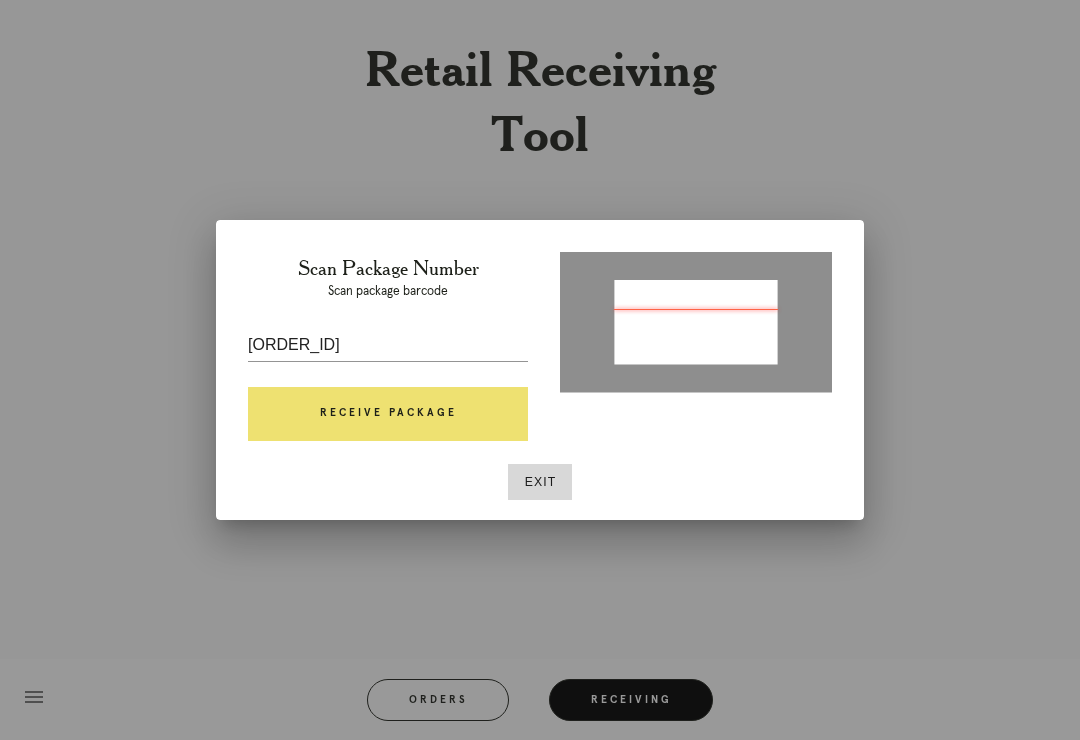 click on "Receive Package" at bounding box center (388, 414) 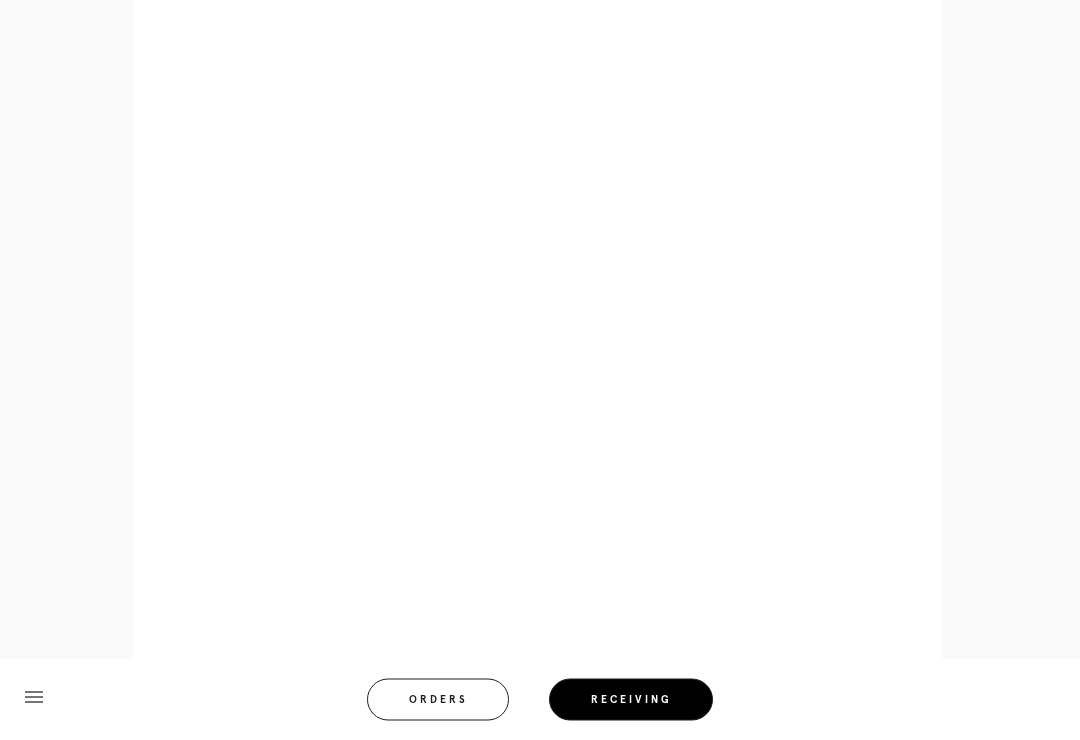 scroll, scrollTop: 858, scrollLeft: 0, axis: vertical 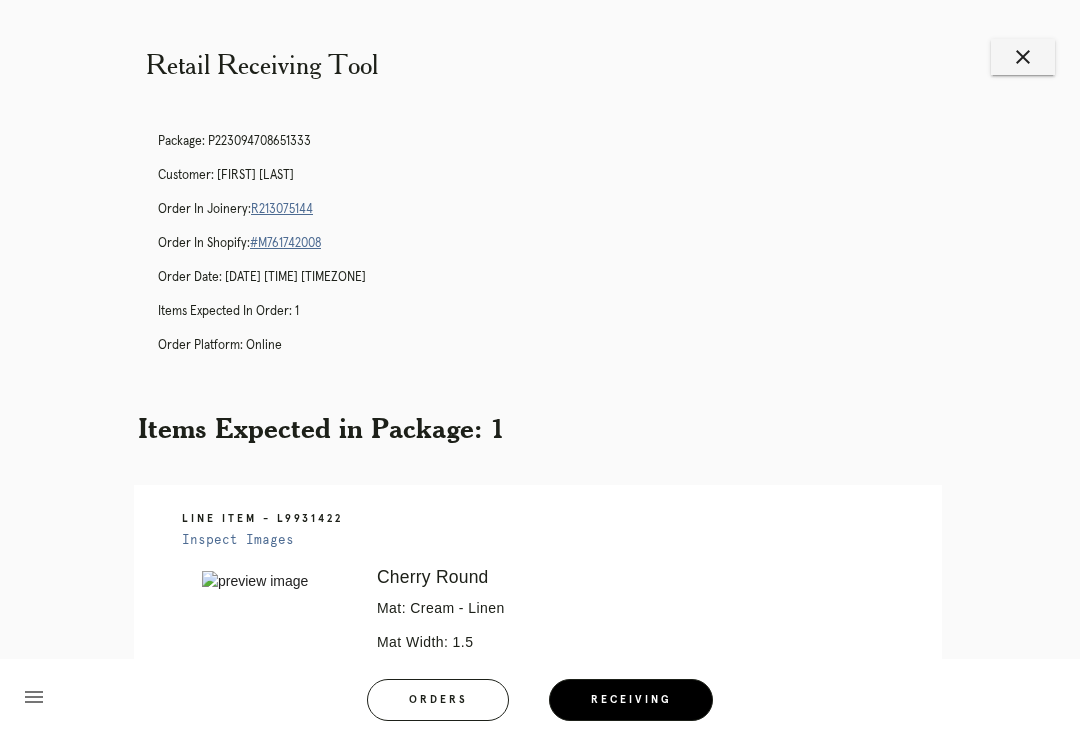 click on "close" at bounding box center (1023, 57) 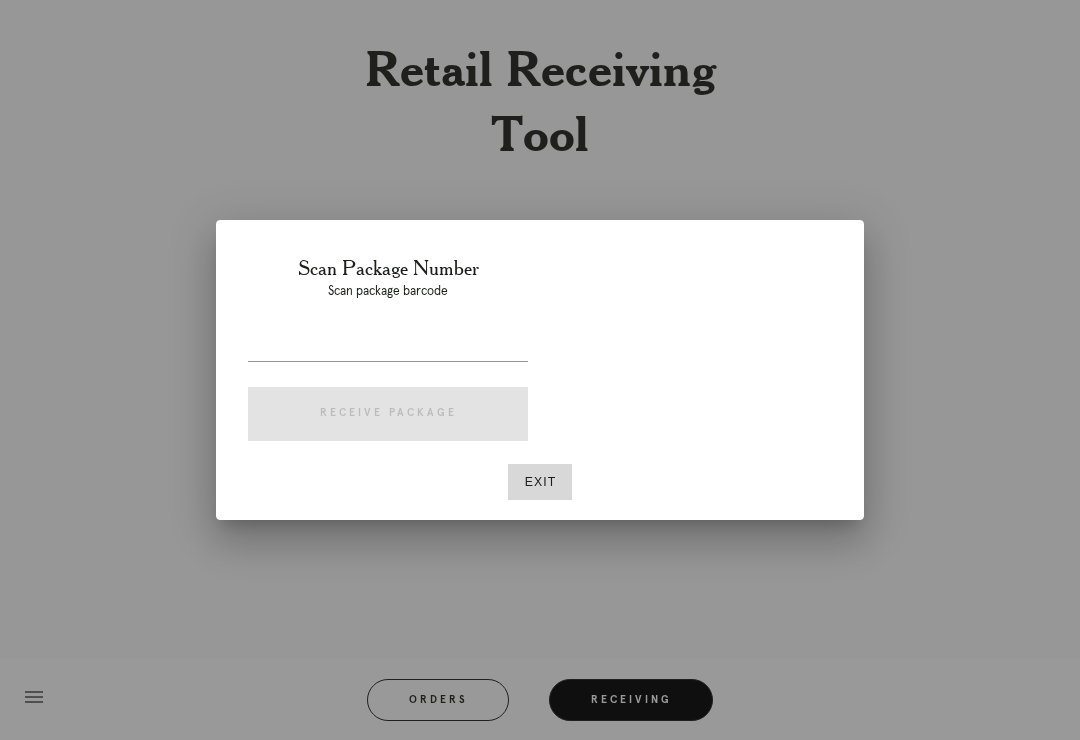scroll, scrollTop: 0, scrollLeft: 0, axis: both 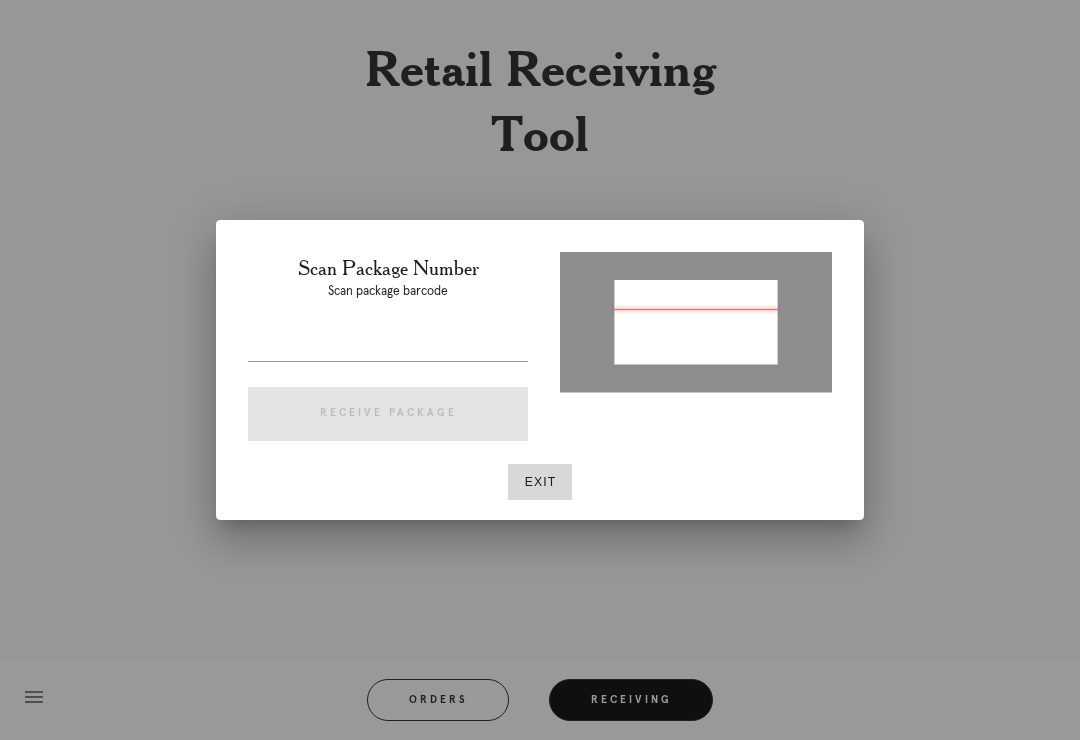 type on "[ORDER_ID]" 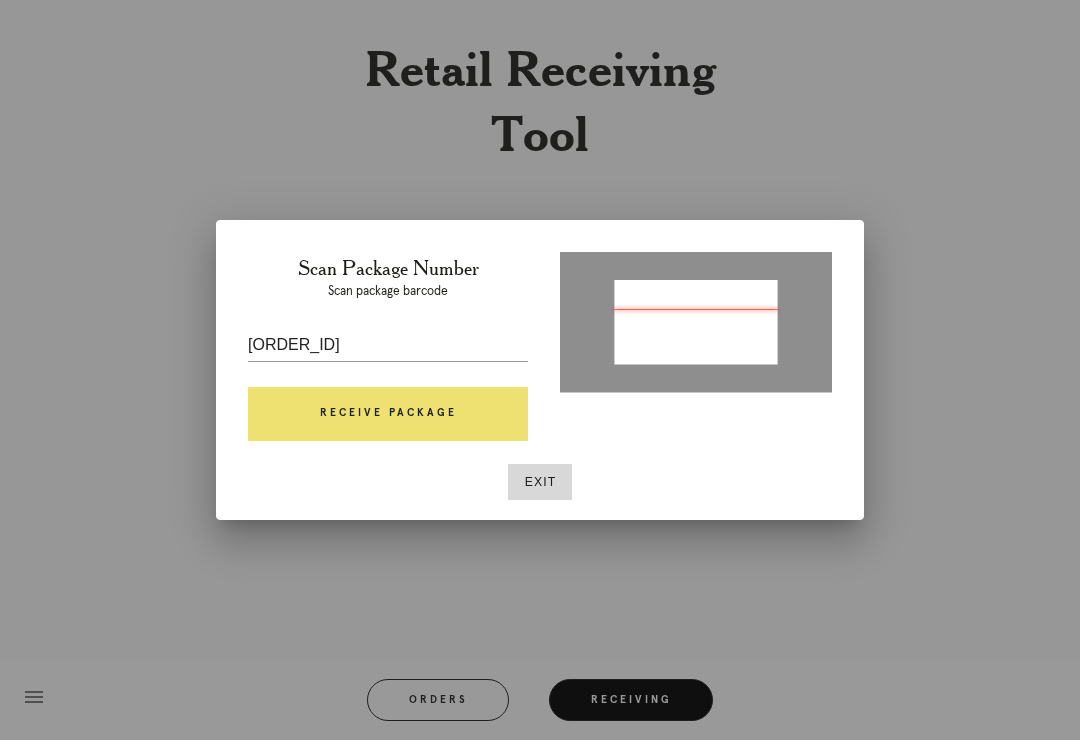 click on "Receive Package" at bounding box center (388, 414) 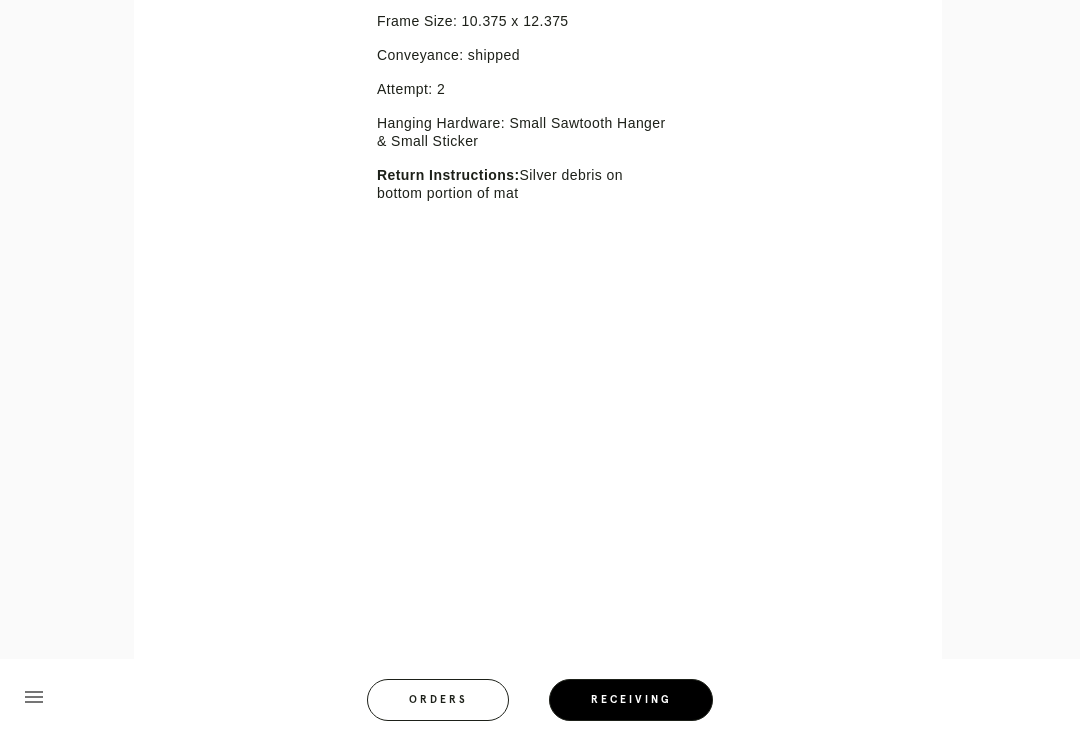 scroll, scrollTop: 0, scrollLeft: 0, axis: both 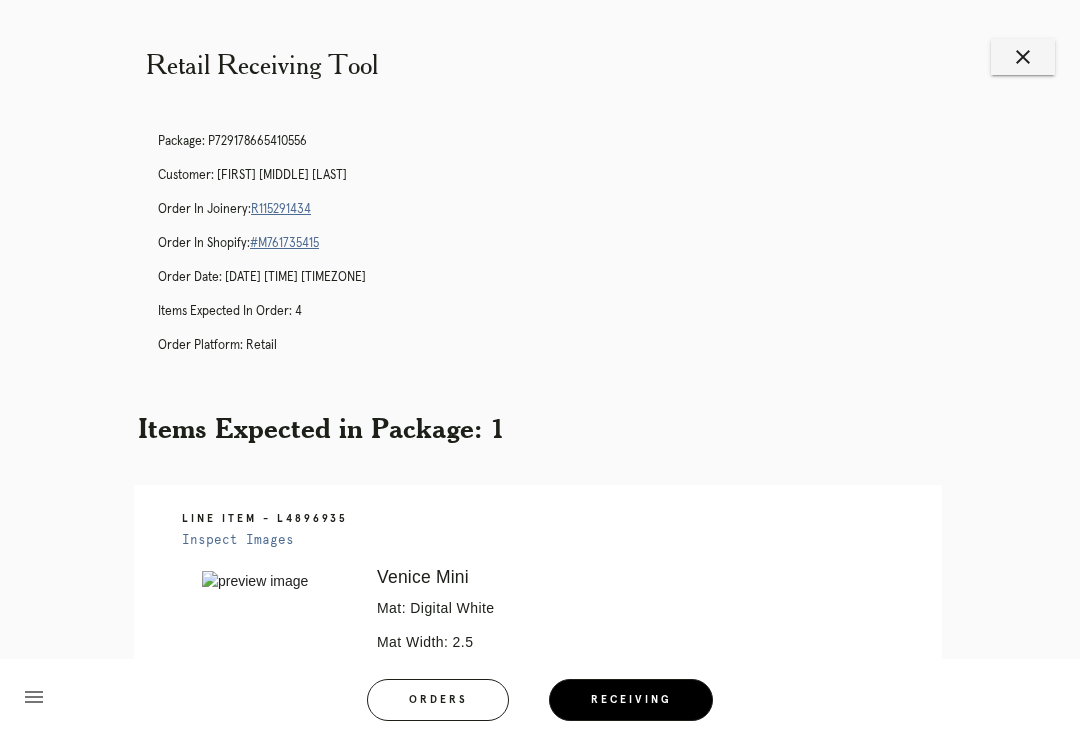 click on "close" at bounding box center [1023, 57] 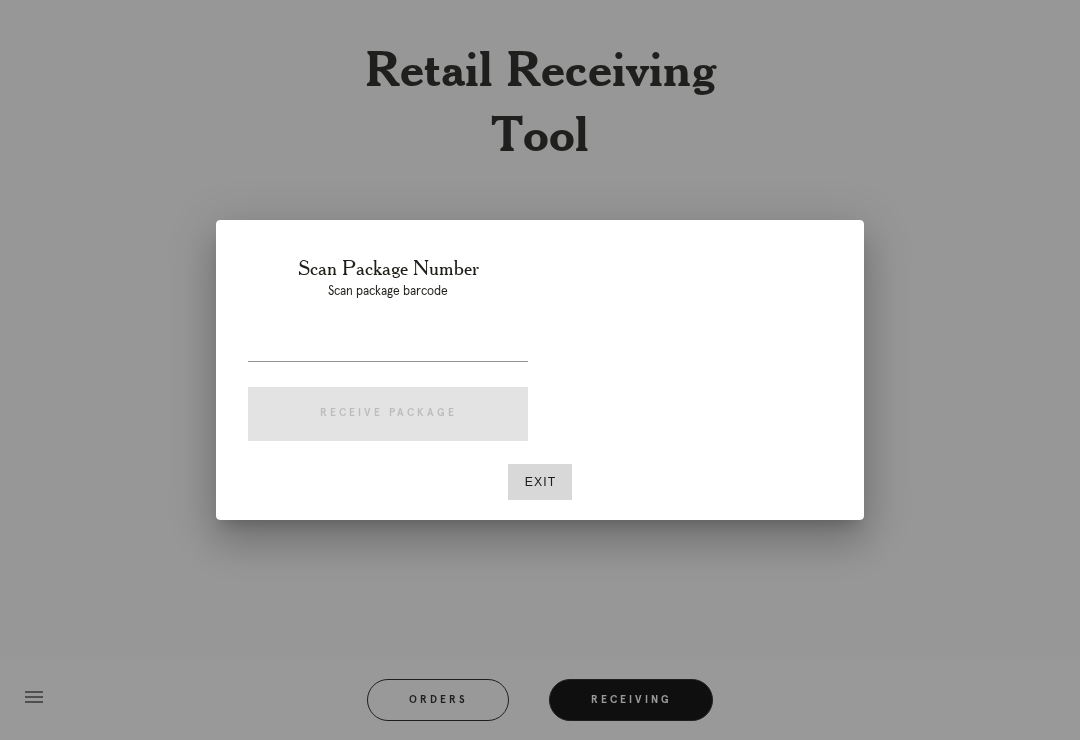 scroll, scrollTop: 0, scrollLeft: 0, axis: both 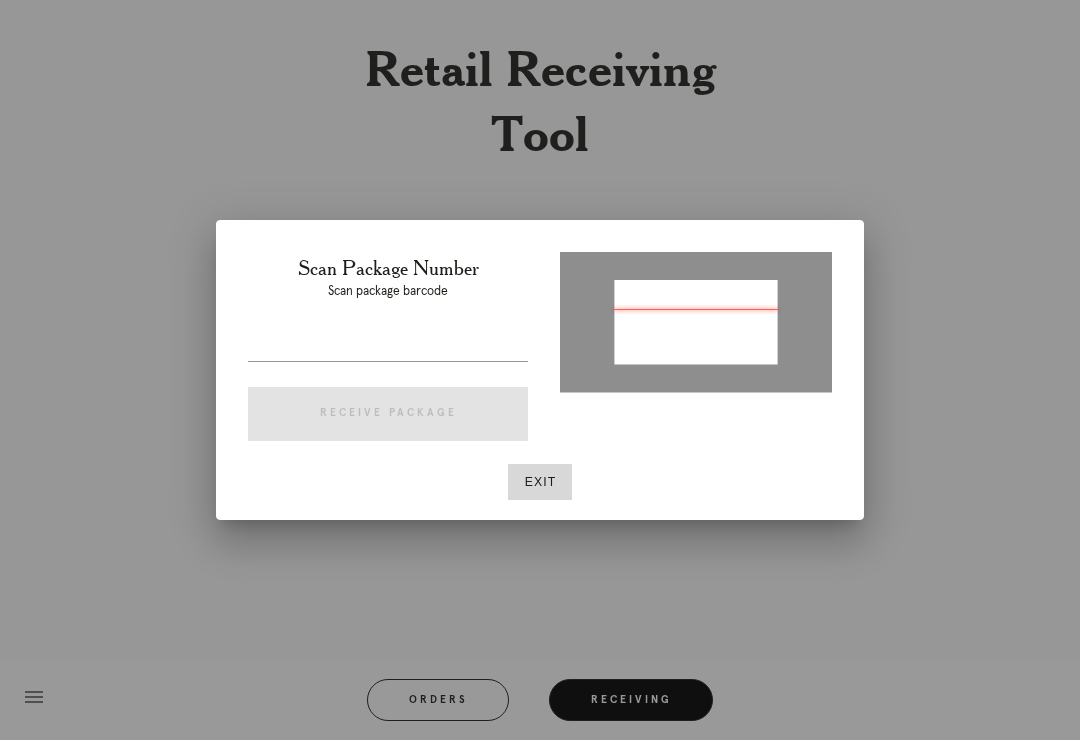 type on "P312403551463081" 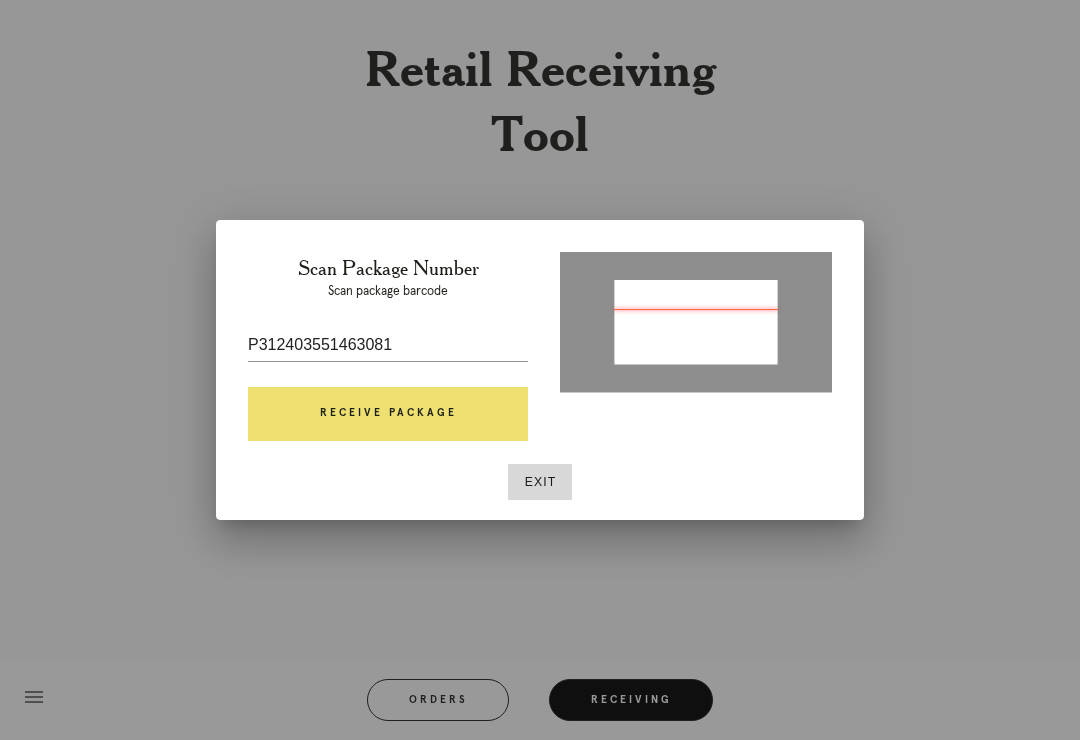 click on "Receive Package" at bounding box center [388, 414] 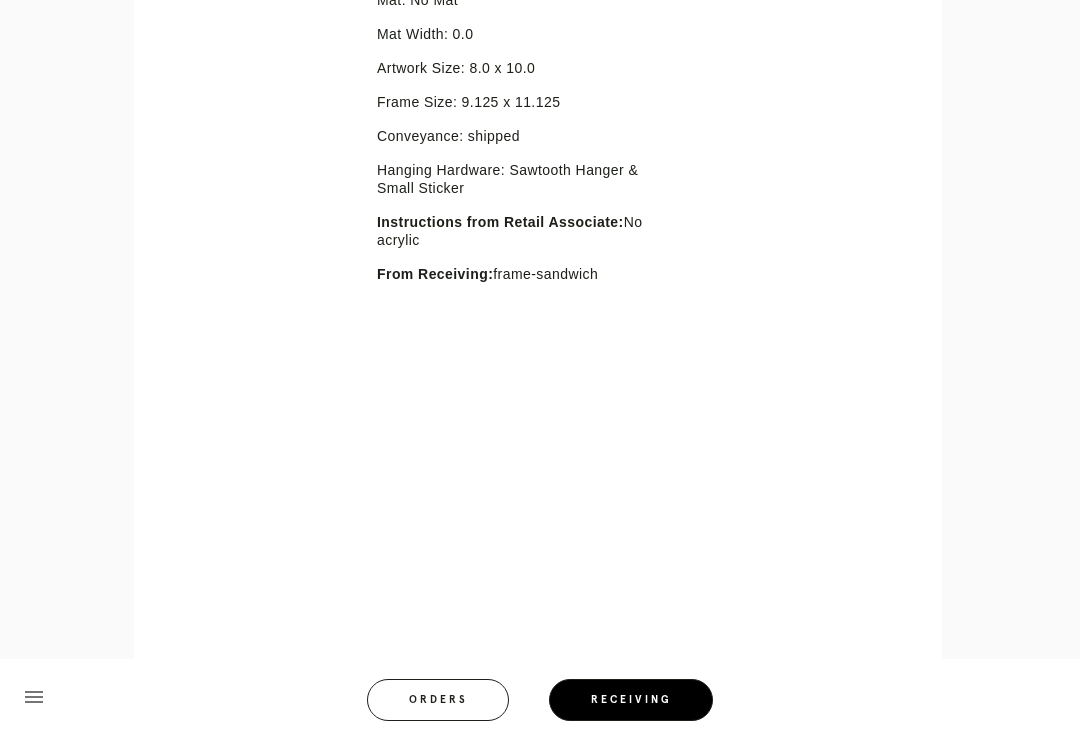 scroll, scrollTop: 0, scrollLeft: 0, axis: both 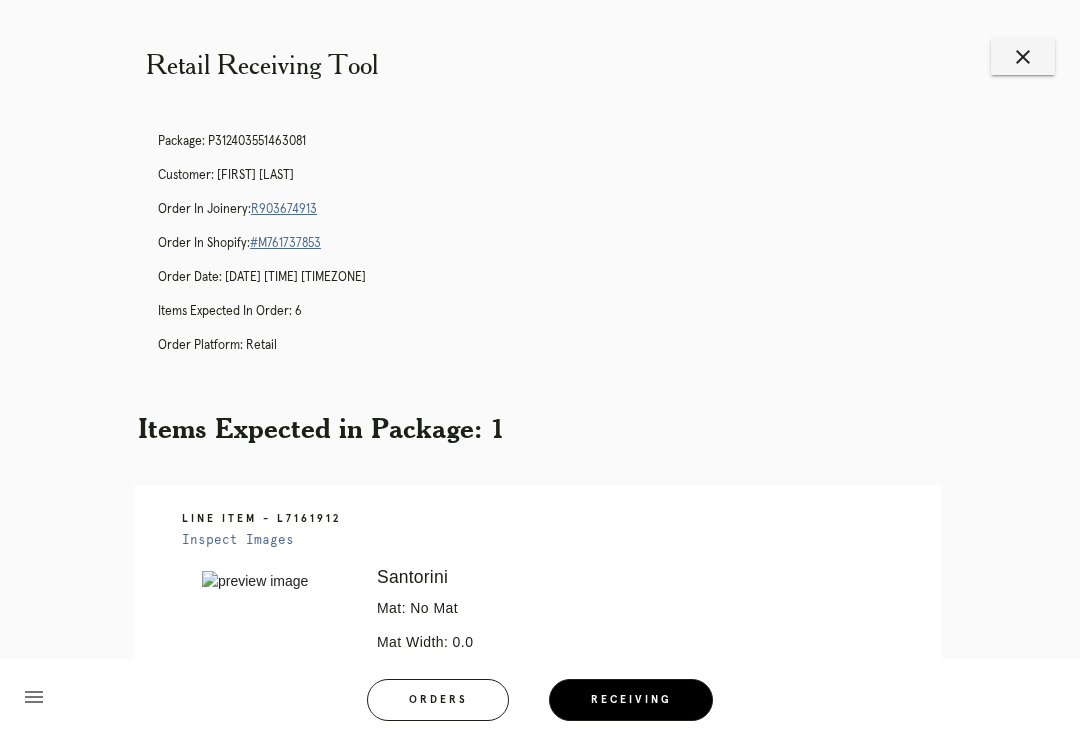 click on "close" at bounding box center (1023, 57) 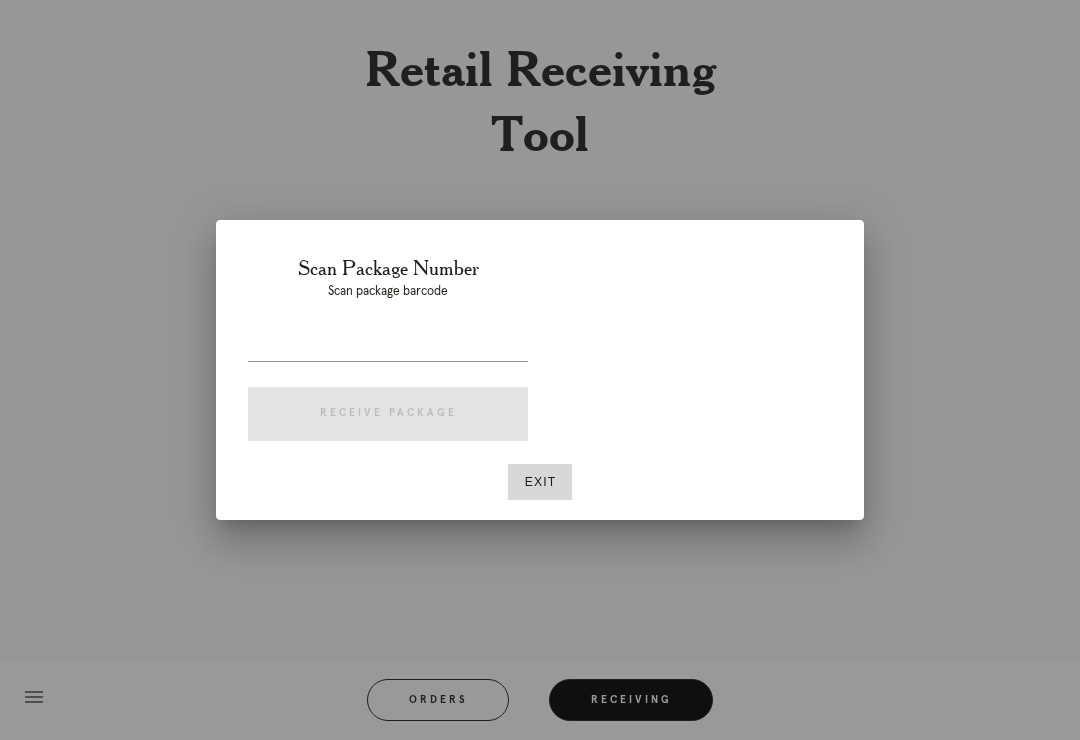 scroll, scrollTop: 0, scrollLeft: 0, axis: both 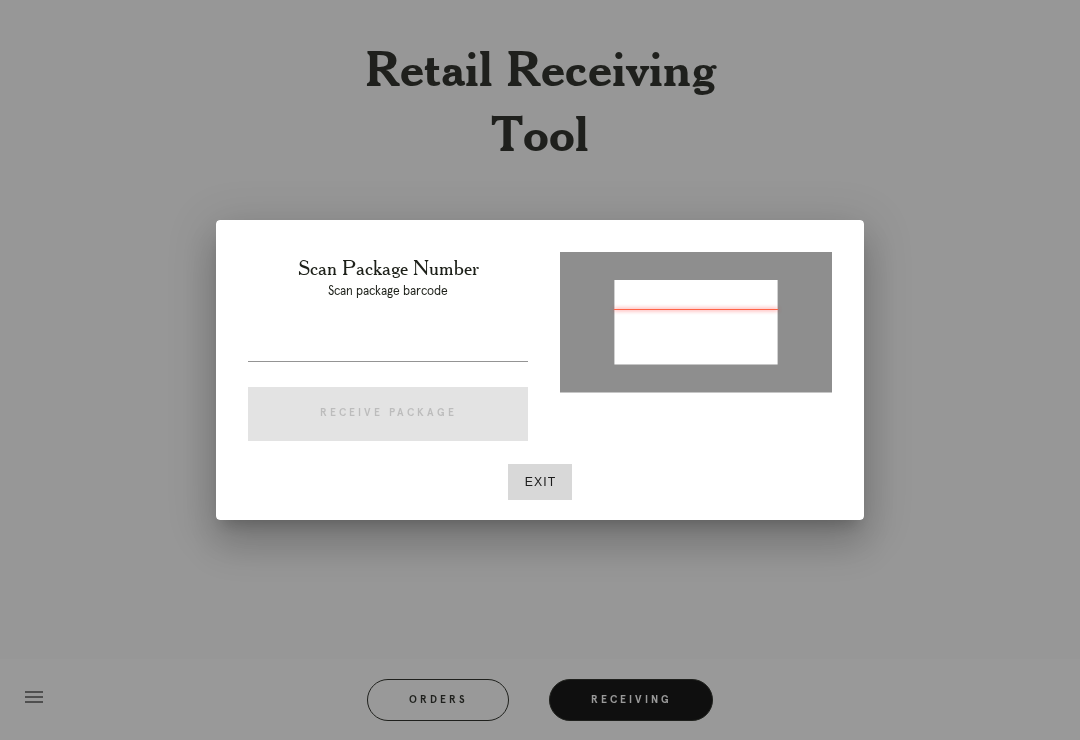 type on "P293748288843762" 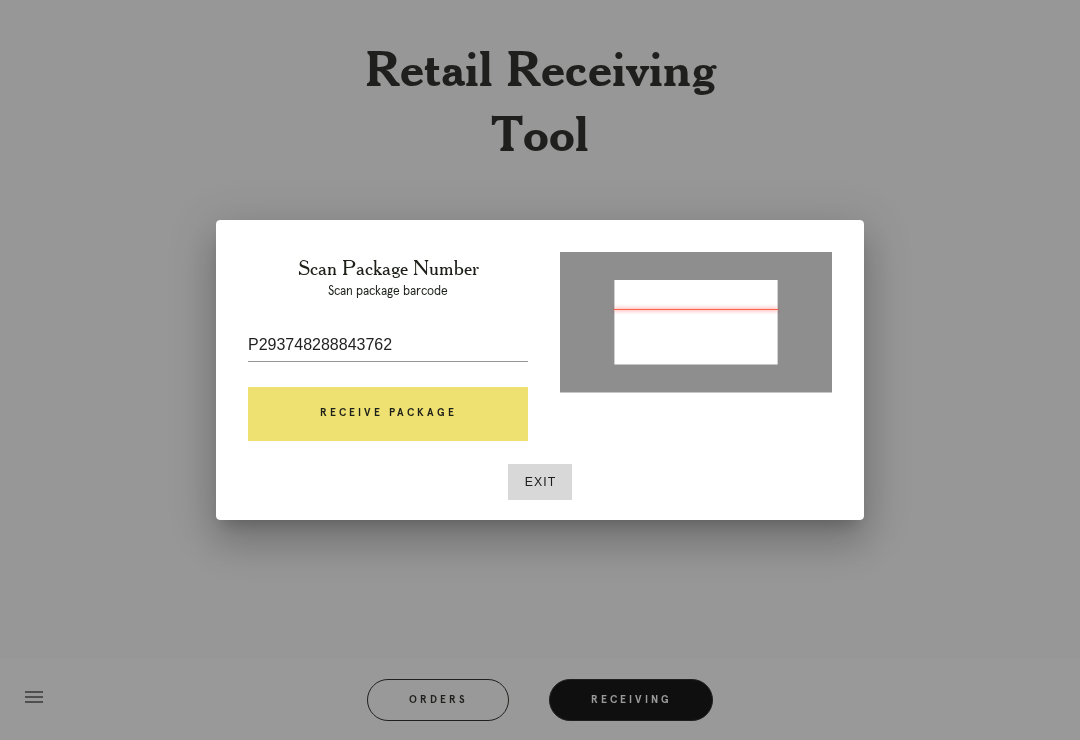 click on "Receive Package" at bounding box center [388, 414] 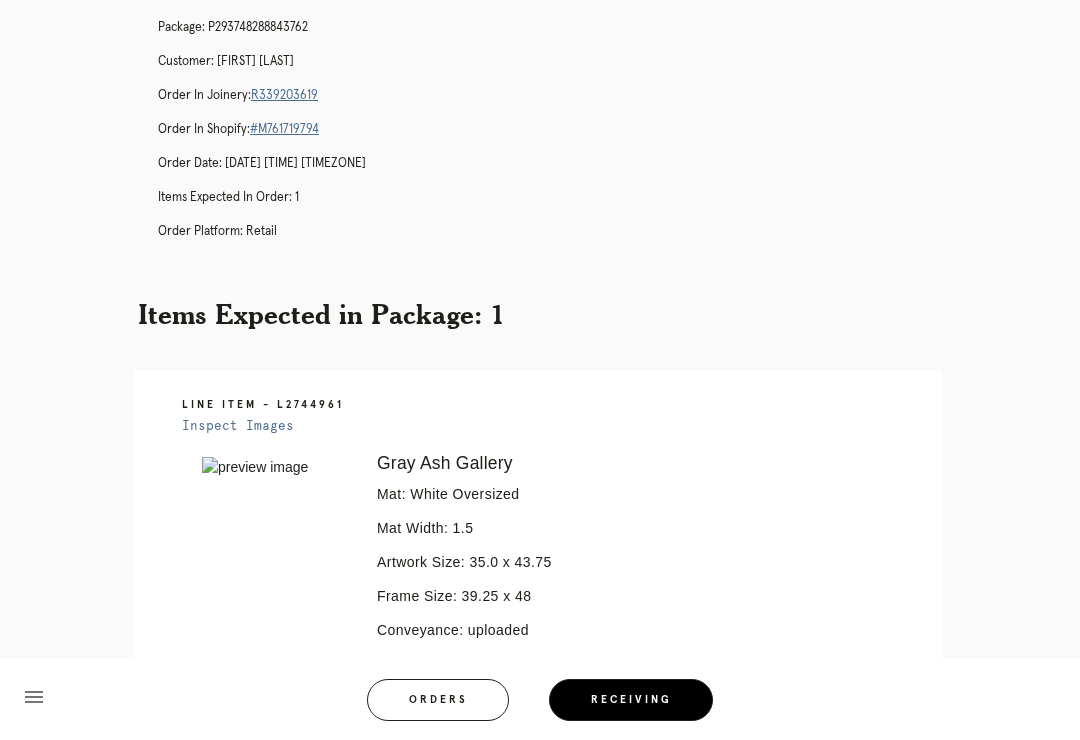 scroll, scrollTop: 0, scrollLeft: 0, axis: both 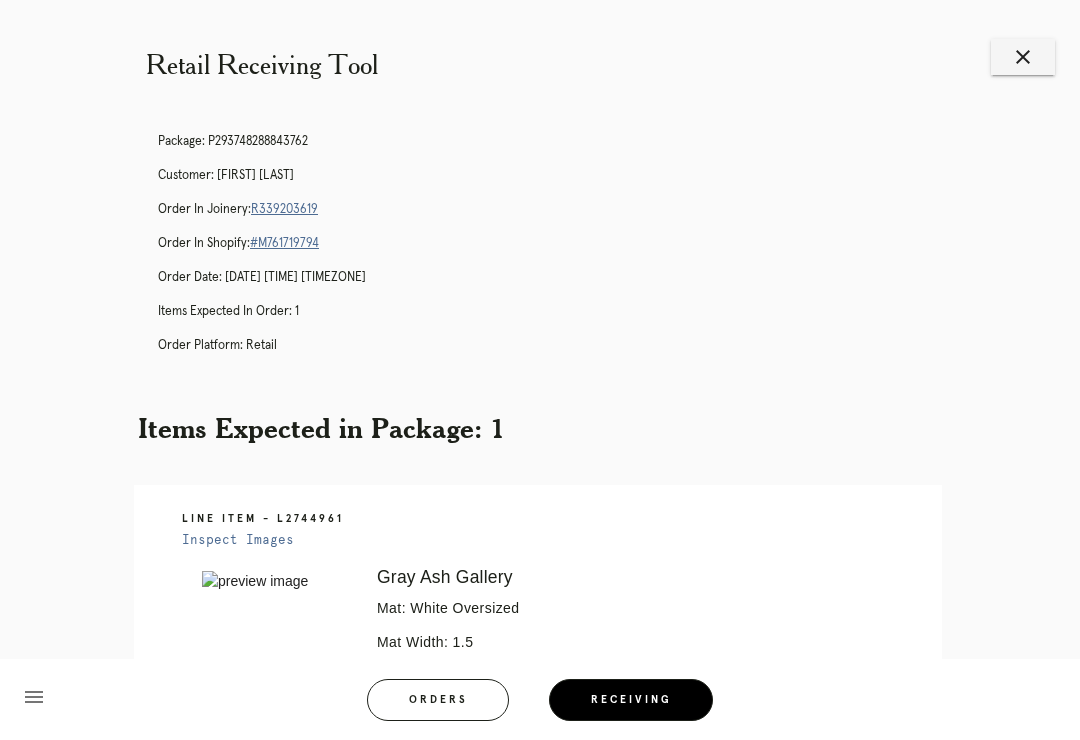 click on "R339203619" at bounding box center (284, 209) 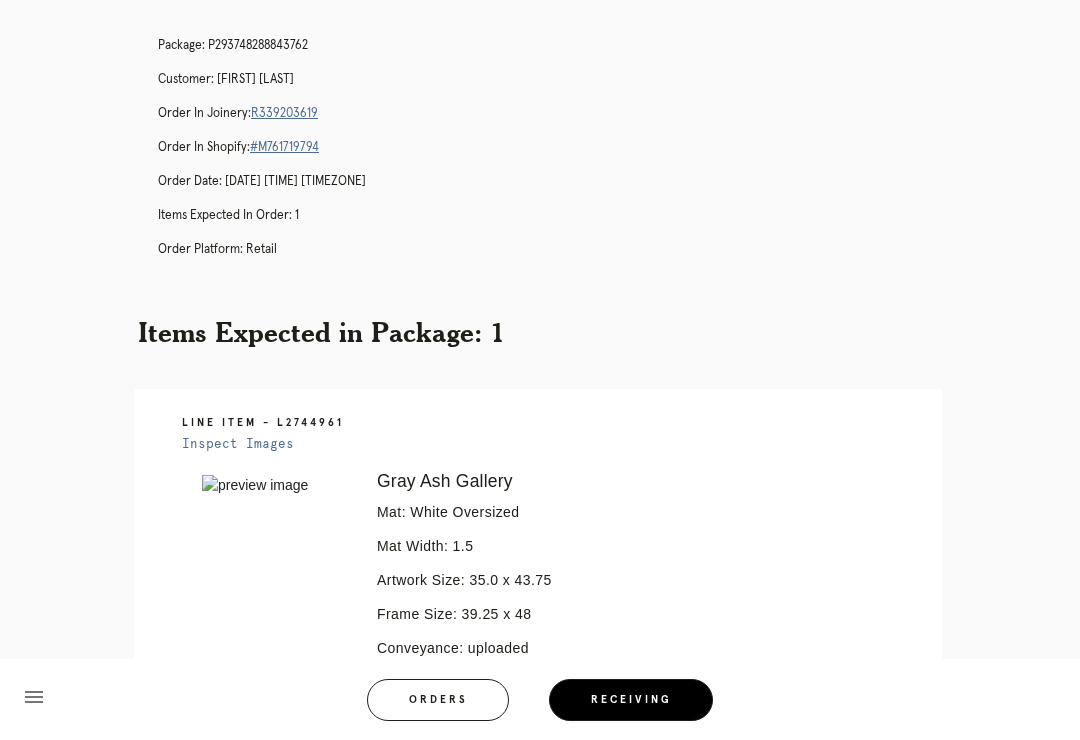 scroll, scrollTop: 0, scrollLeft: 0, axis: both 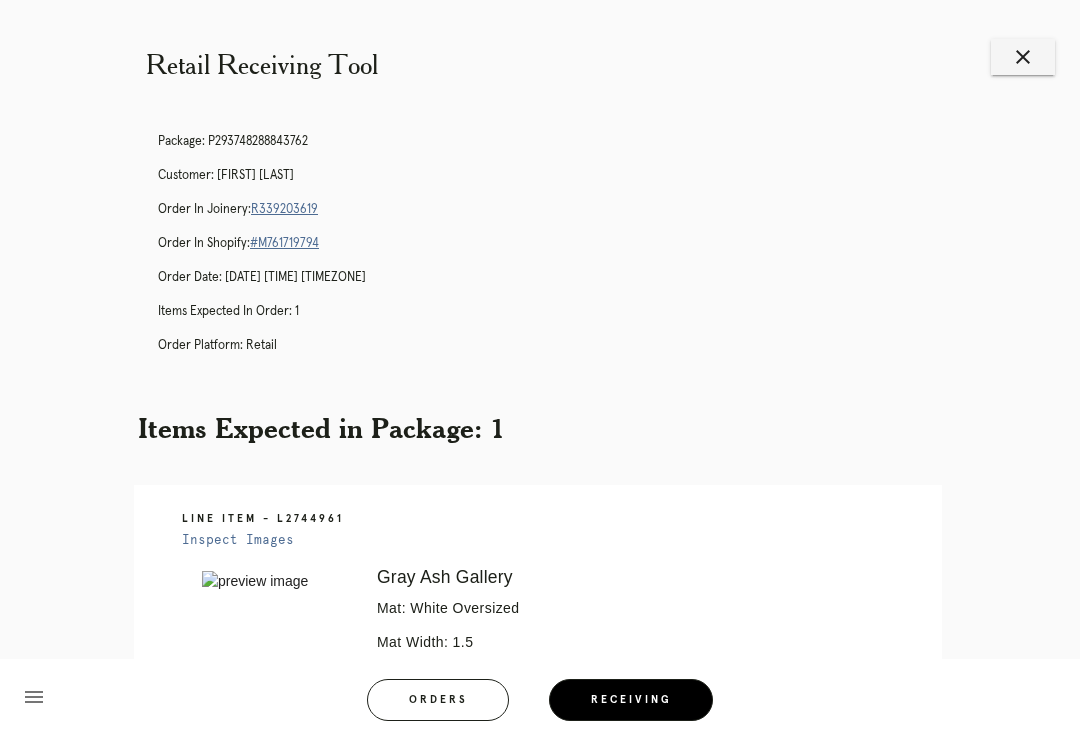 click on "close" at bounding box center [1023, 57] 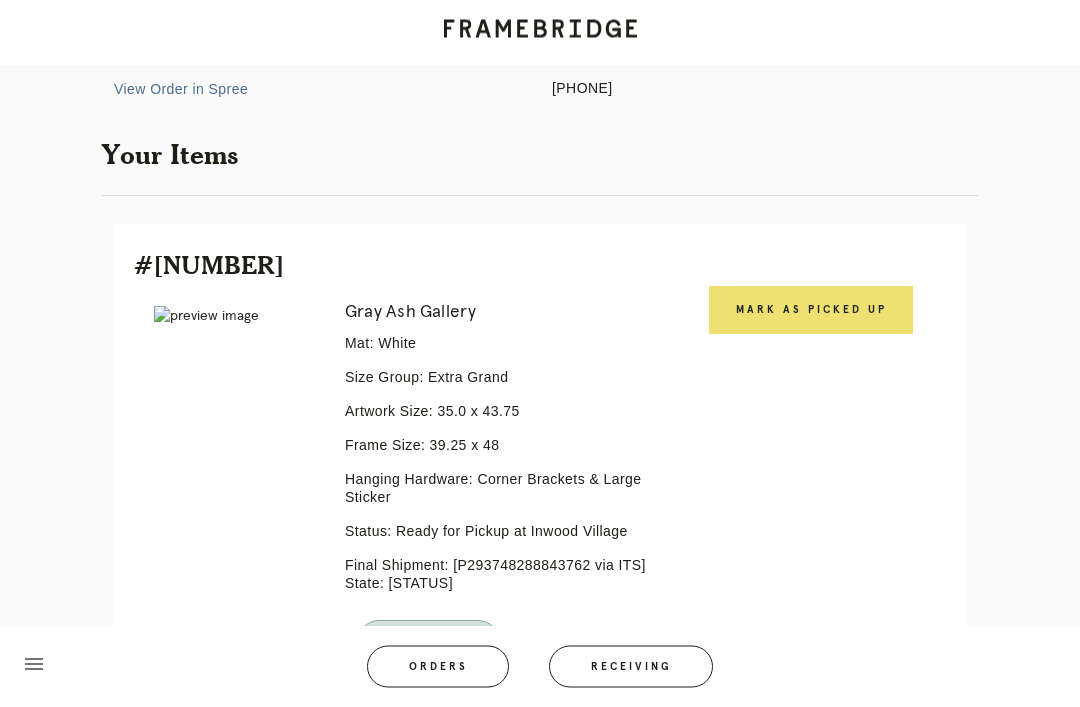 scroll, scrollTop: 351, scrollLeft: 0, axis: vertical 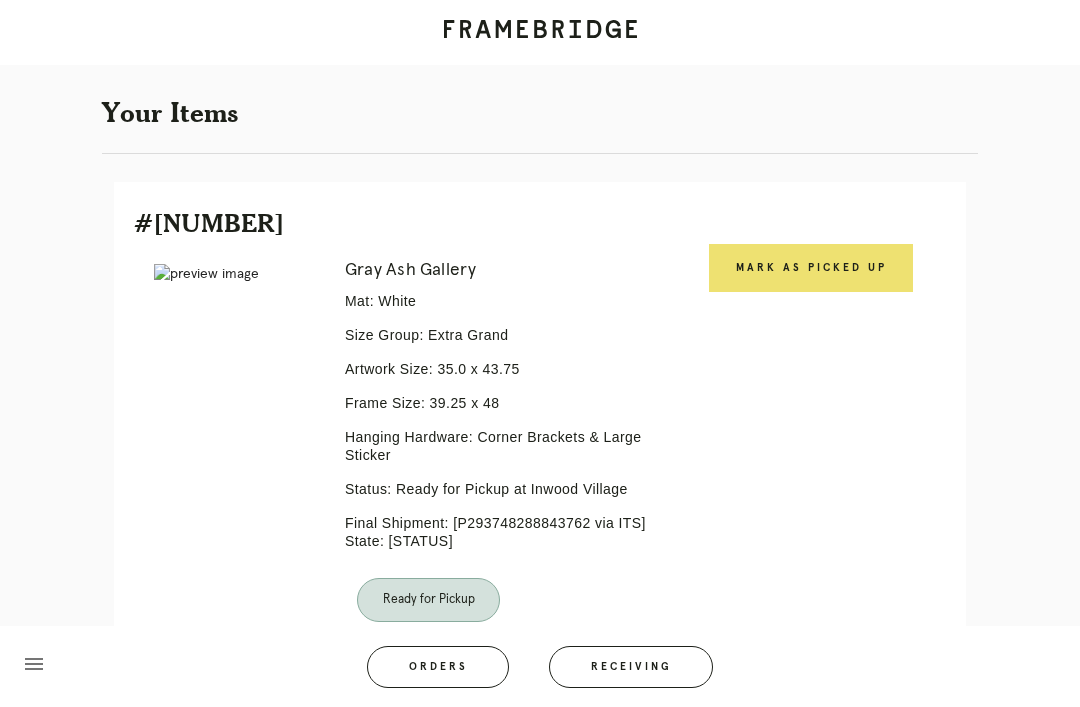 click on "Mark as Picked Up" at bounding box center (811, 268) 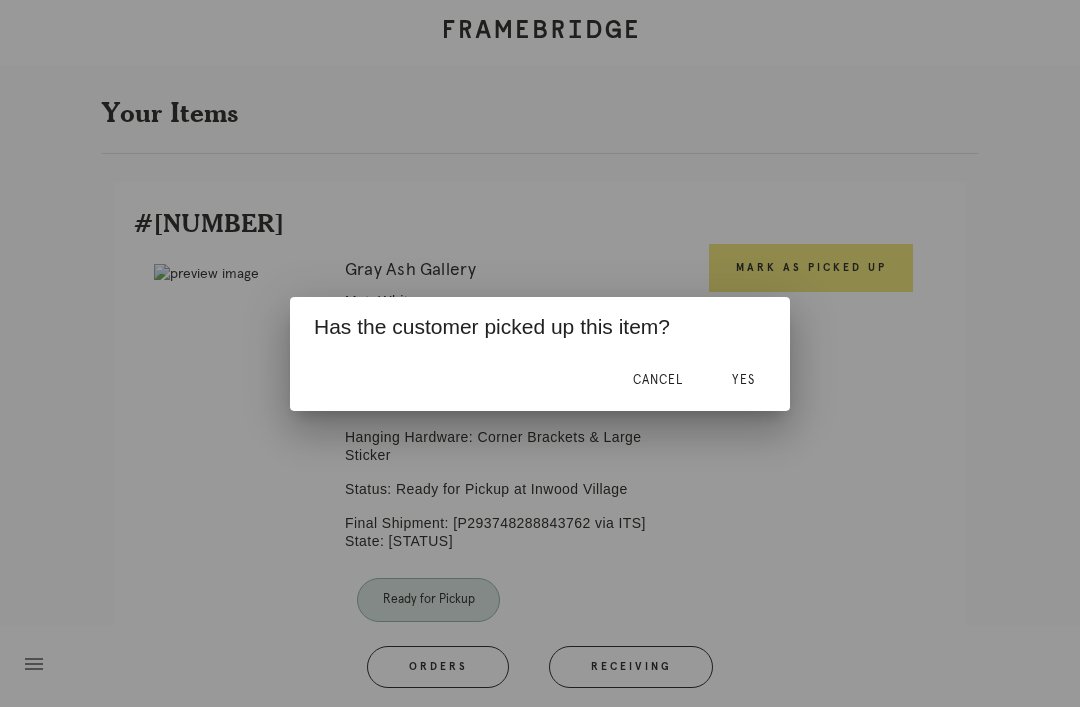 click on "Yes" at bounding box center [743, 380] 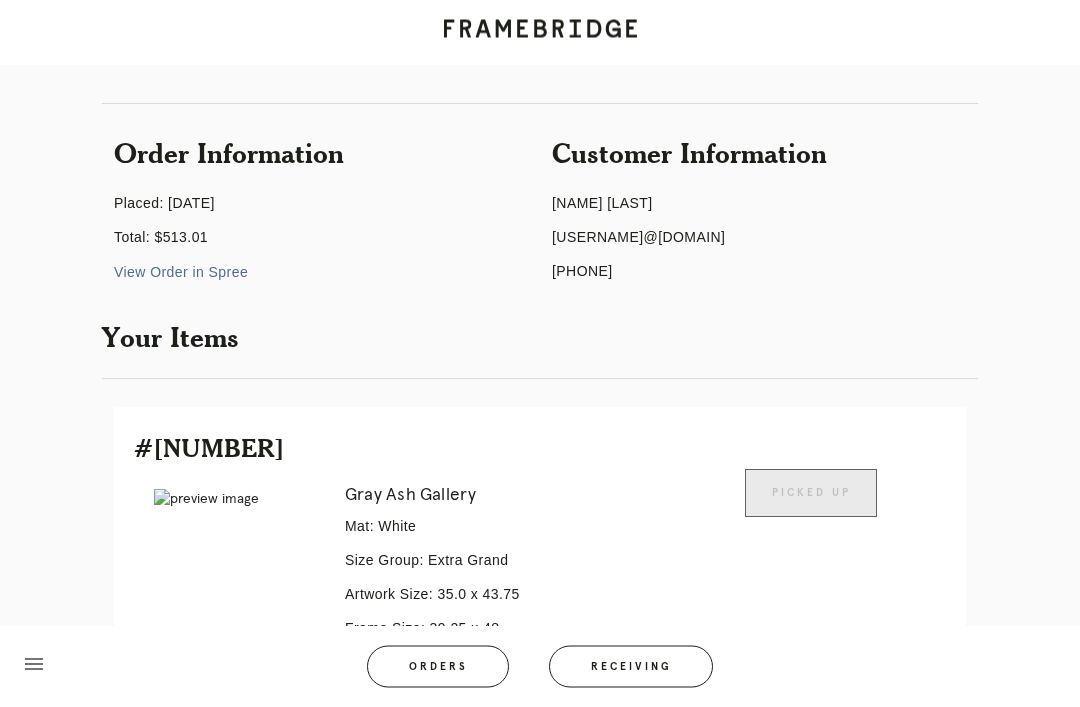 scroll, scrollTop: 0, scrollLeft: 0, axis: both 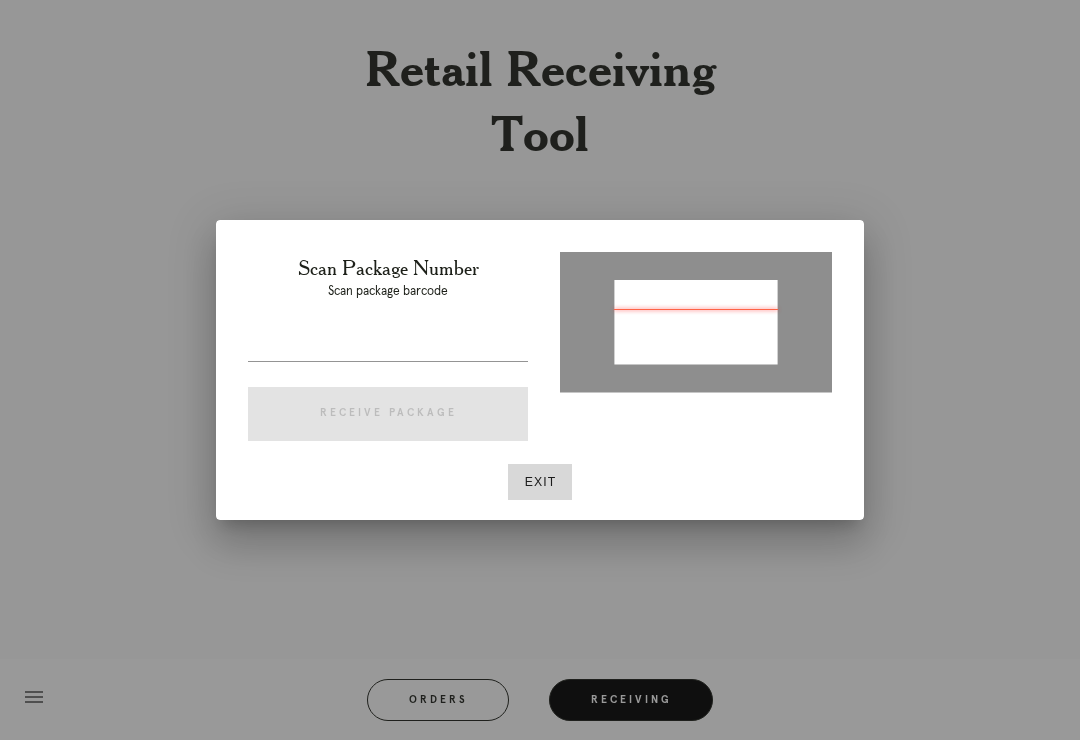 type on "P470818560053487" 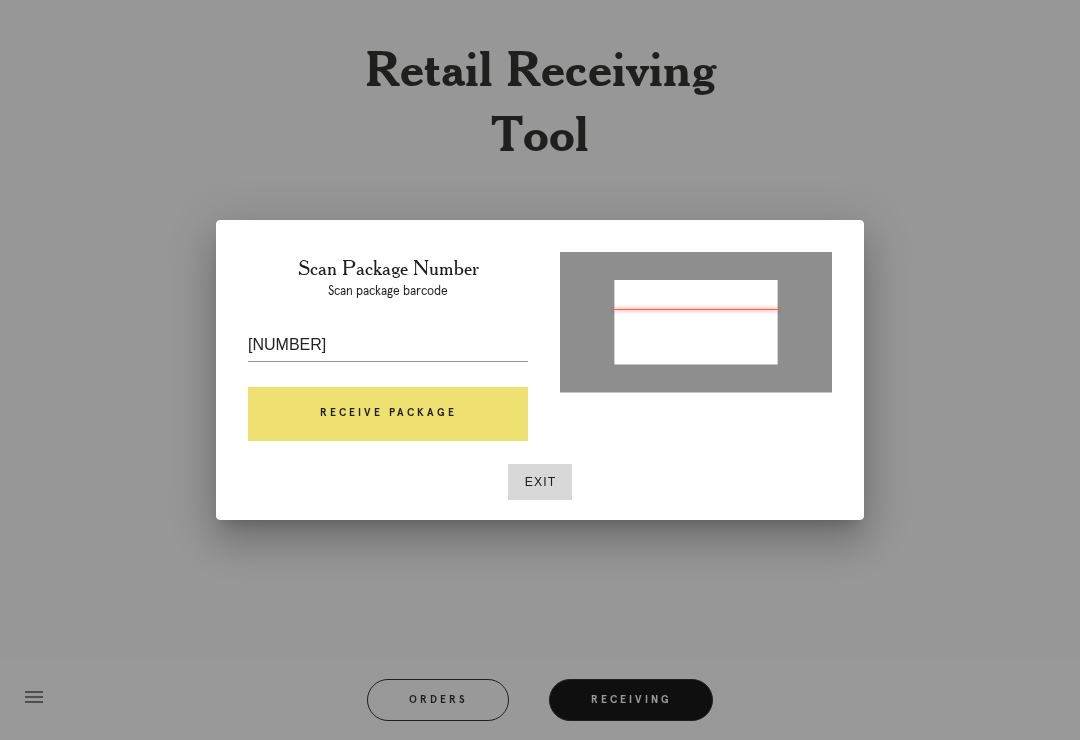 click on "Receive Package" at bounding box center (388, 414) 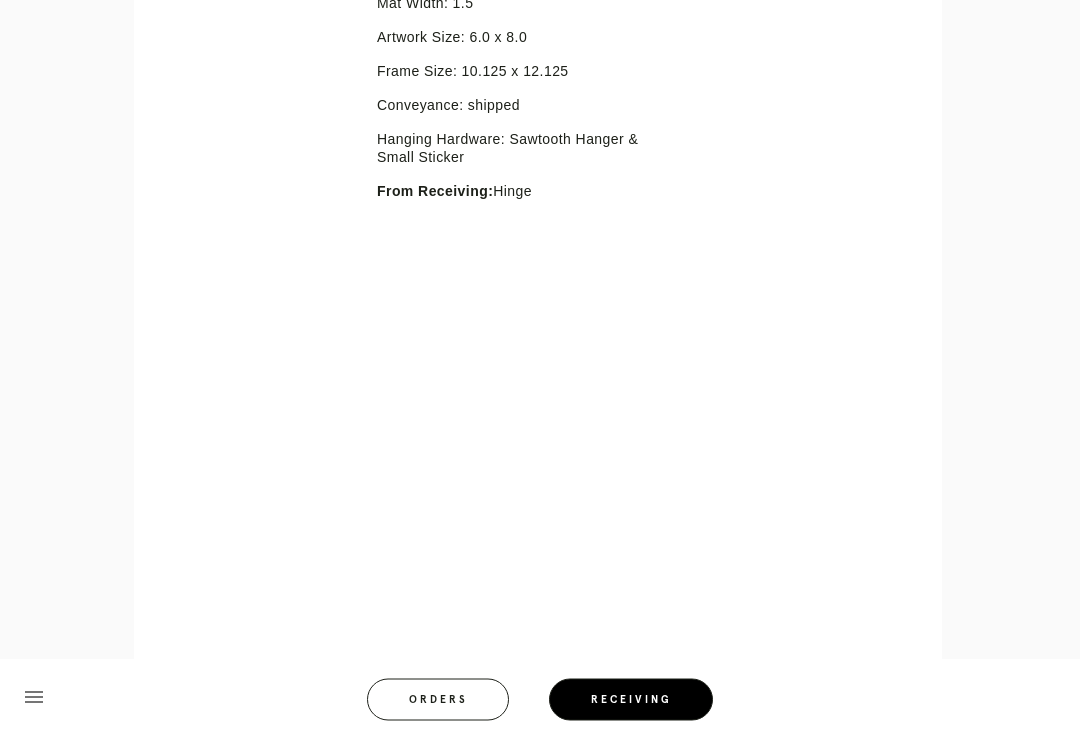 scroll, scrollTop: 0, scrollLeft: 0, axis: both 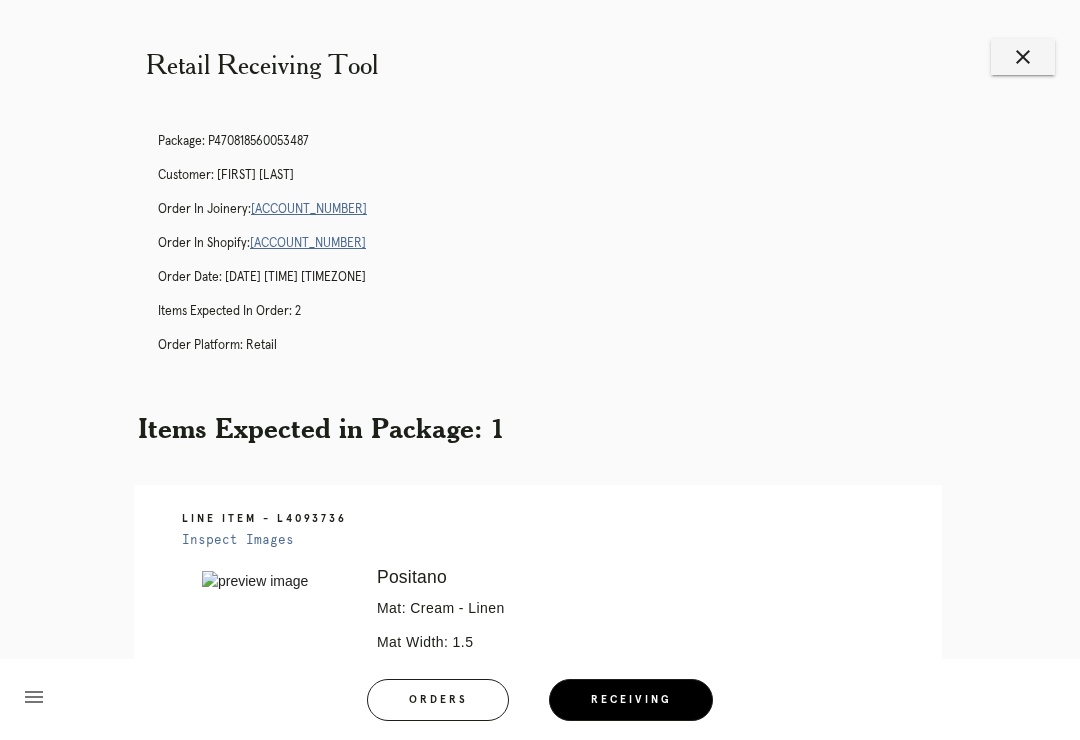 click on "close" at bounding box center [1023, 57] 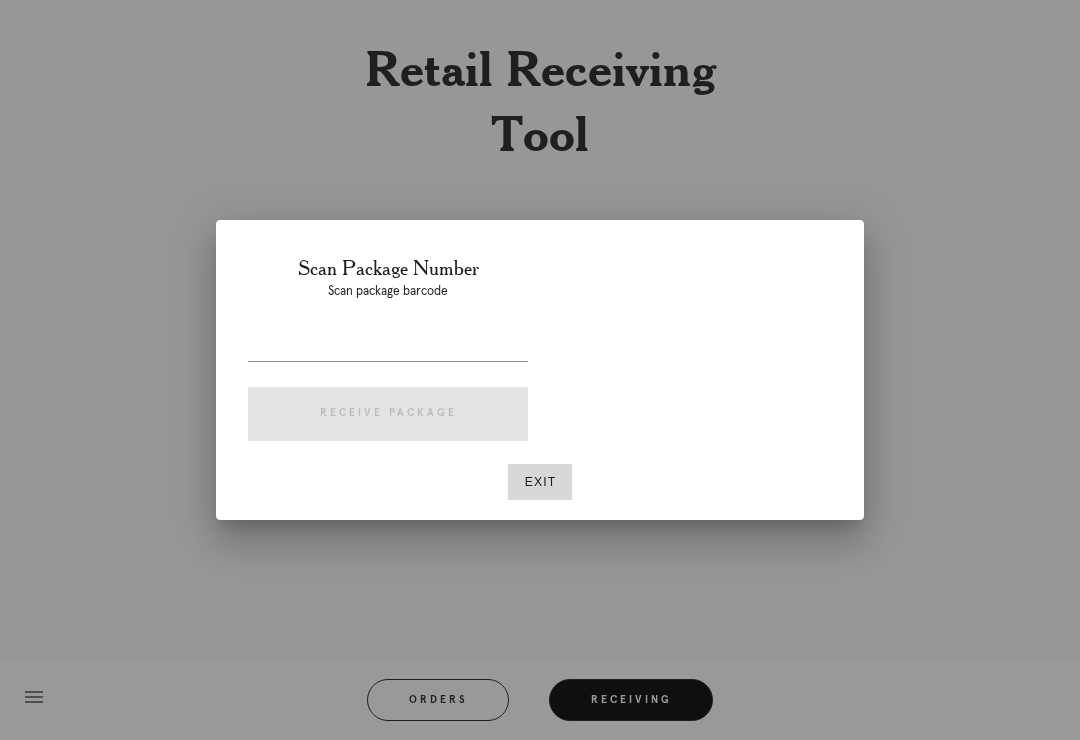 scroll, scrollTop: 0, scrollLeft: 0, axis: both 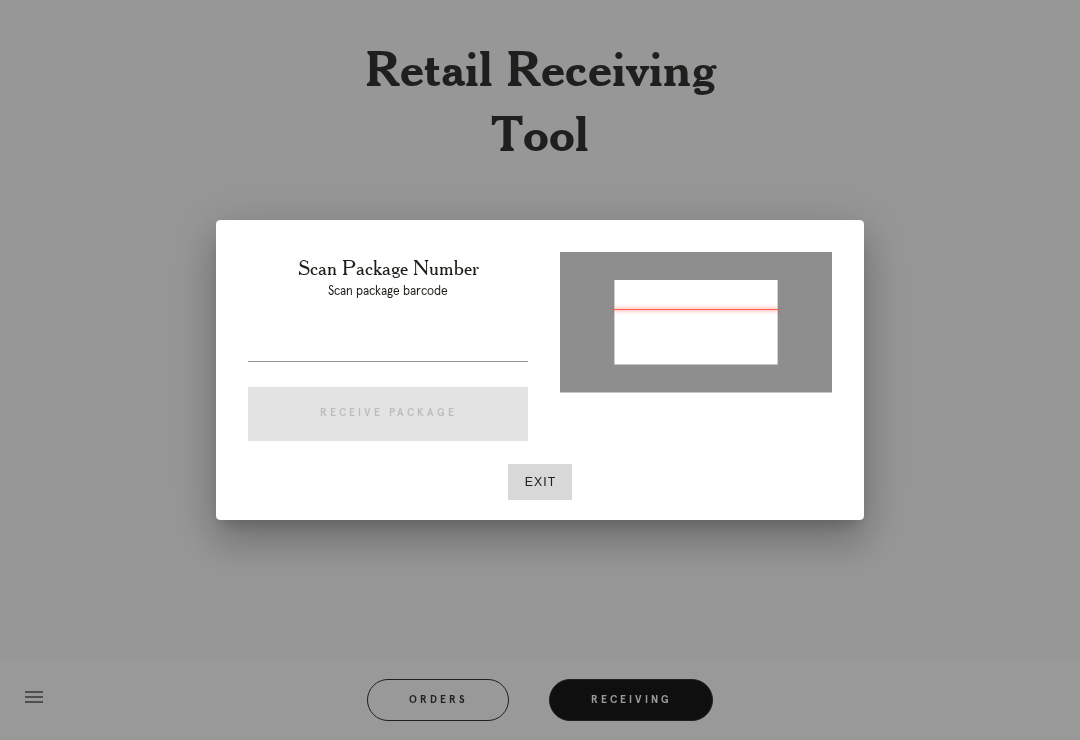 type on "P371674302485821" 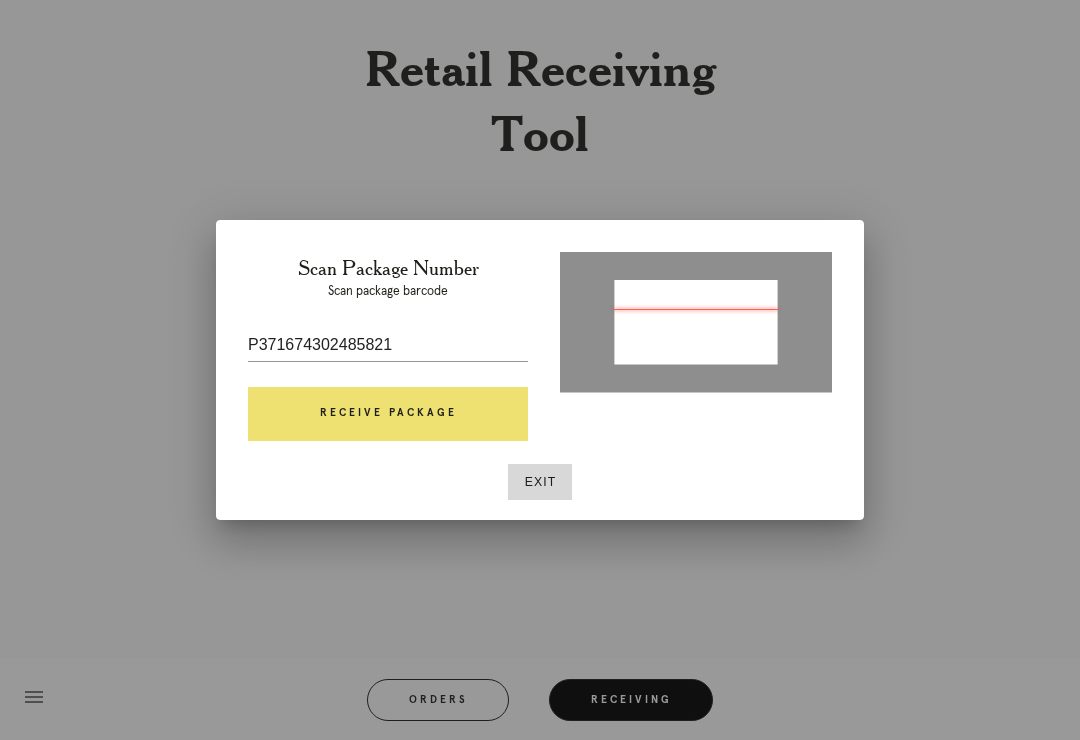 click on "Receive Package" at bounding box center (388, 414) 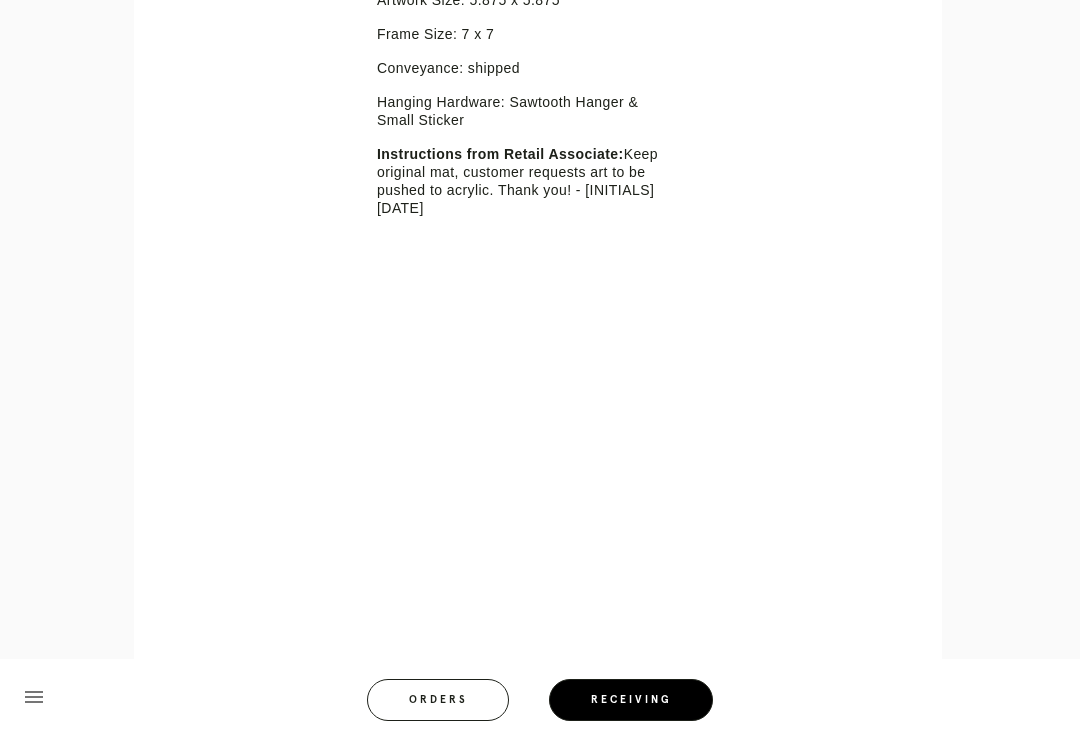 scroll, scrollTop: 0, scrollLeft: 0, axis: both 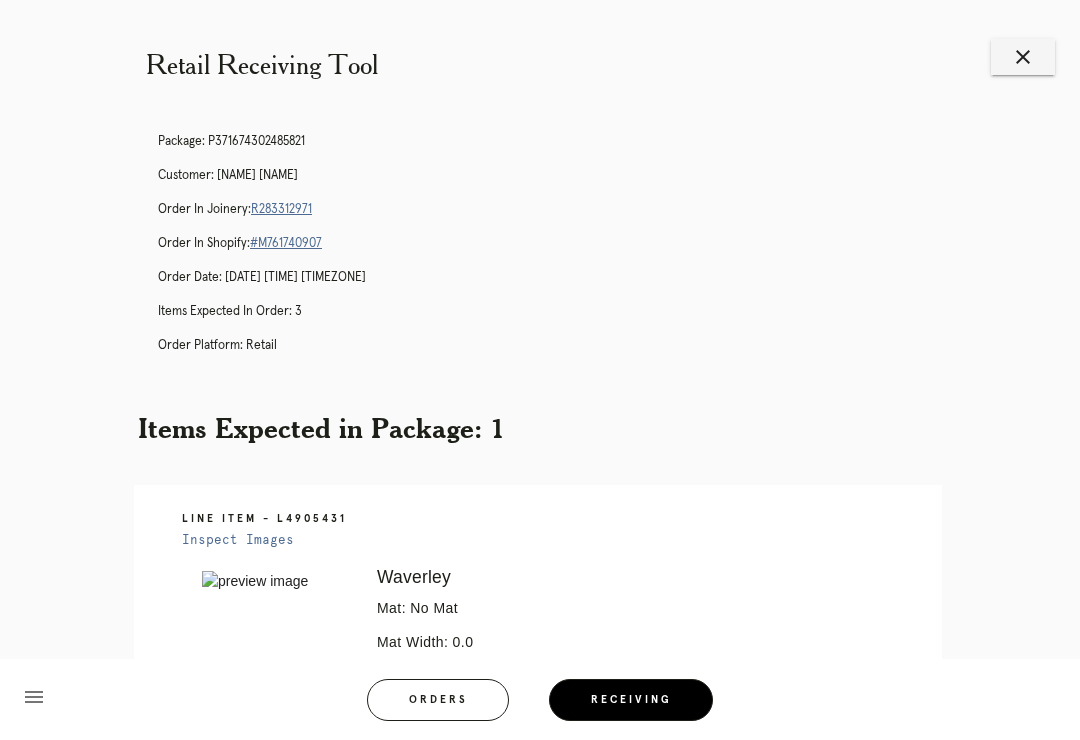 click on "close" at bounding box center [1023, 57] 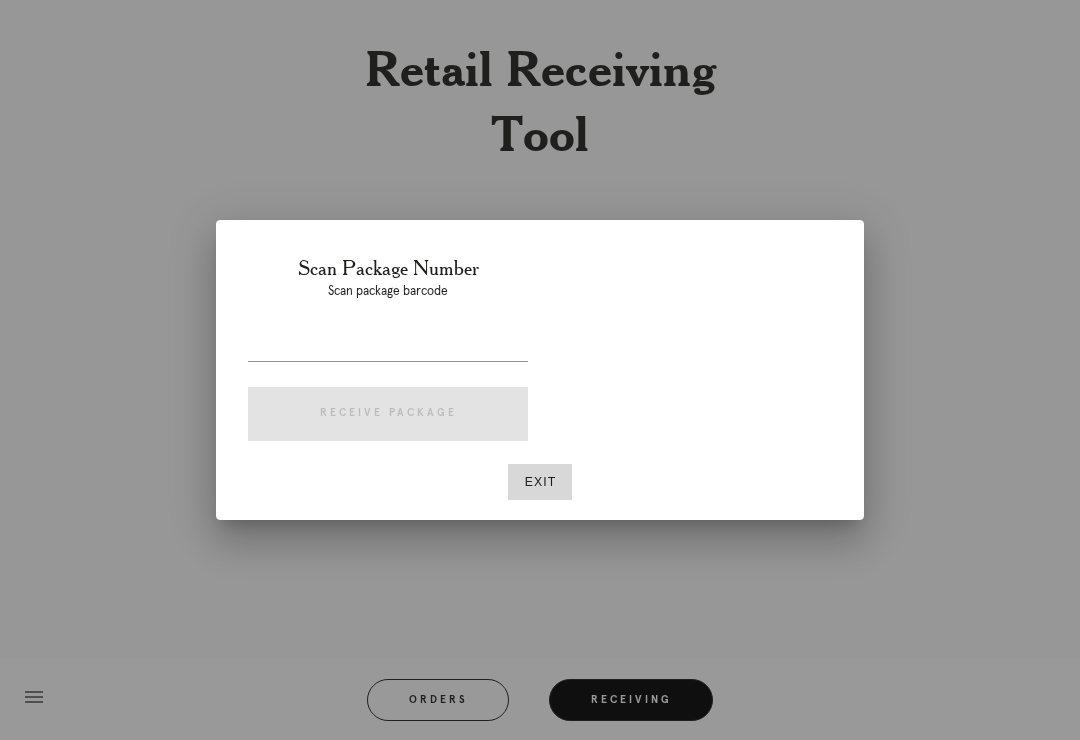 scroll, scrollTop: 0, scrollLeft: 0, axis: both 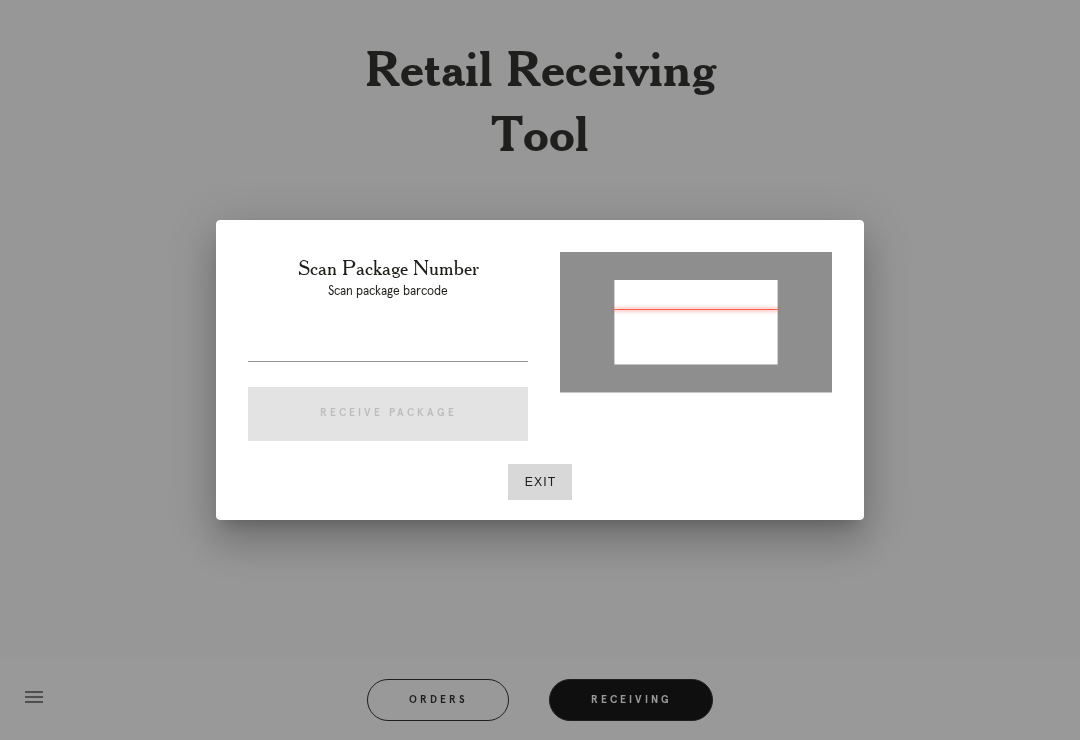 type on "P803056525116108" 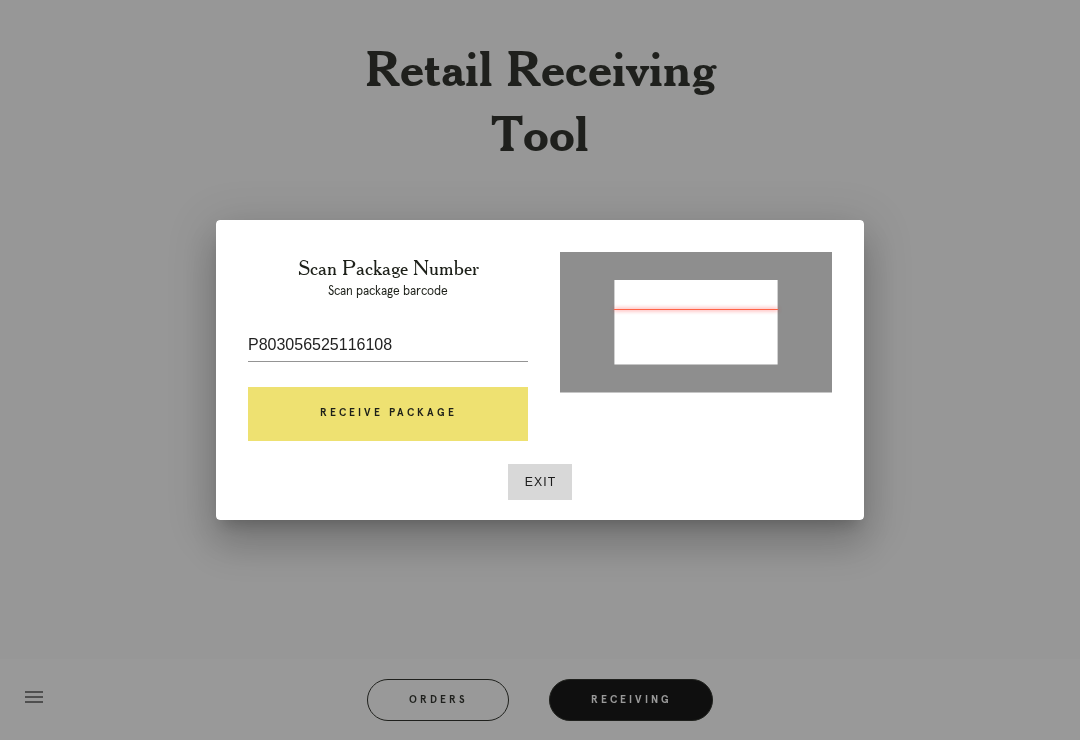 click on "Receive Package" at bounding box center (388, 414) 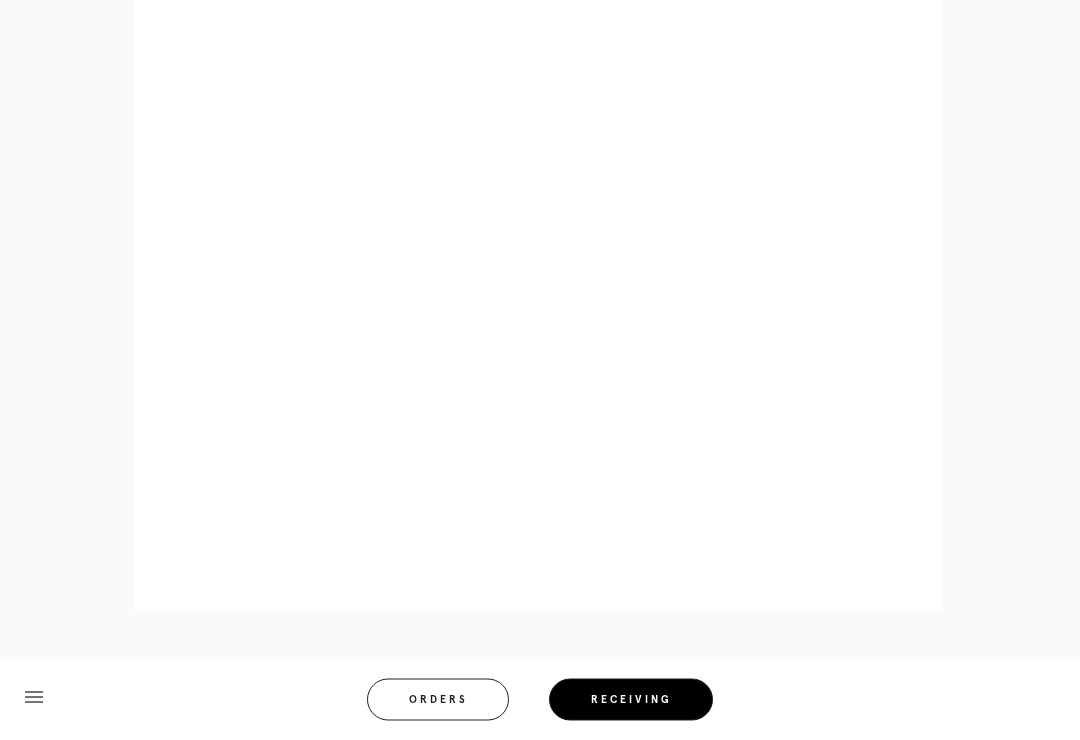 scroll, scrollTop: 858, scrollLeft: 0, axis: vertical 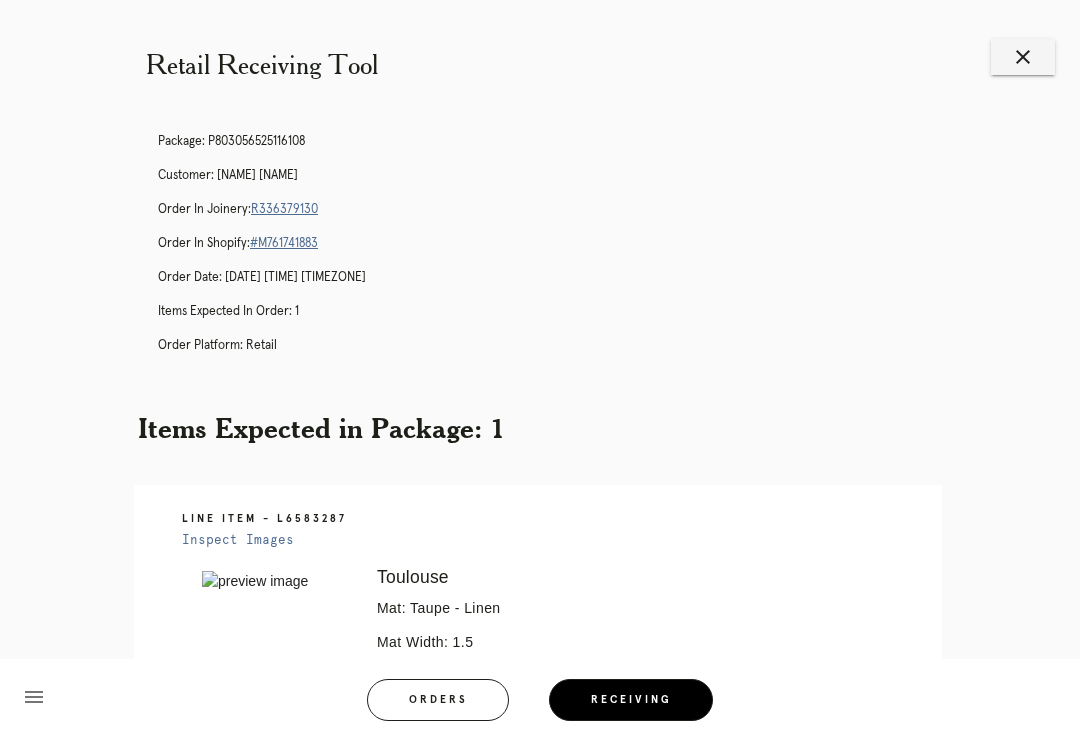 click on "close" at bounding box center (1023, 57) 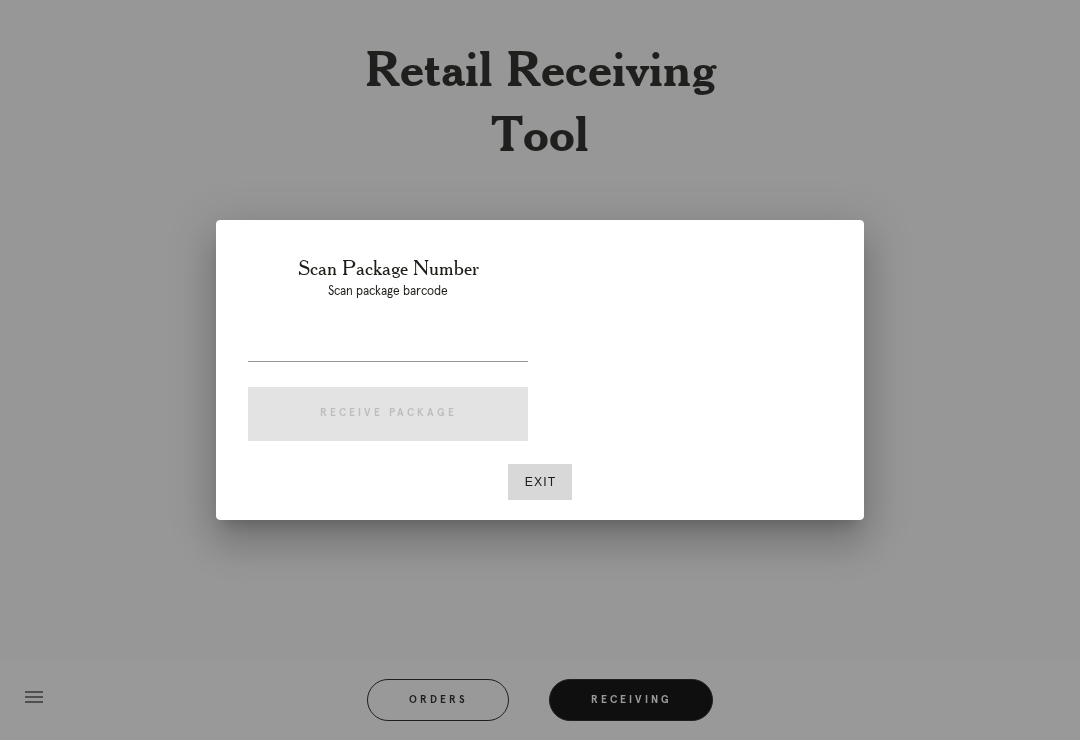 scroll, scrollTop: 0, scrollLeft: 0, axis: both 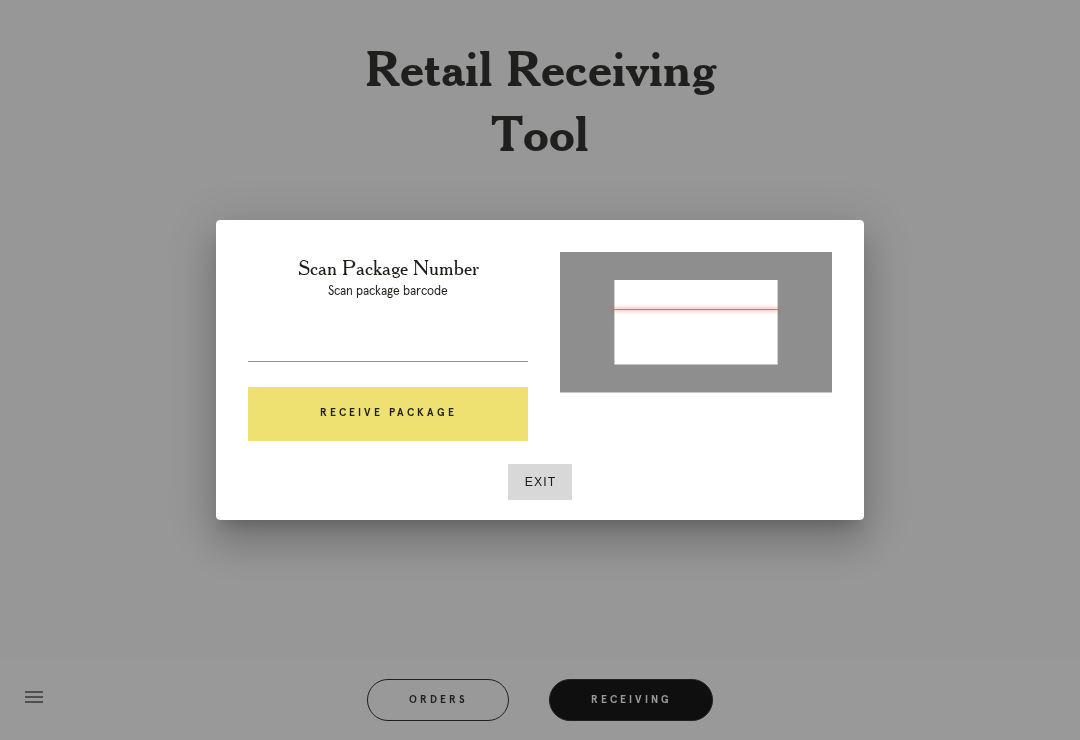 type on "[TRACKING_NUMBER]" 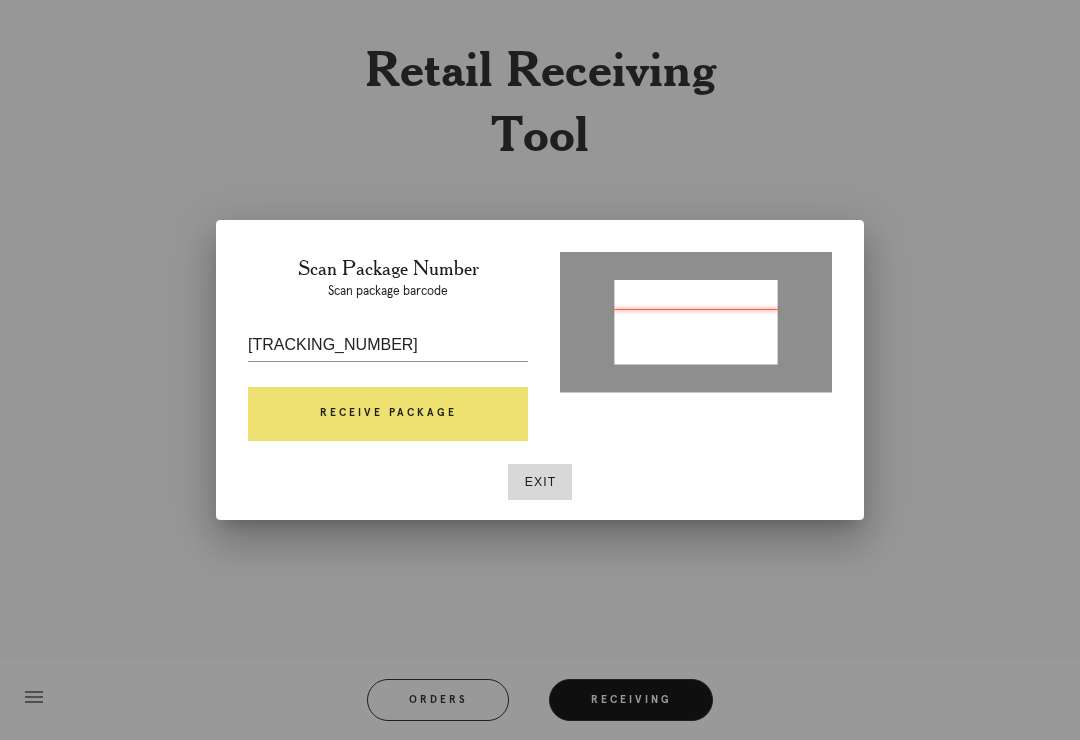 click on "Receive Package" at bounding box center (388, 414) 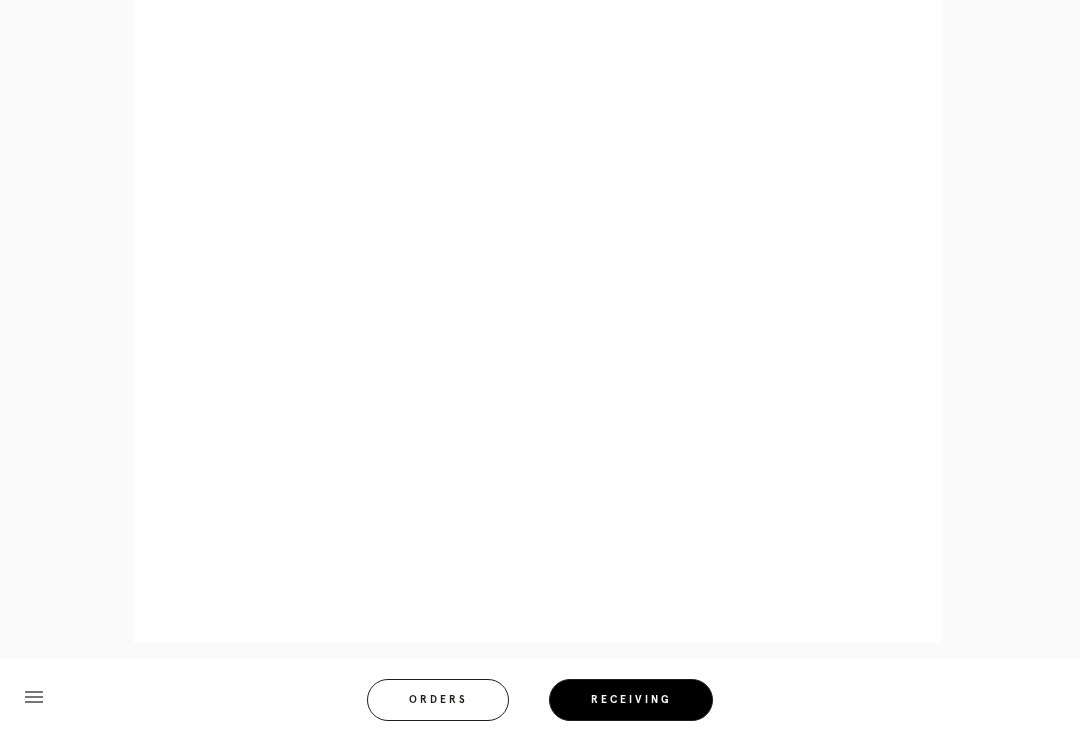 scroll, scrollTop: 858, scrollLeft: 0, axis: vertical 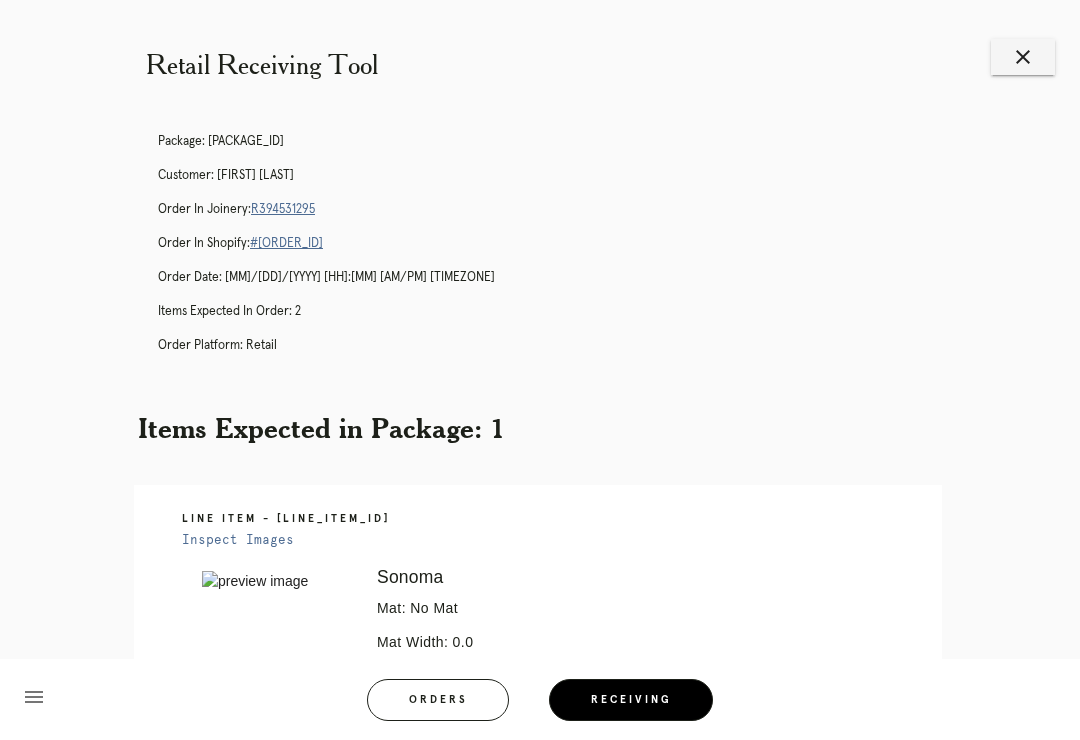 click on "close" at bounding box center [1023, 57] 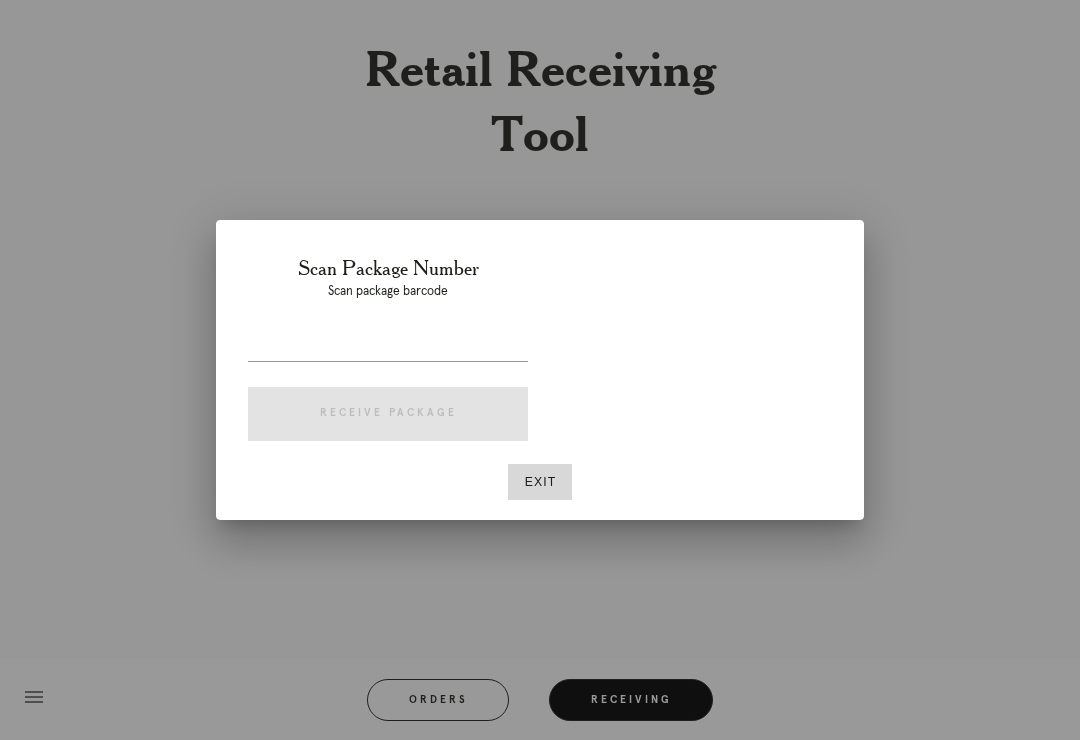 scroll, scrollTop: 0, scrollLeft: 0, axis: both 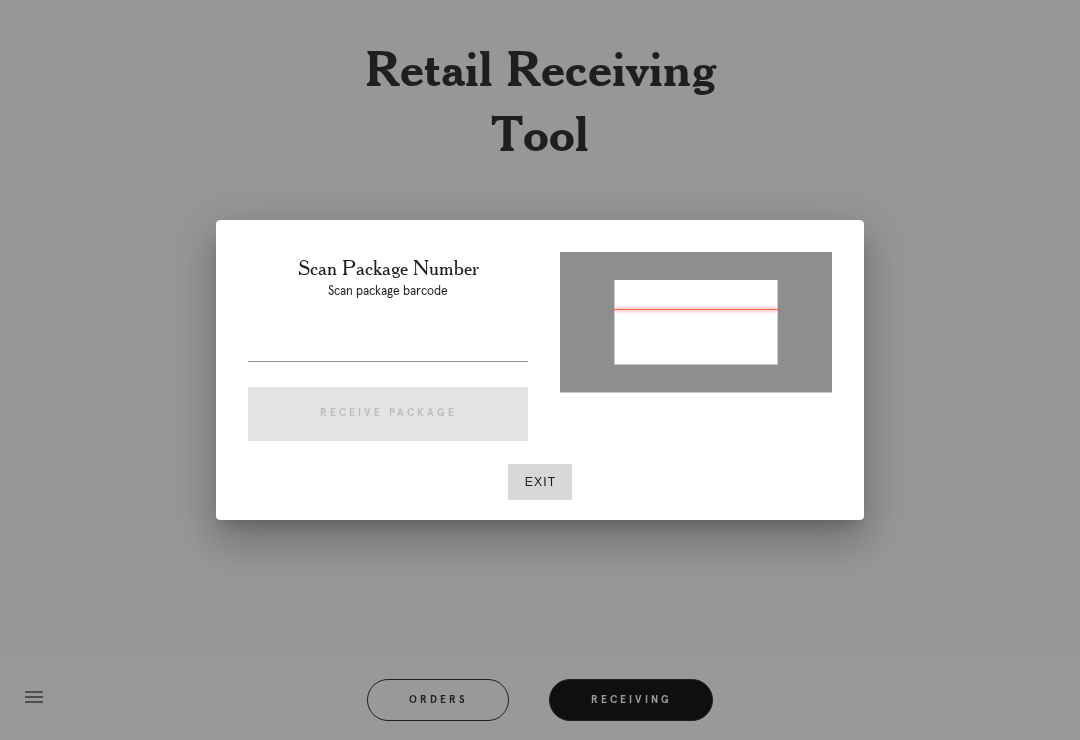 type on "P188187857735339" 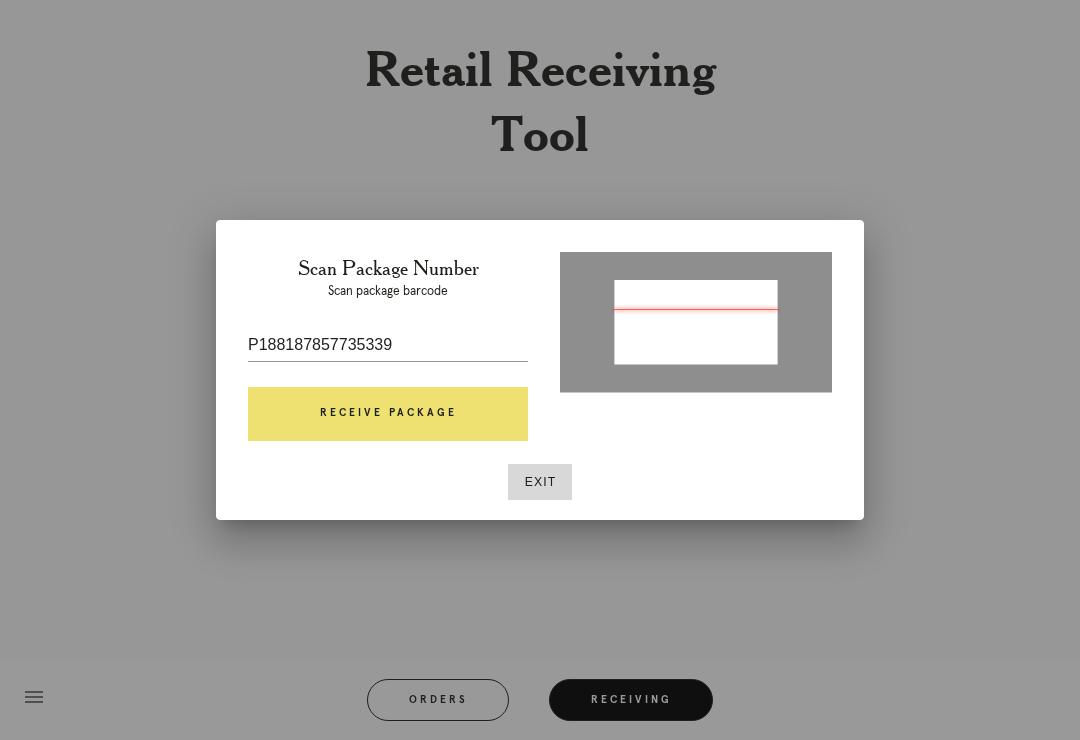 click on "Receive Package" at bounding box center (388, 414) 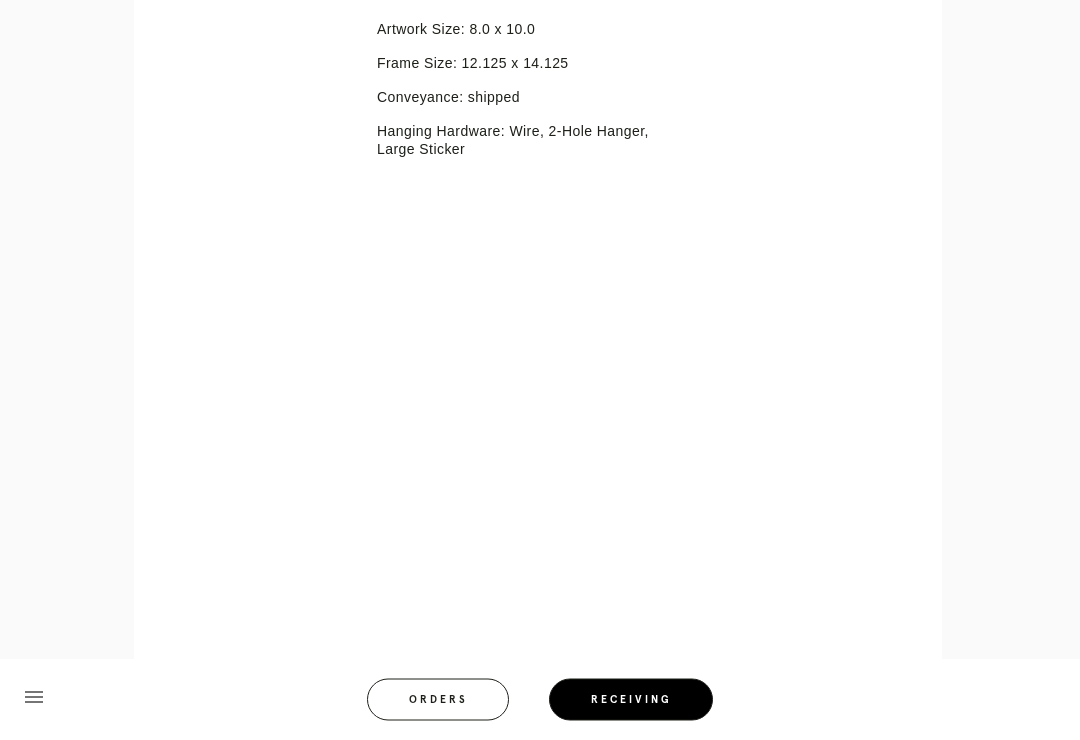 scroll, scrollTop: 34, scrollLeft: 0, axis: vertical 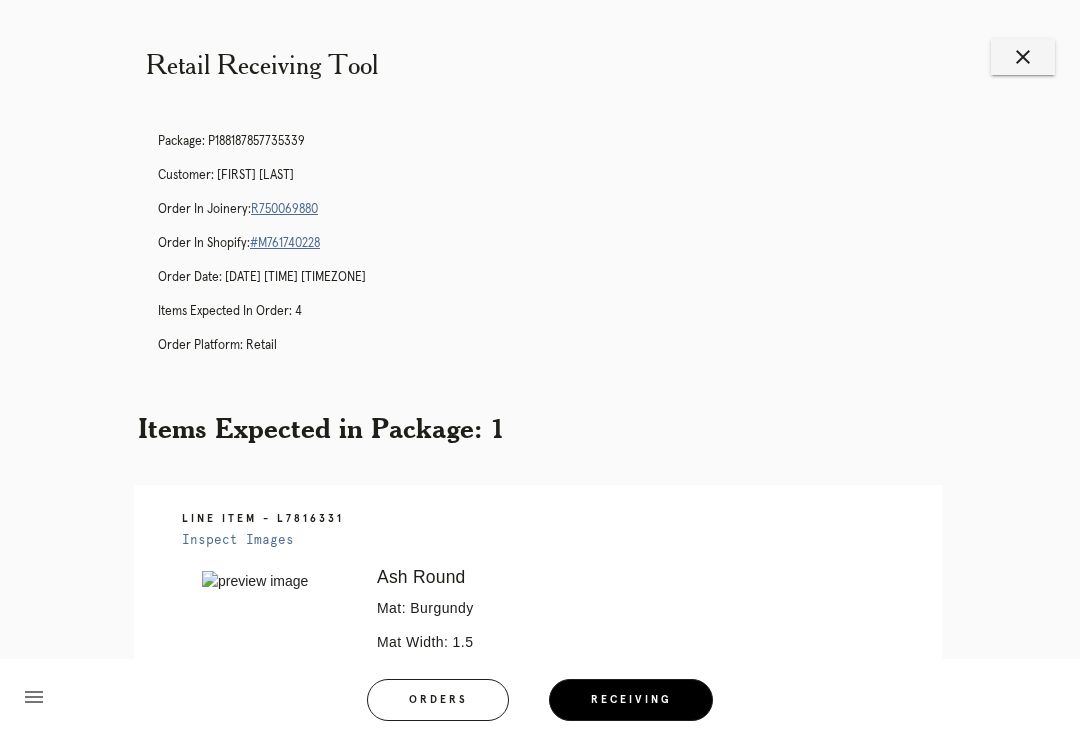 click on "close" at bounding box center [1023, 57] 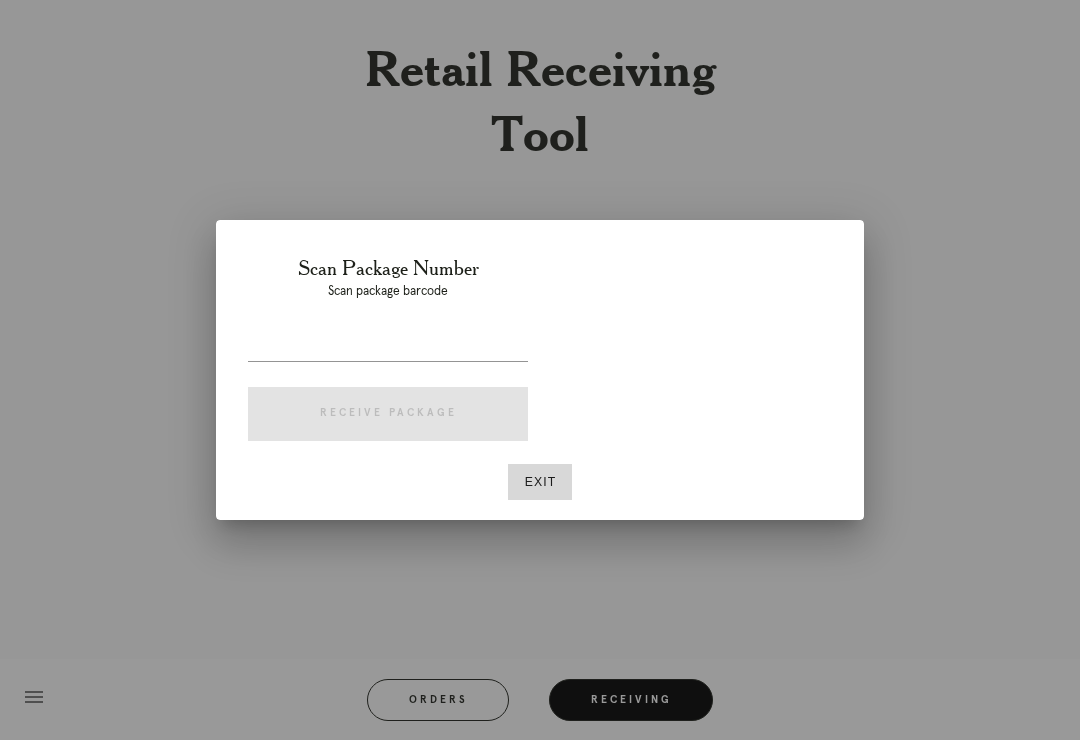 scroll, scrollTop: 0, scrollLeft: 0, axis: both 